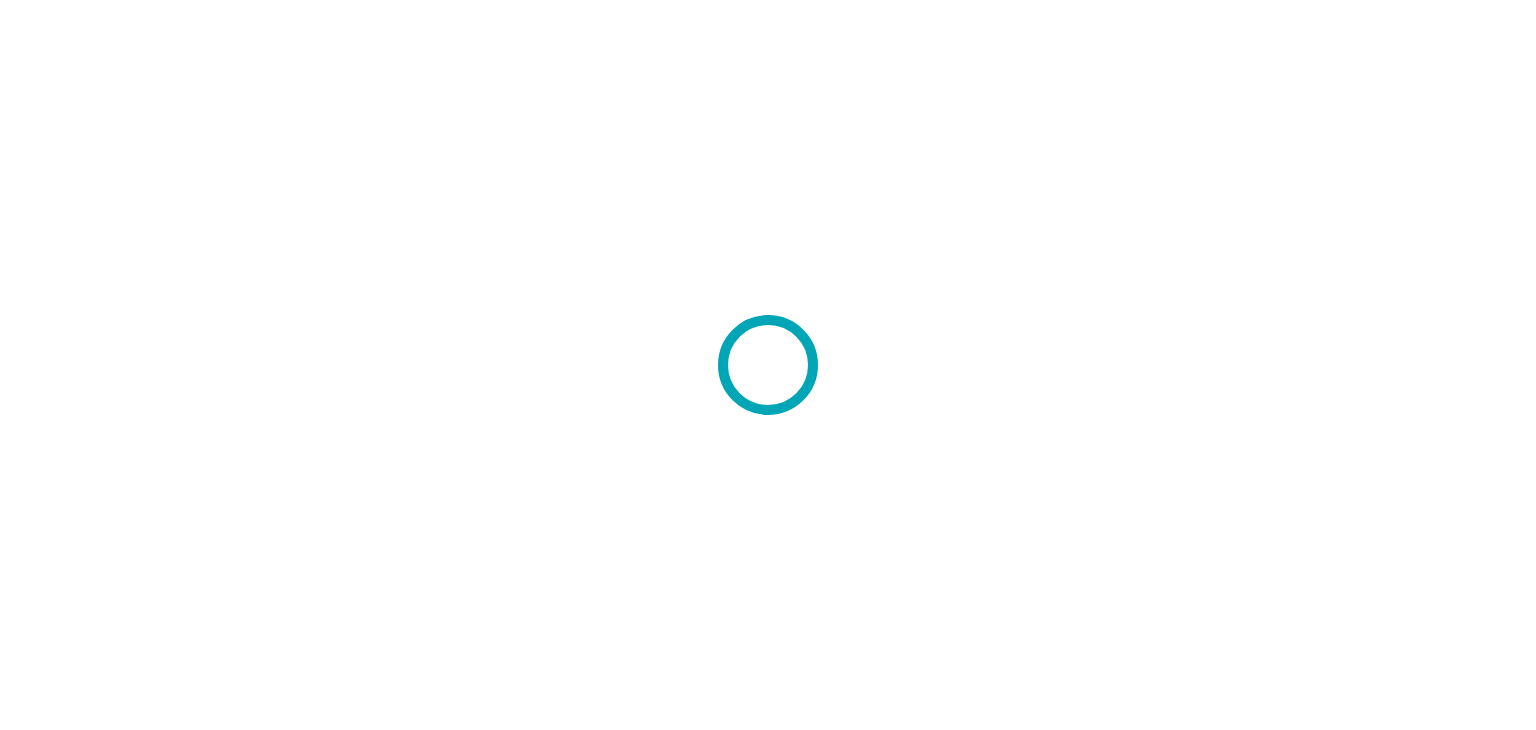 scroll, scrollTop: 0, scrollLeft: 0, axis: both 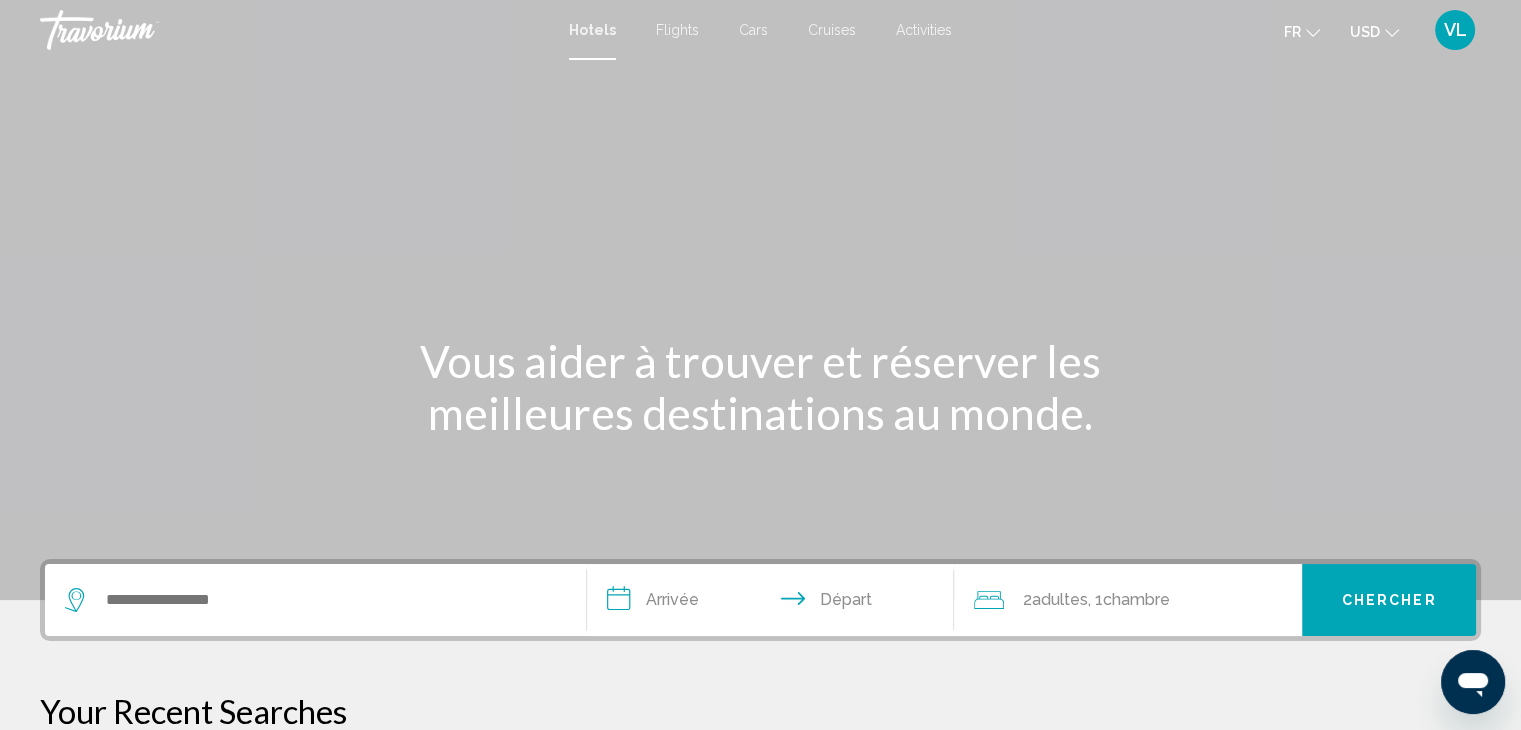 click at bounding box center (315, 600) 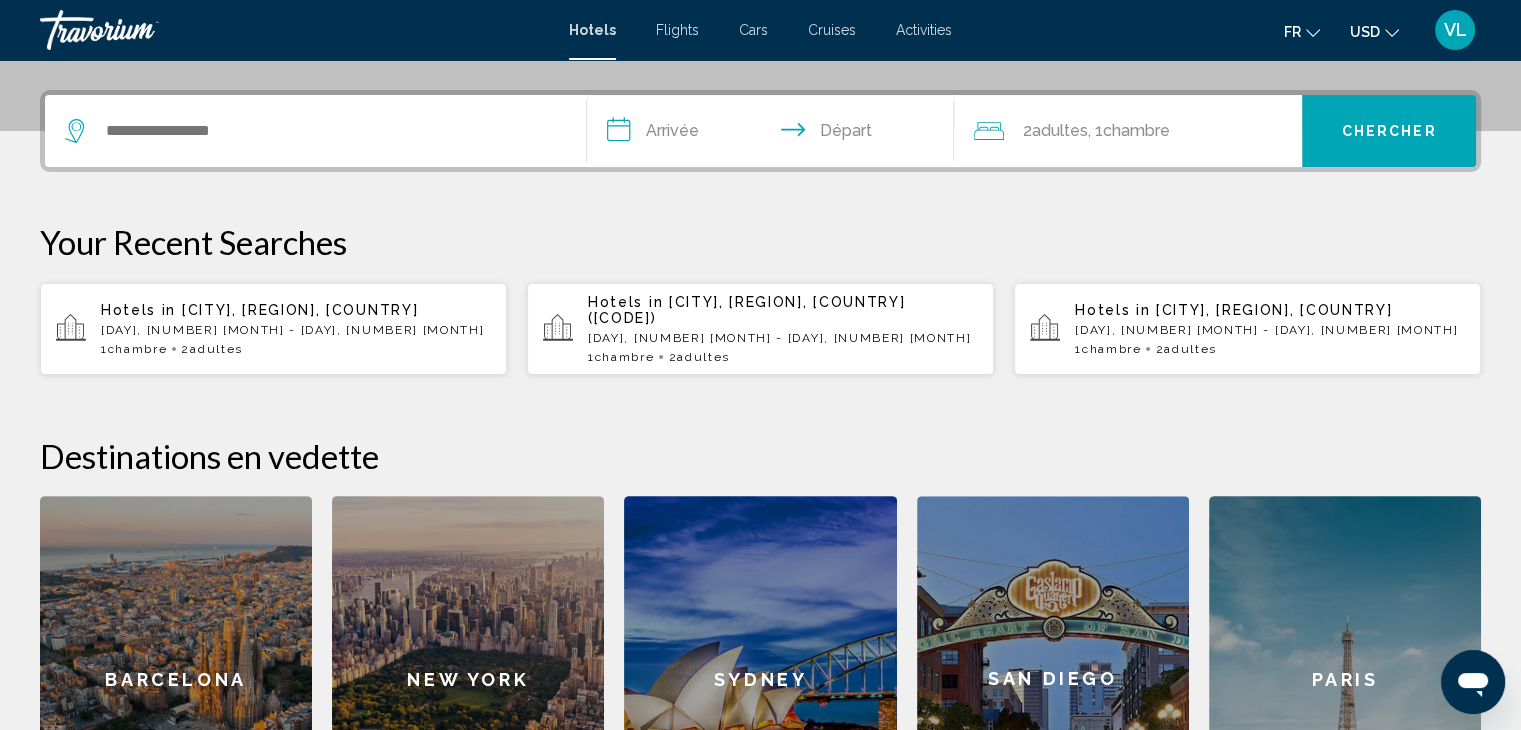 scroll, scrollTop: 493, scrollLeft: 0, axis: vertical 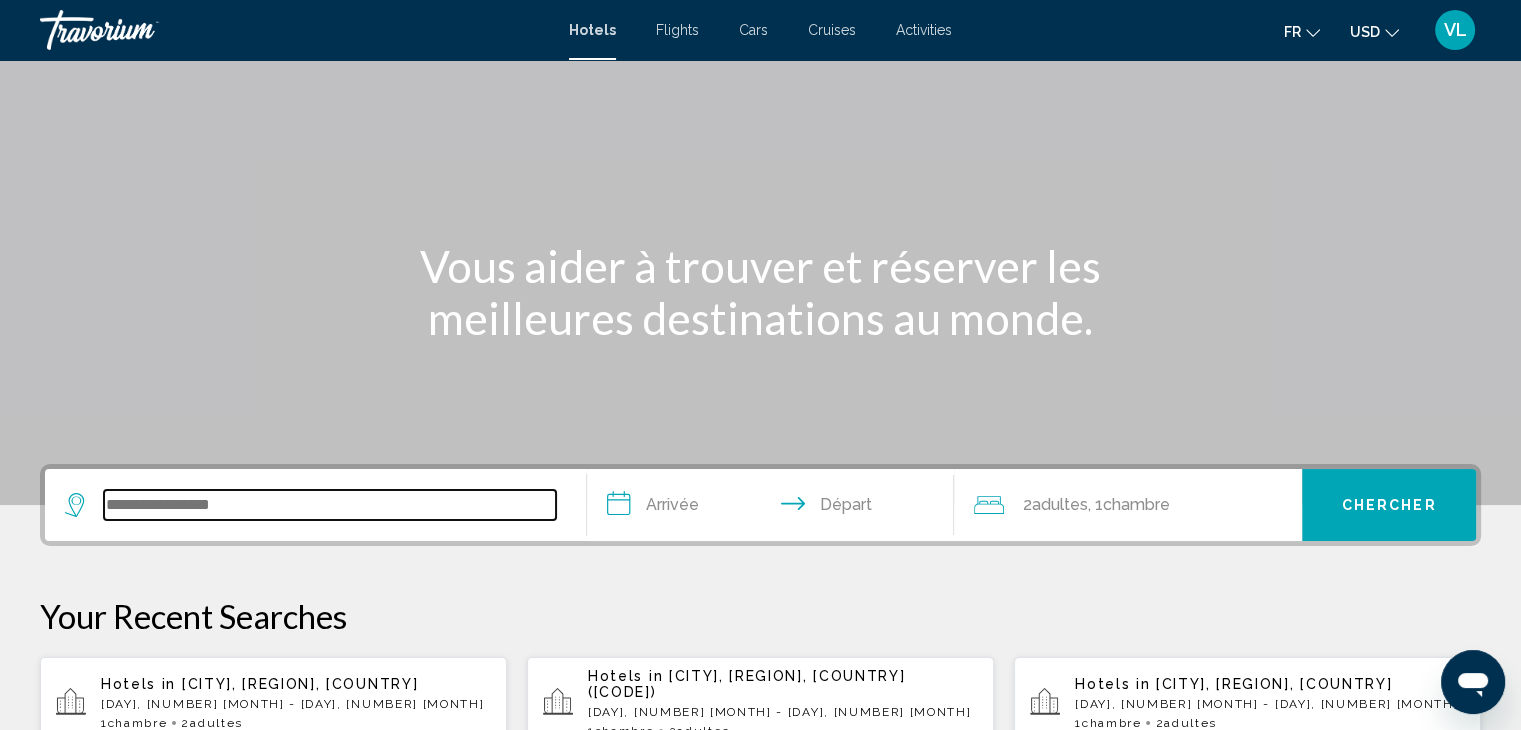 click at bounding box center [330, 505] 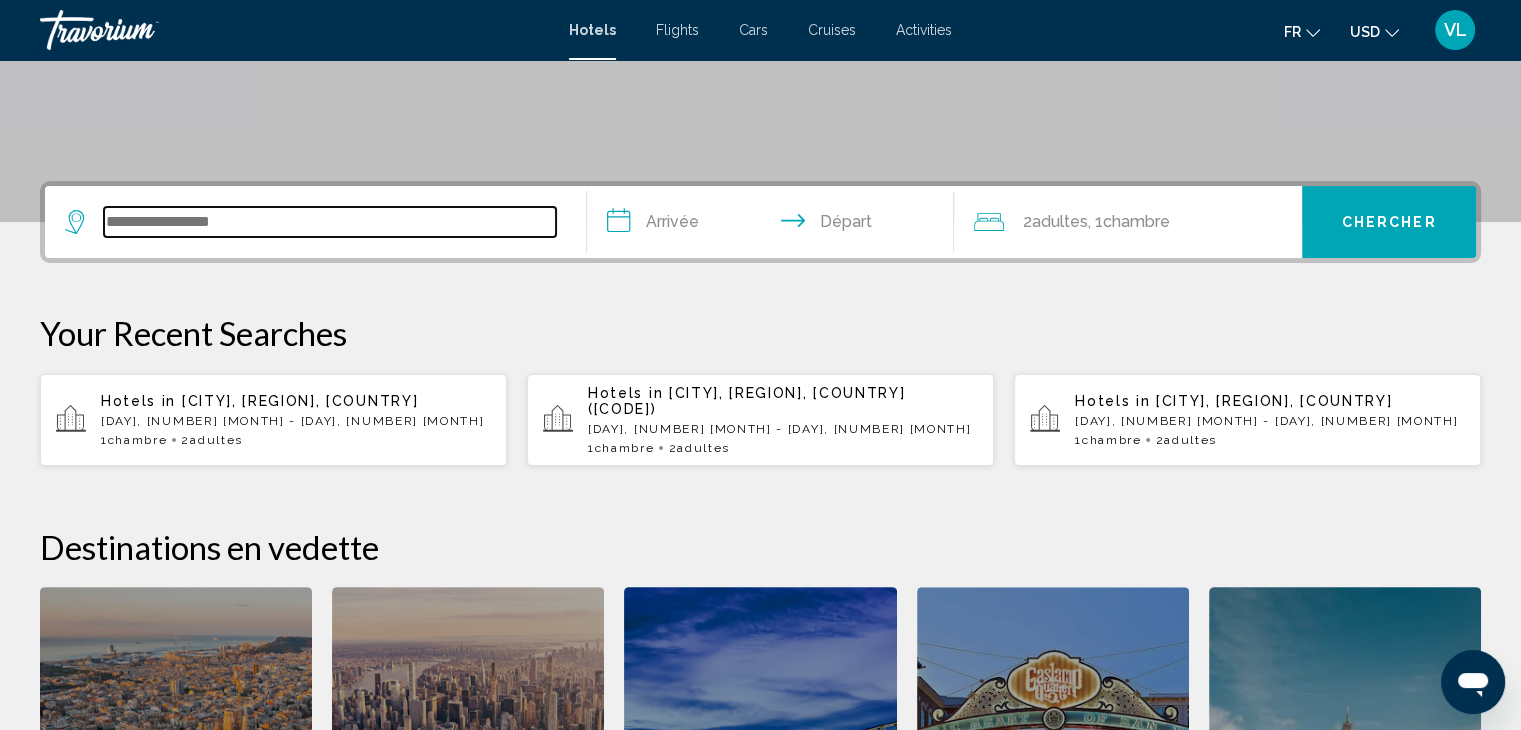 scroll, scrollTop: 493, scrollLeft: 0, axis: vertical 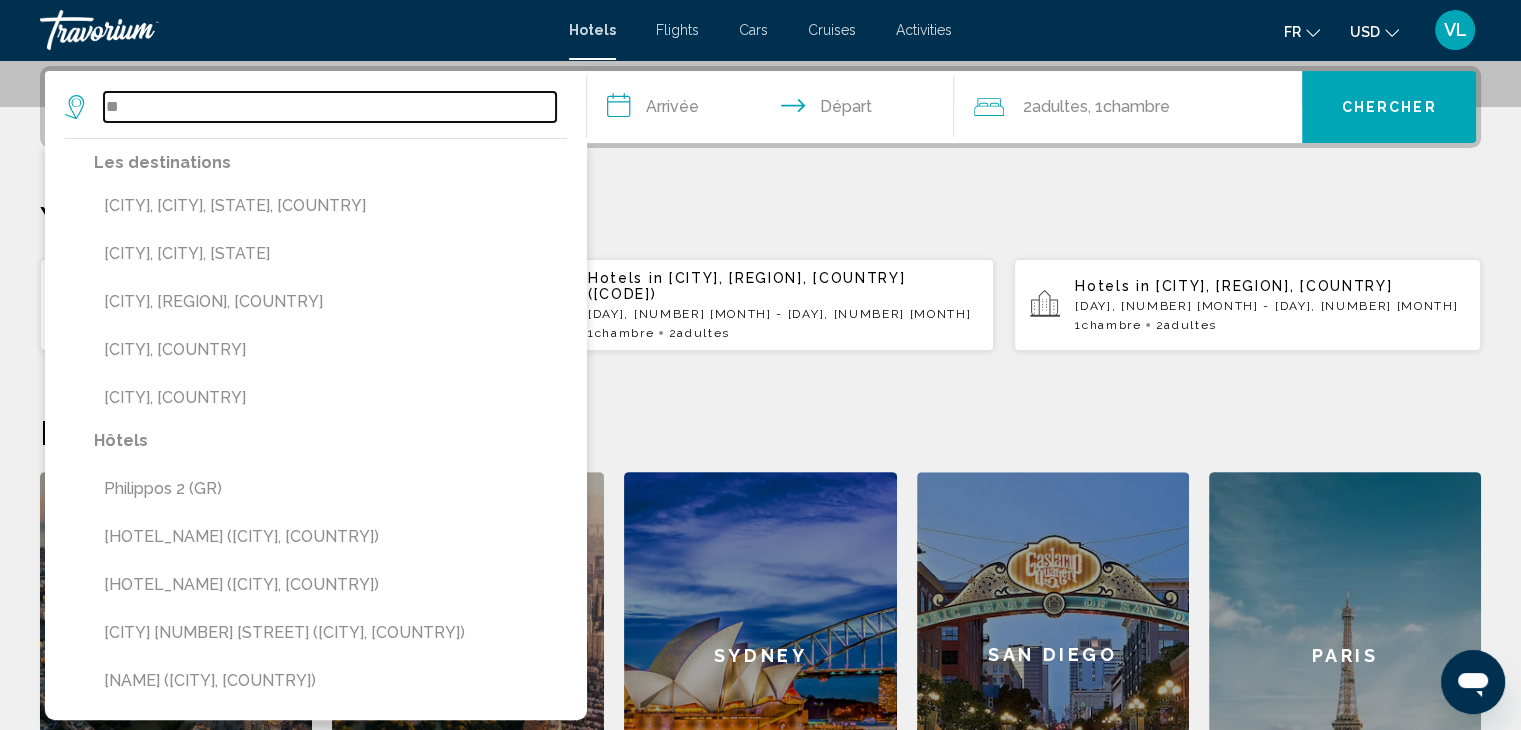 type on "*" 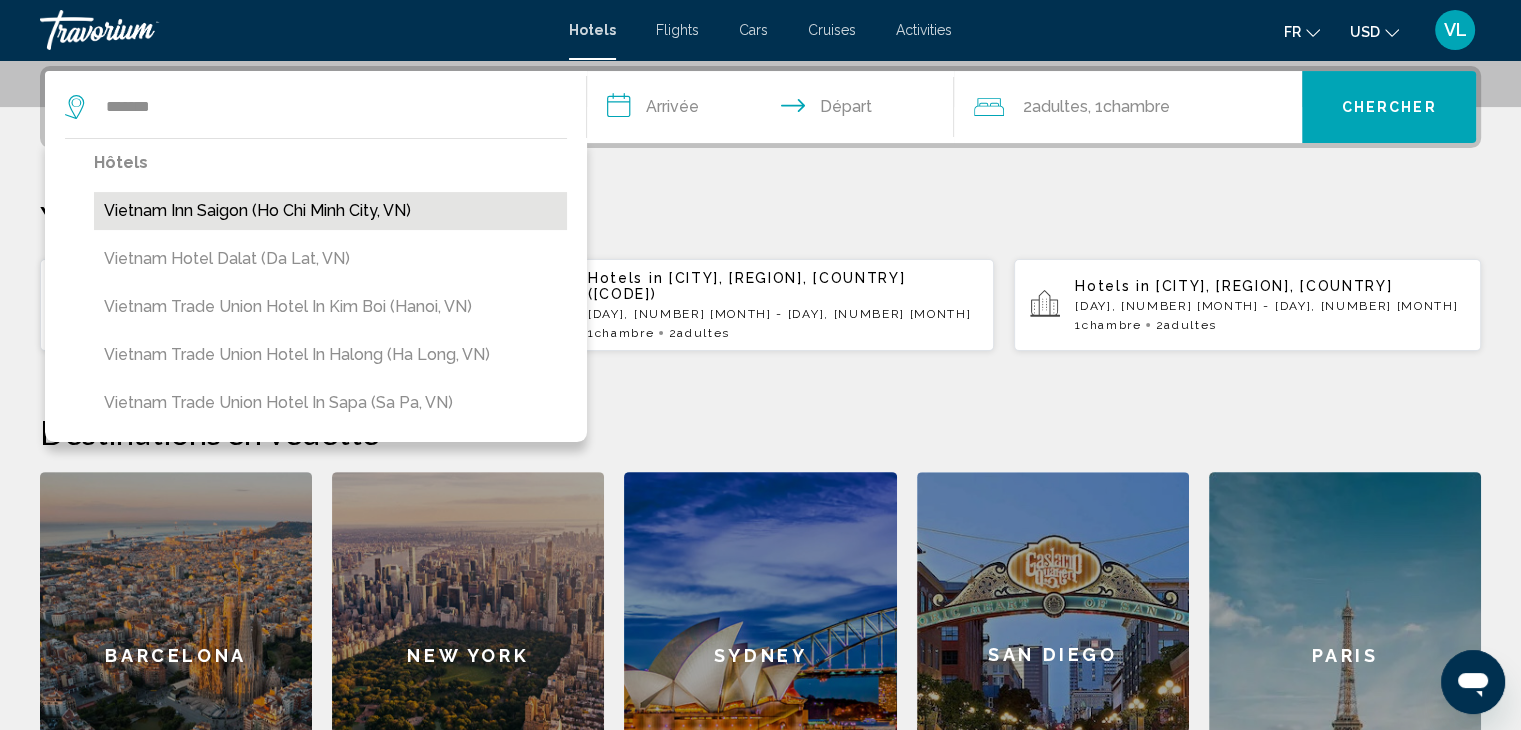 click on "Vietnam Inn Saigon (Ho Chi Minh City, VN)" at bounding box center [330, 211] 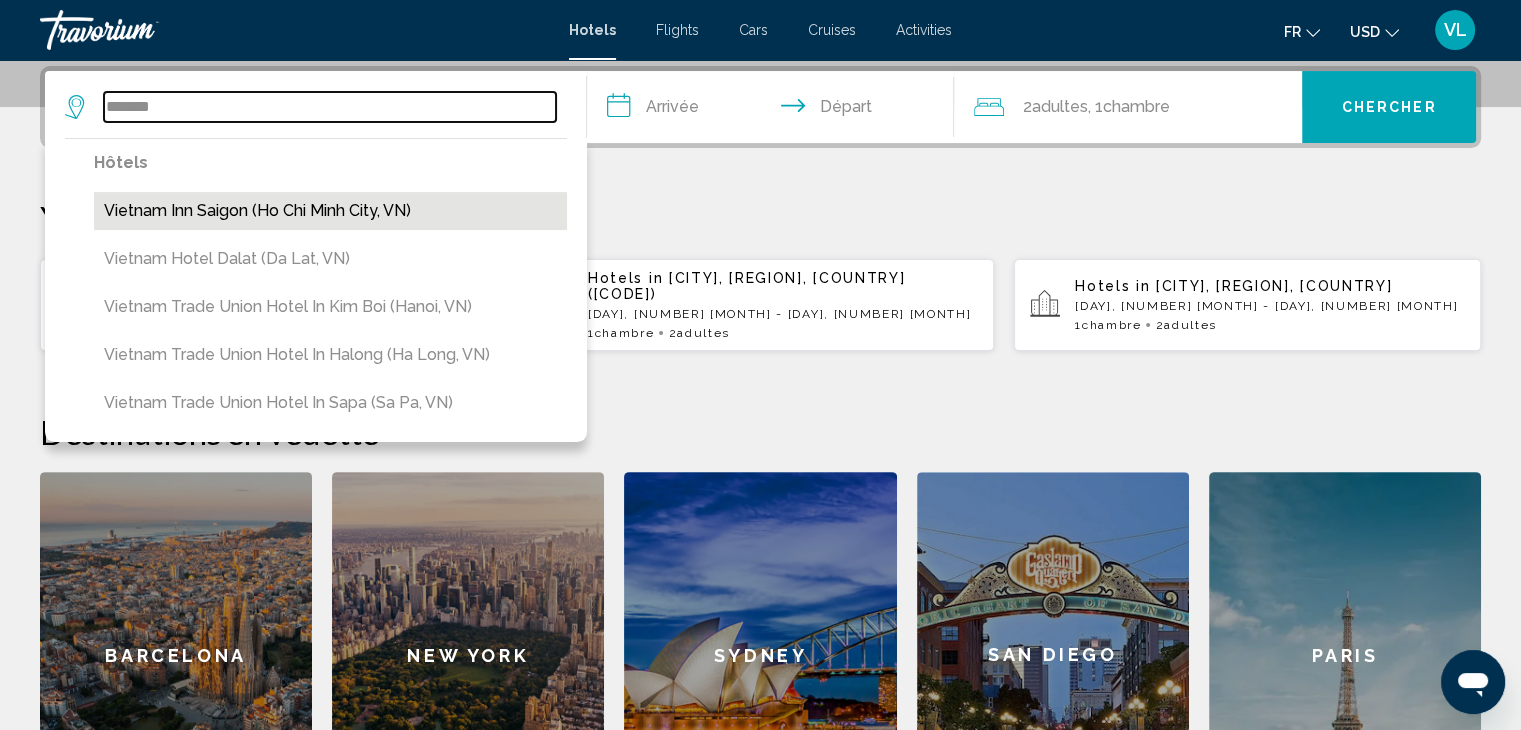 type on "**********" 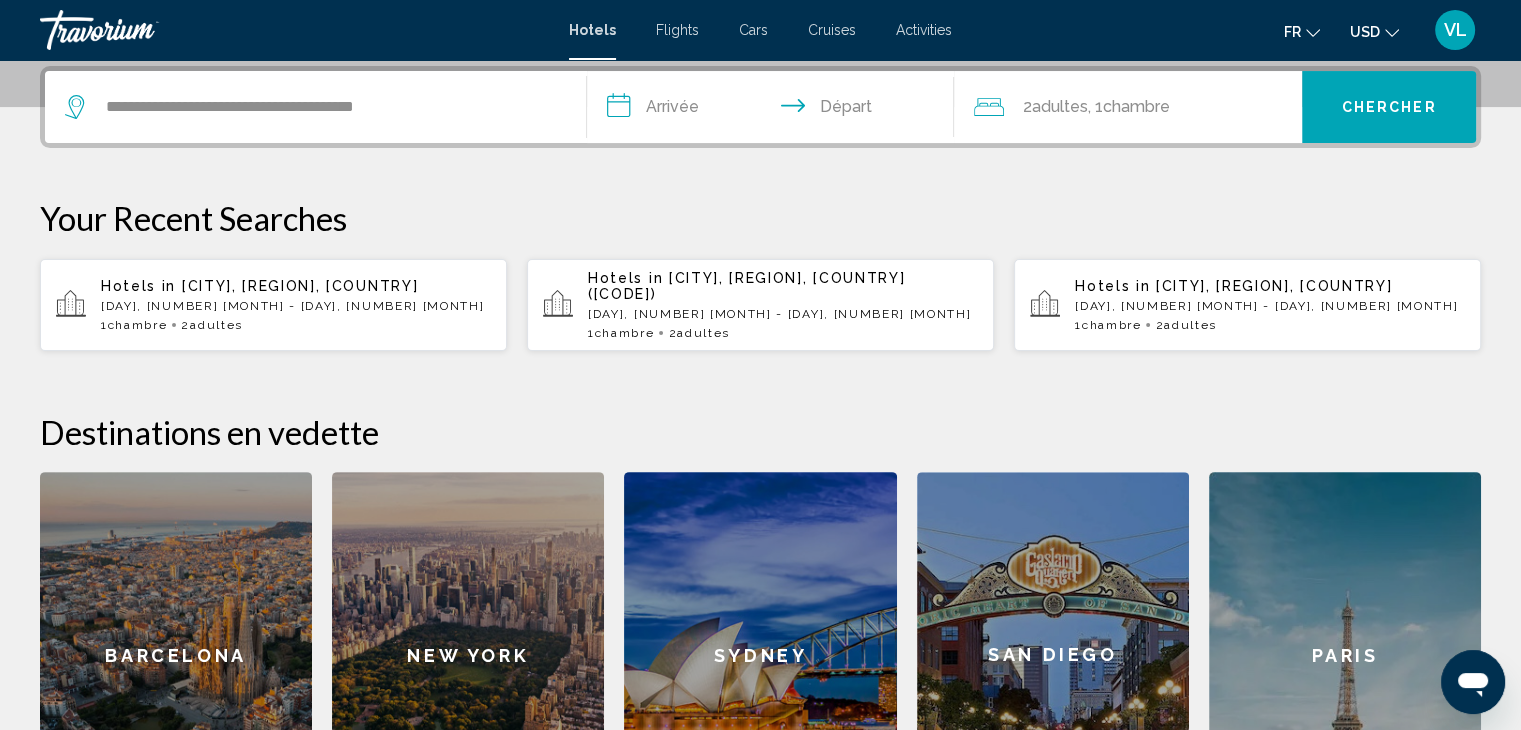 click on "**********" at bounding box center (775, 110) 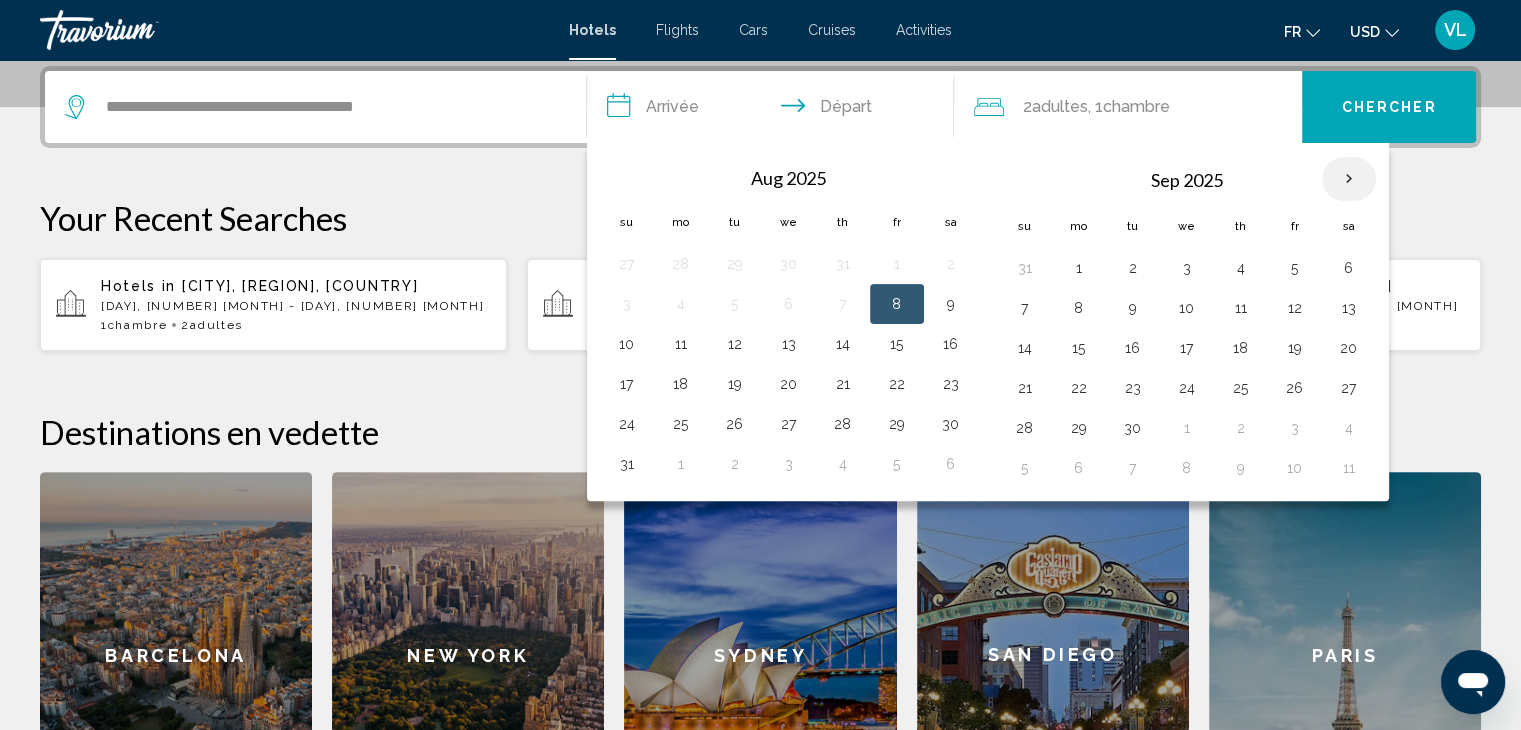 click at bounding box center [1349, 179] 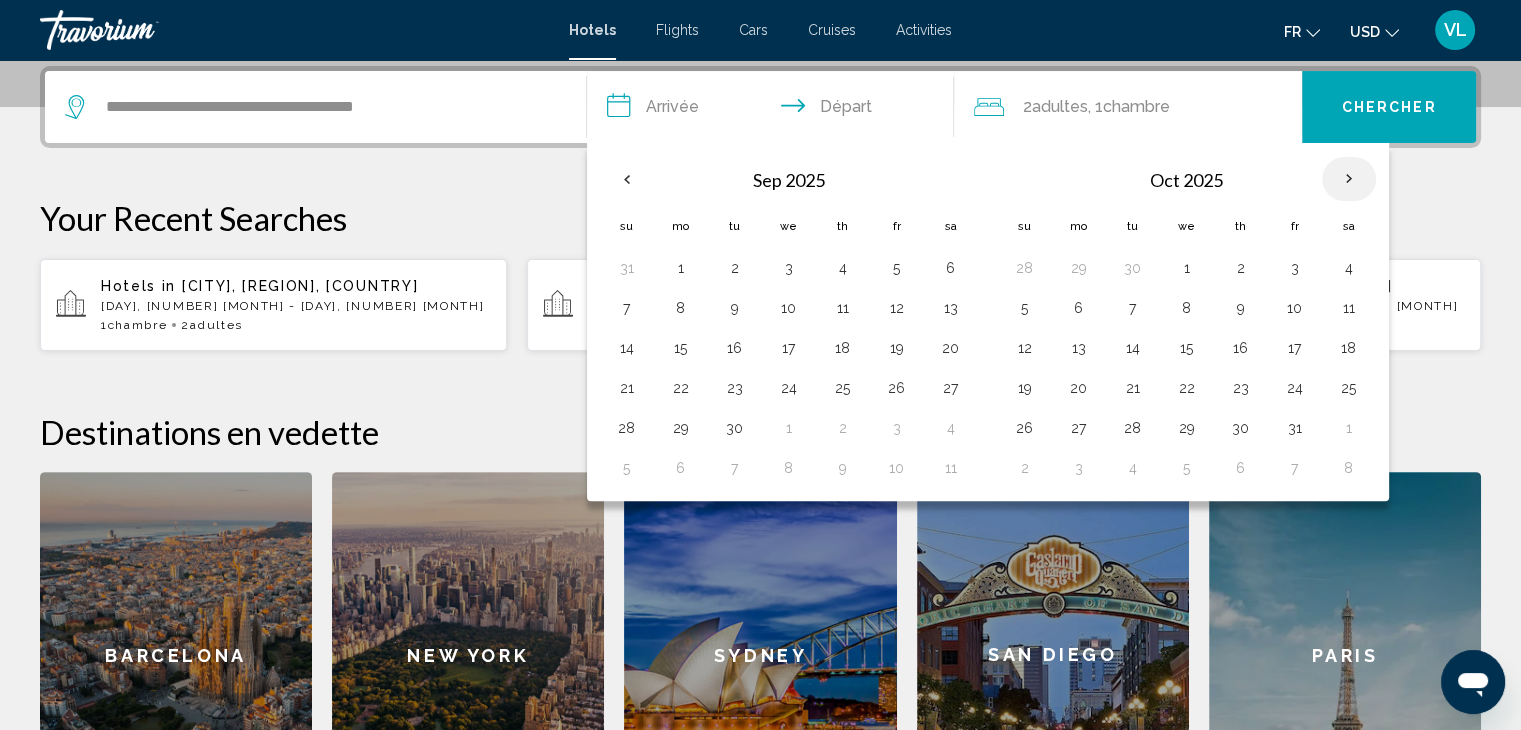 click at bounding box center (1349, 179) 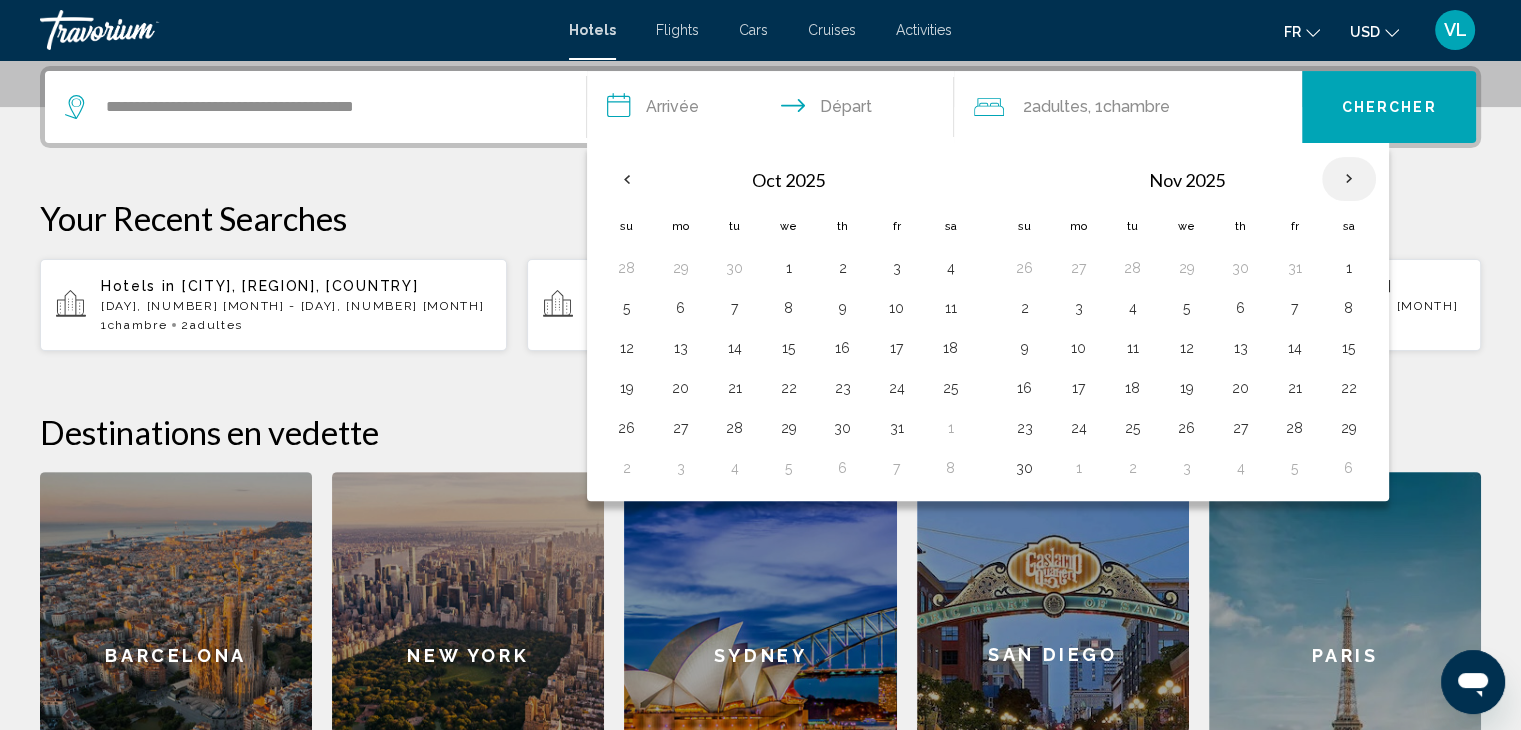 click at bounding box center [1349, 179] 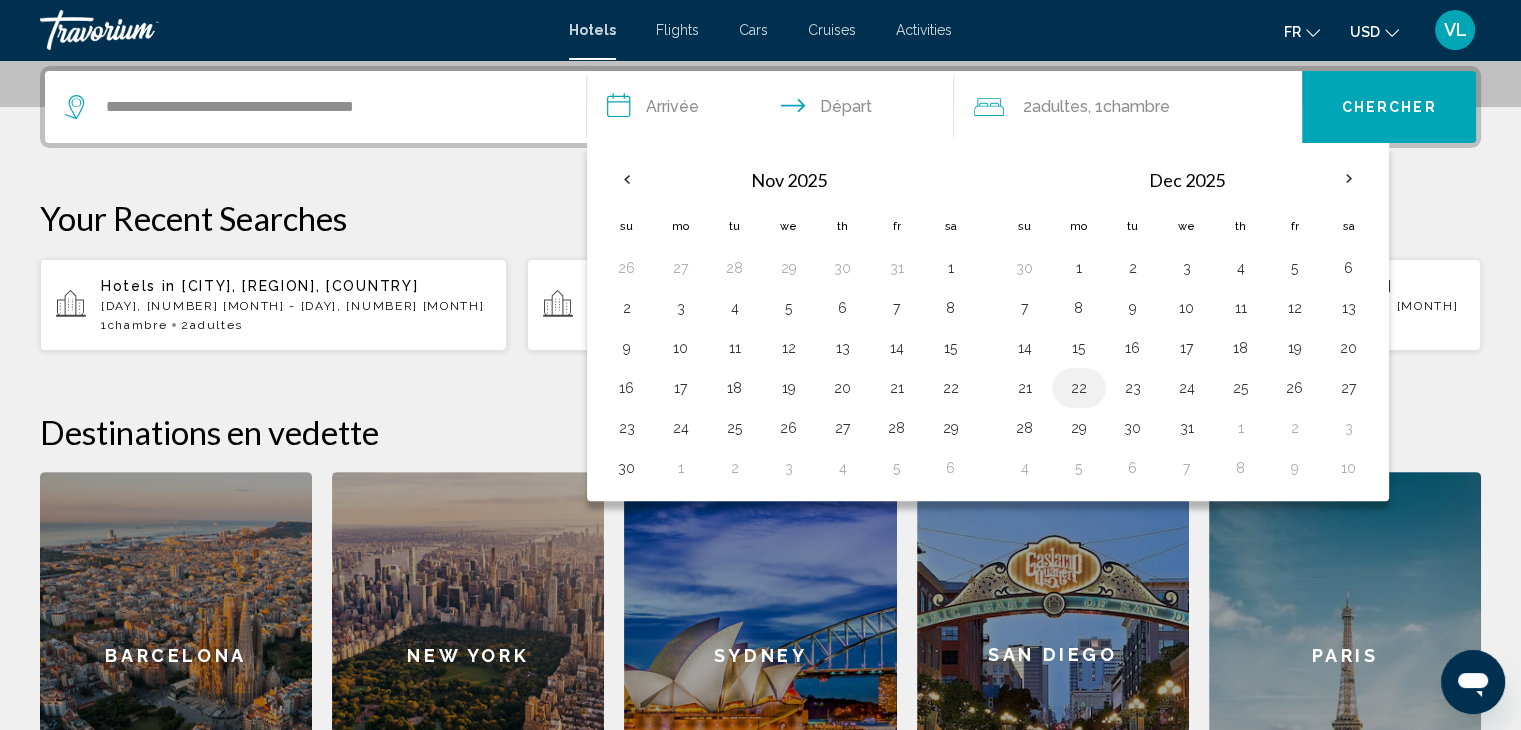 click on "22" at bounding box center (1079, 388) 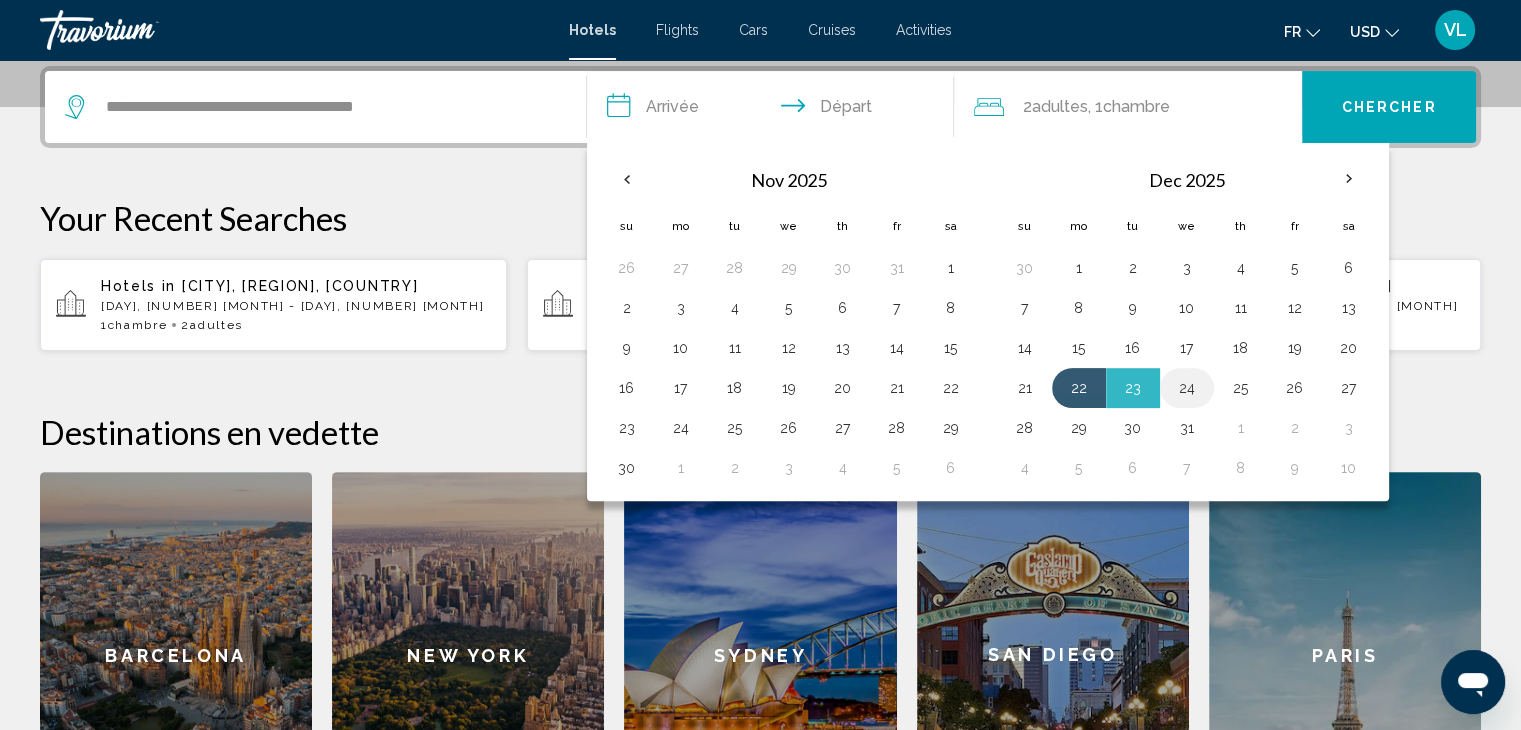 click on "24" at bounding box center [1187, 388] 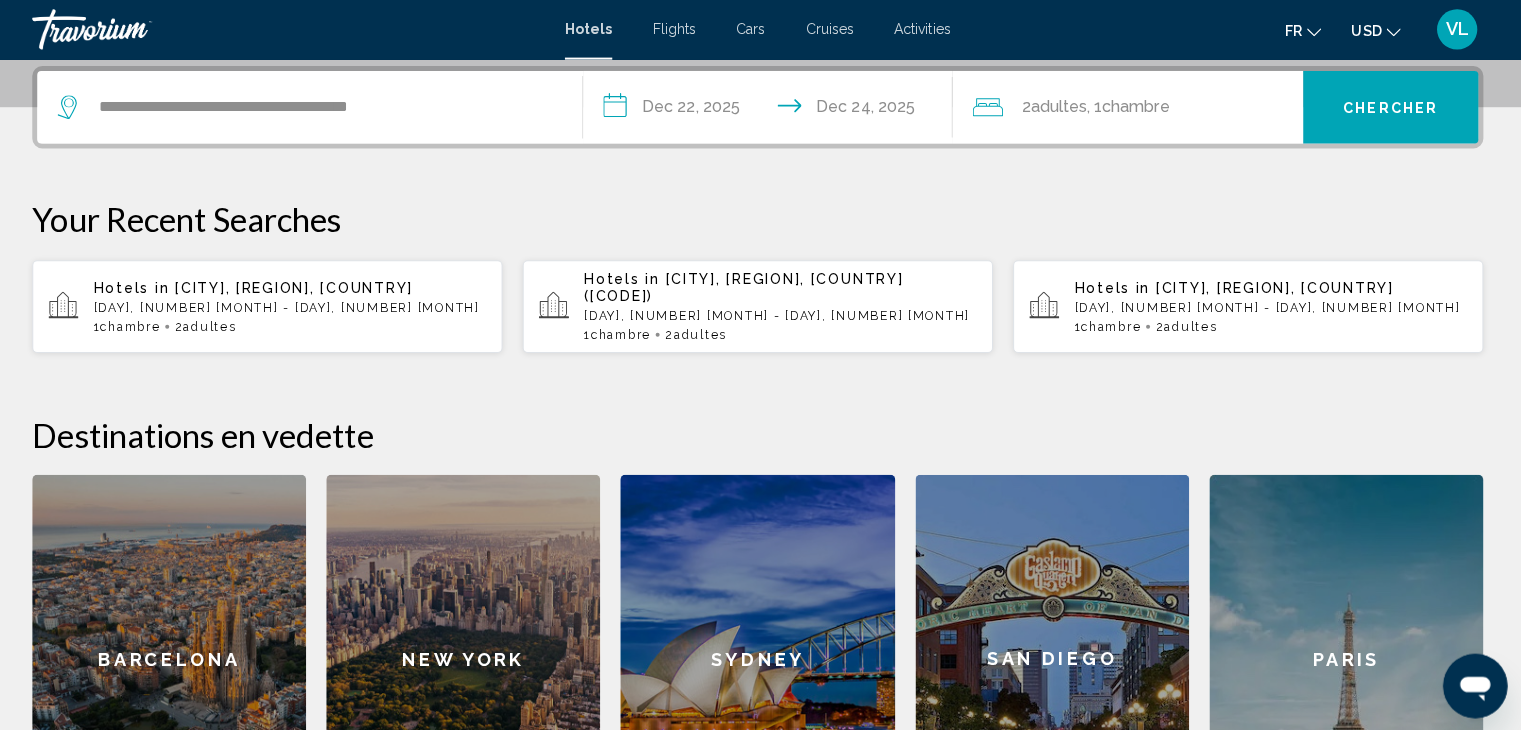 scroll, scrollTop: 493, scrollLeft: 0, axis: vertical 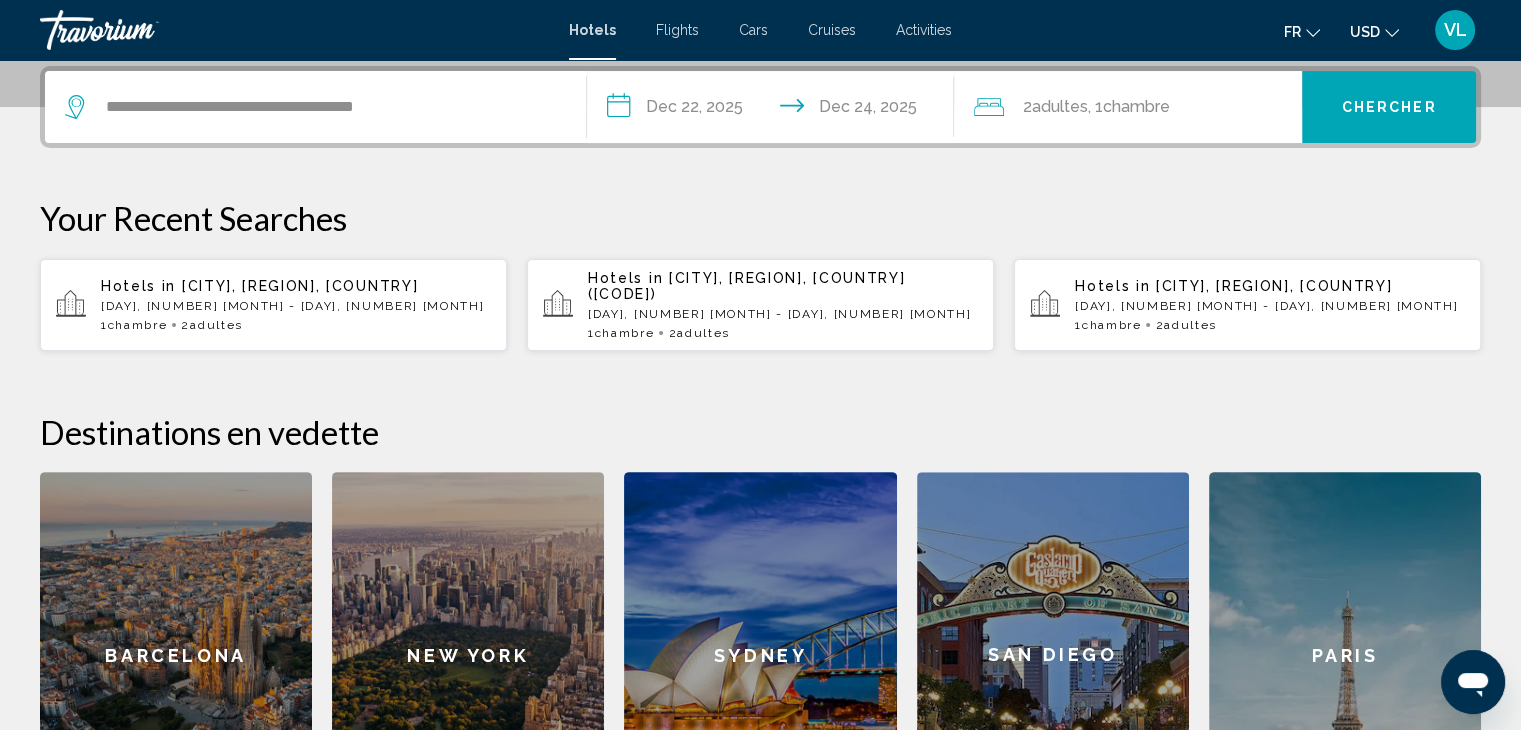 click on "Chercher" at bounding box center [1389, 107] 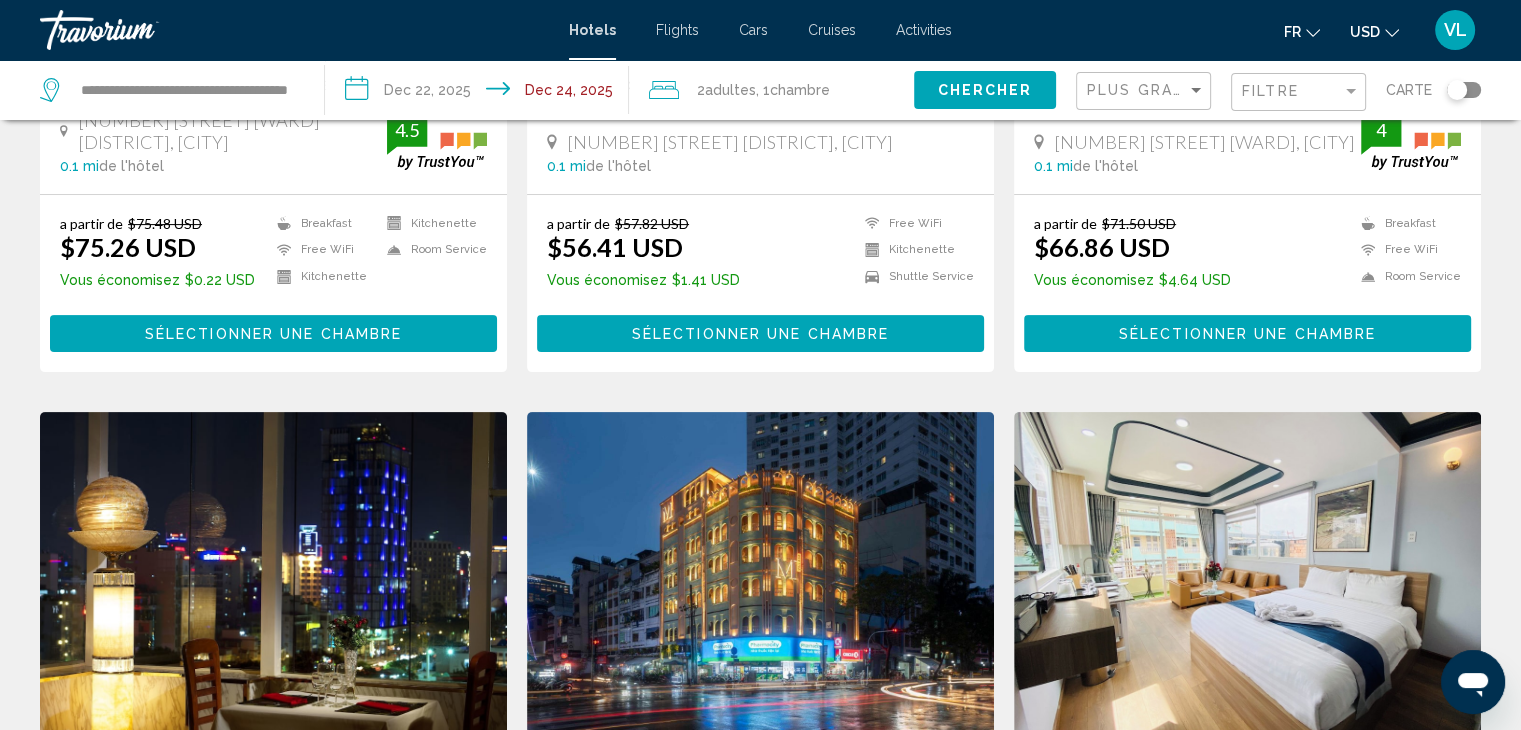 scroll, scrollTop: 0, scrollLeft: 0, axis: both 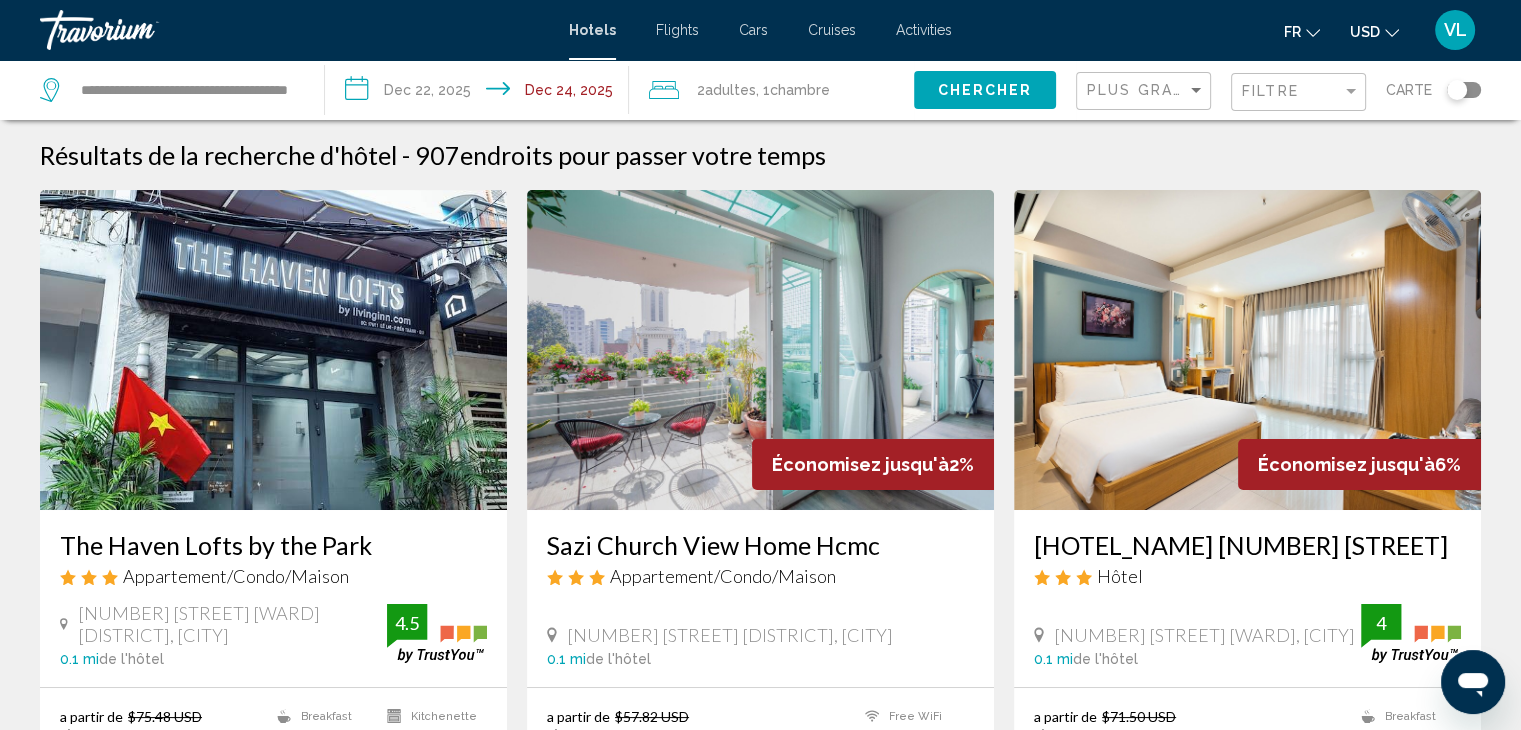 click on "USD
USD ($) MXN (Mex$) CAD (Can$) GBP (£) EUR (€) AUD (A$) NZD (NZ$) CNY (CN¥)" 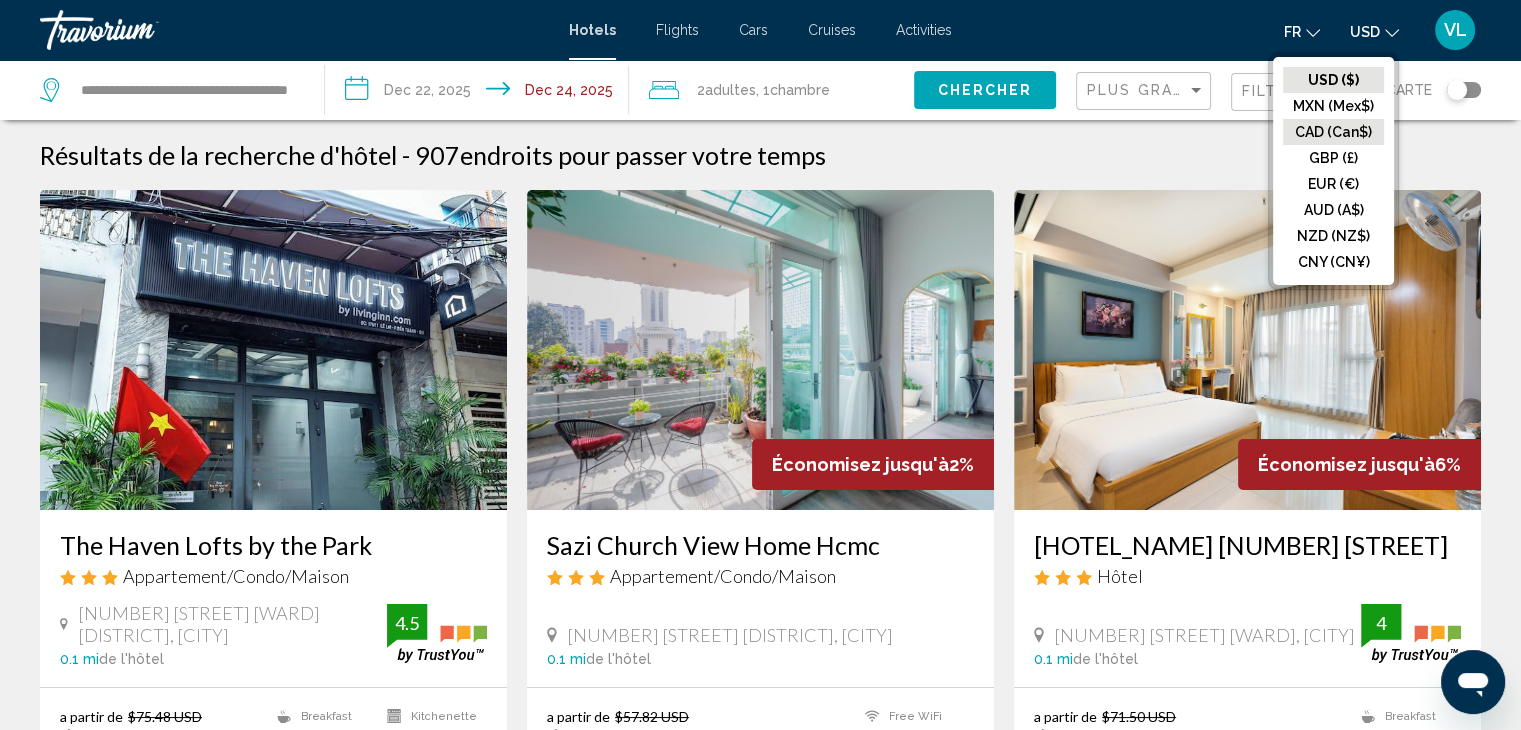 click on "CAD (Can$)" 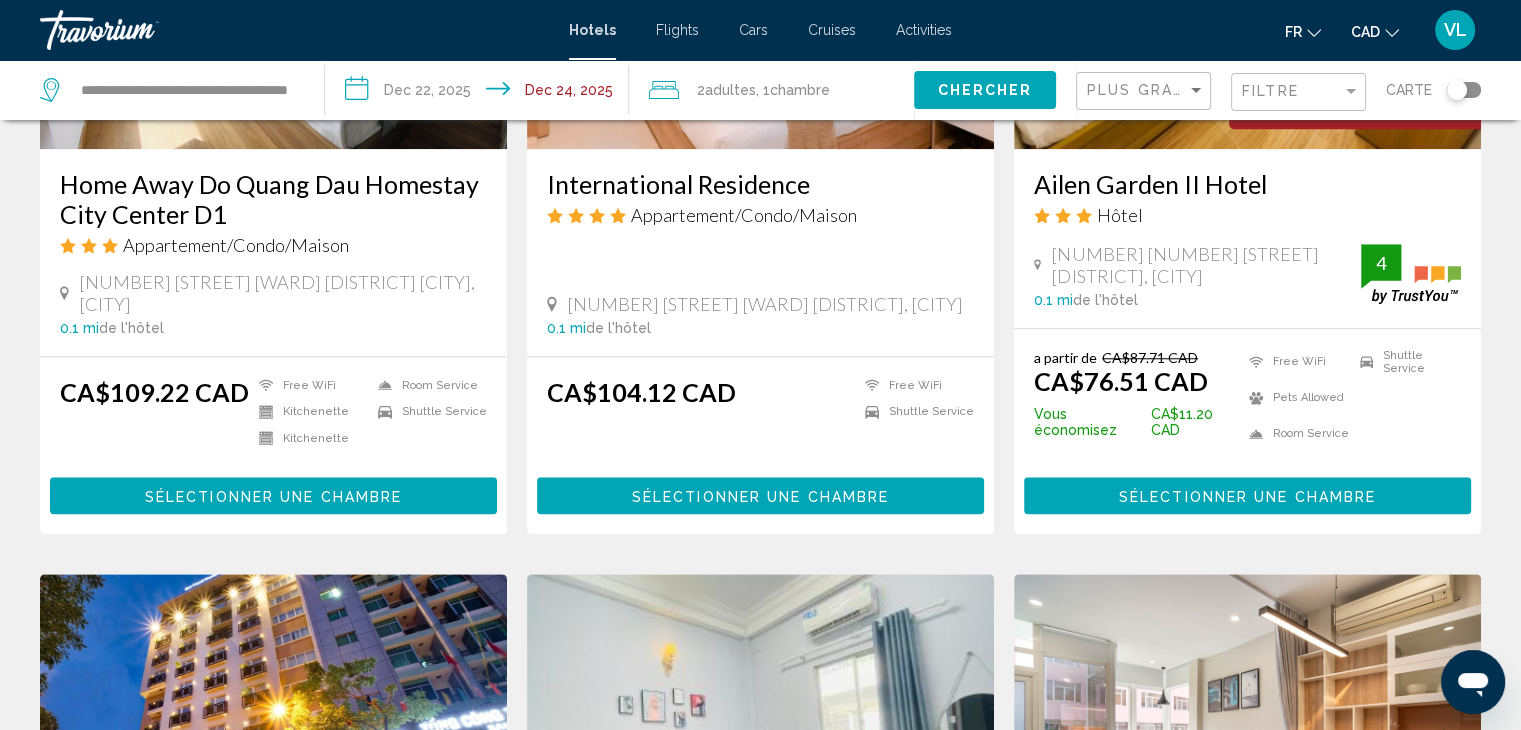 scroll, scrollTop: 1589, scrollLeft: 0, axis: vertical 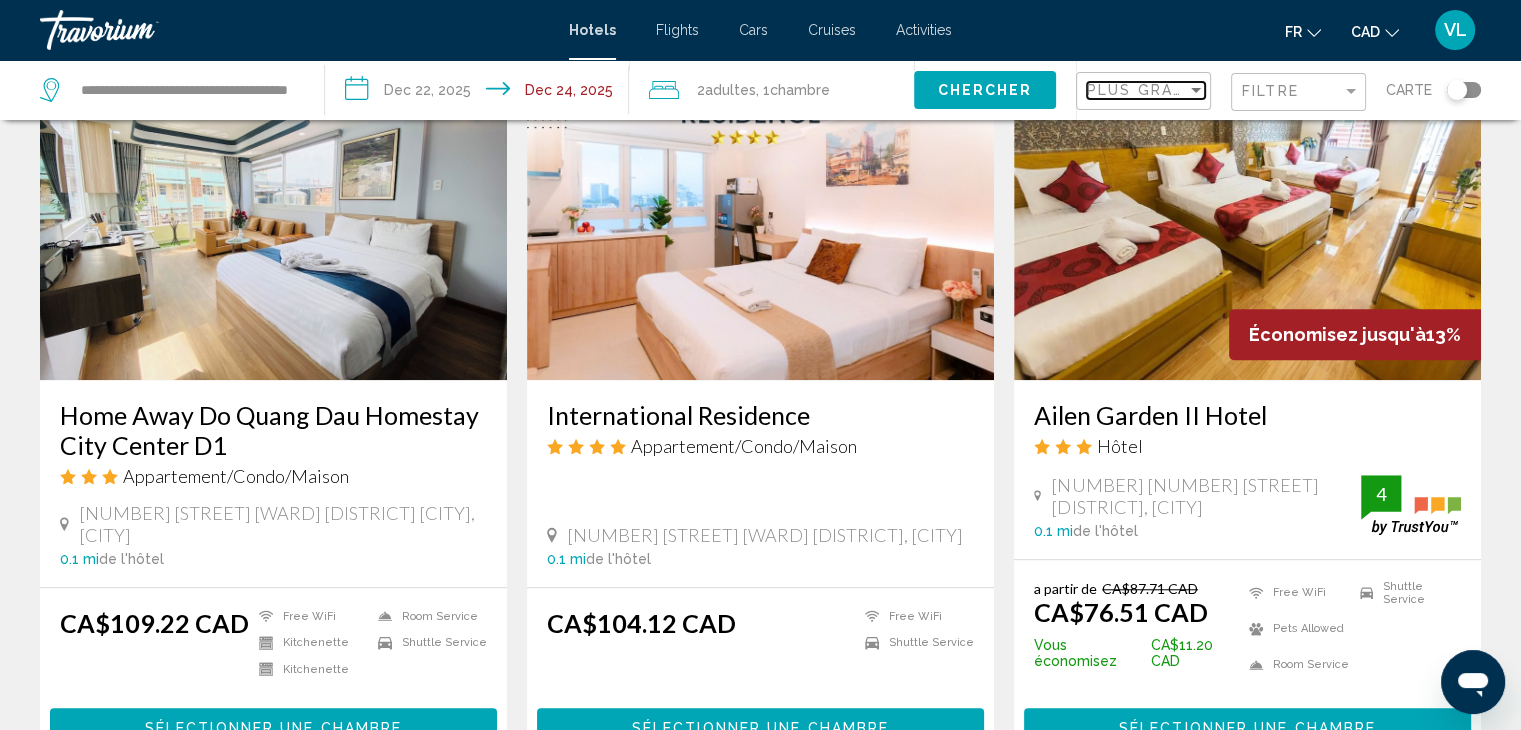 click on "Plus grandes économies" at bounding box center [1206, 90] 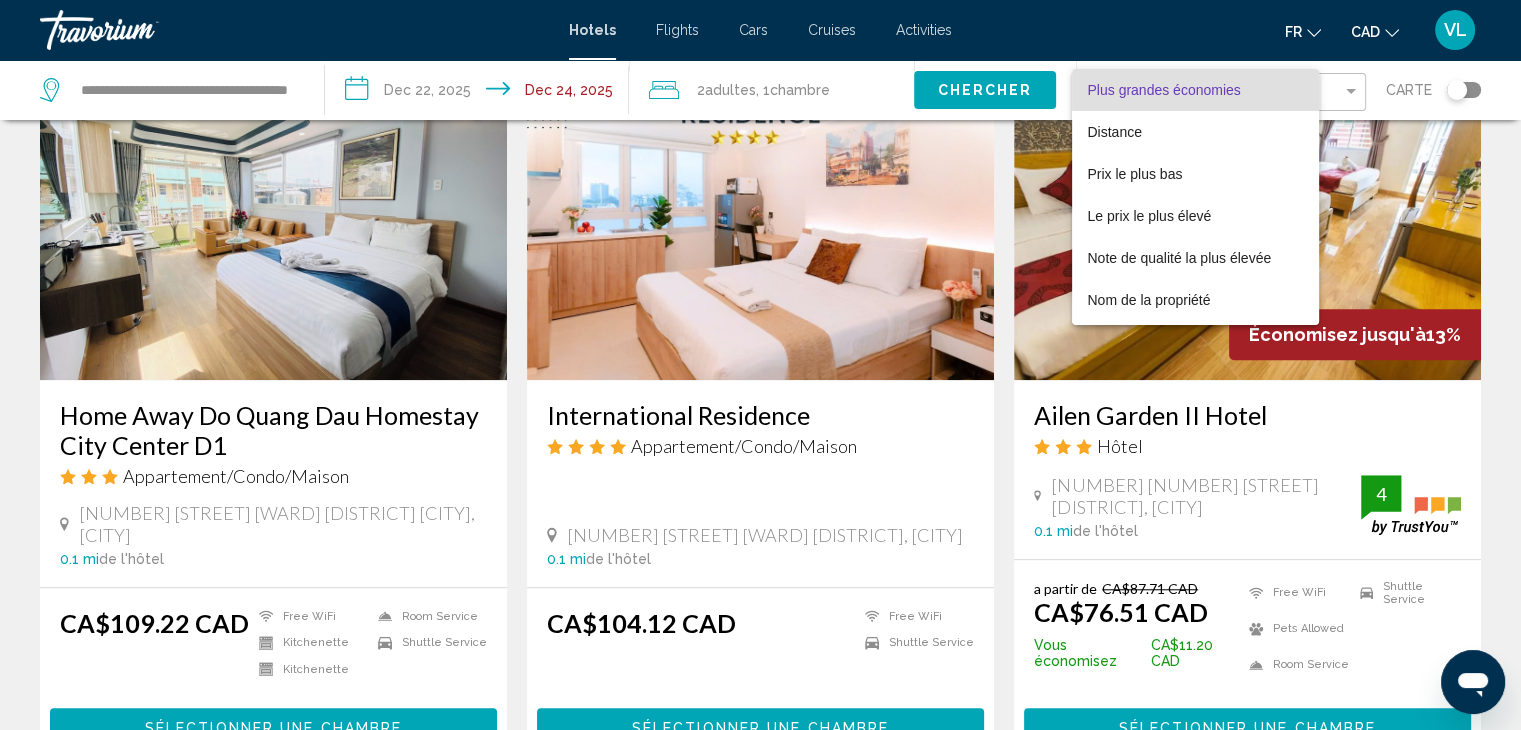 click at bounding box center [760, 365] 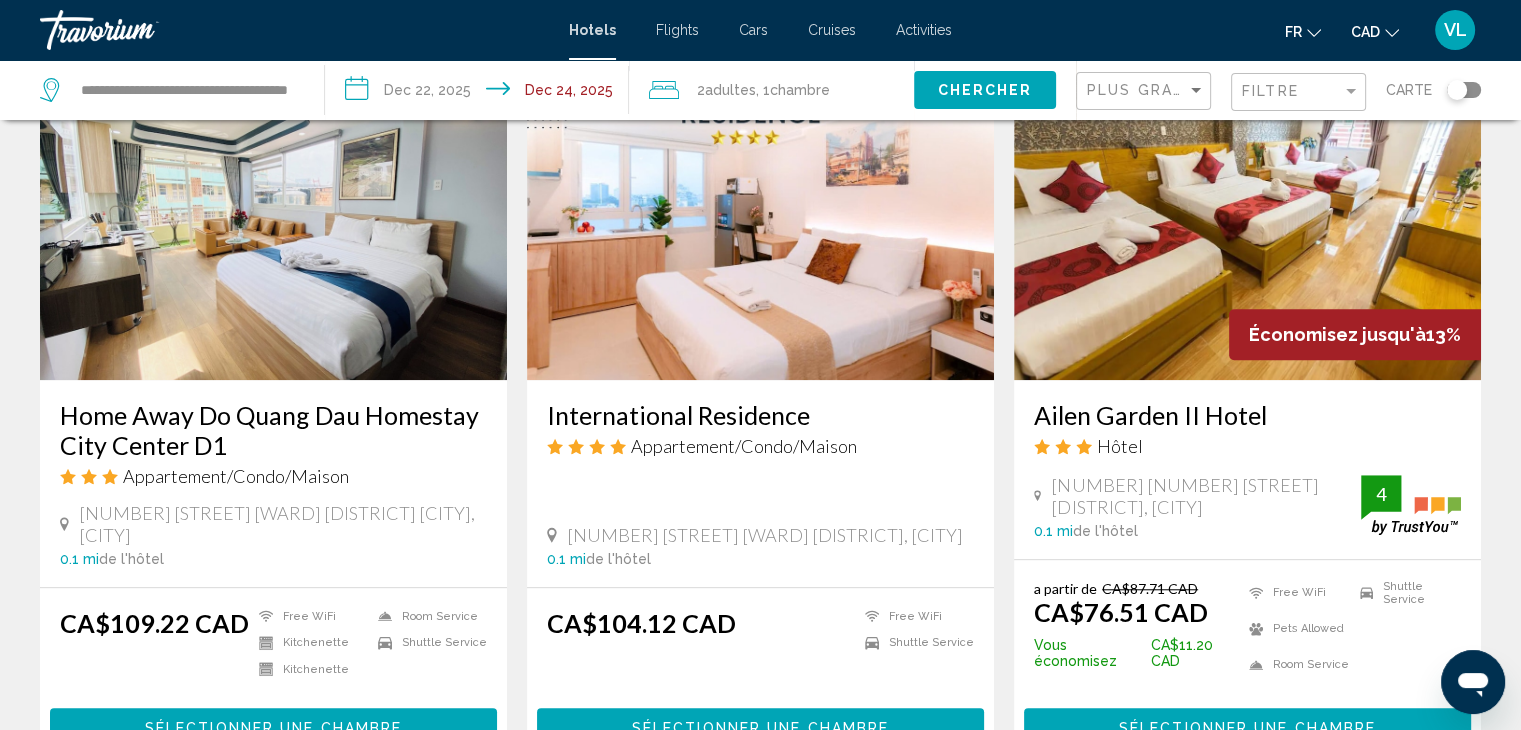 click on "Filtre" 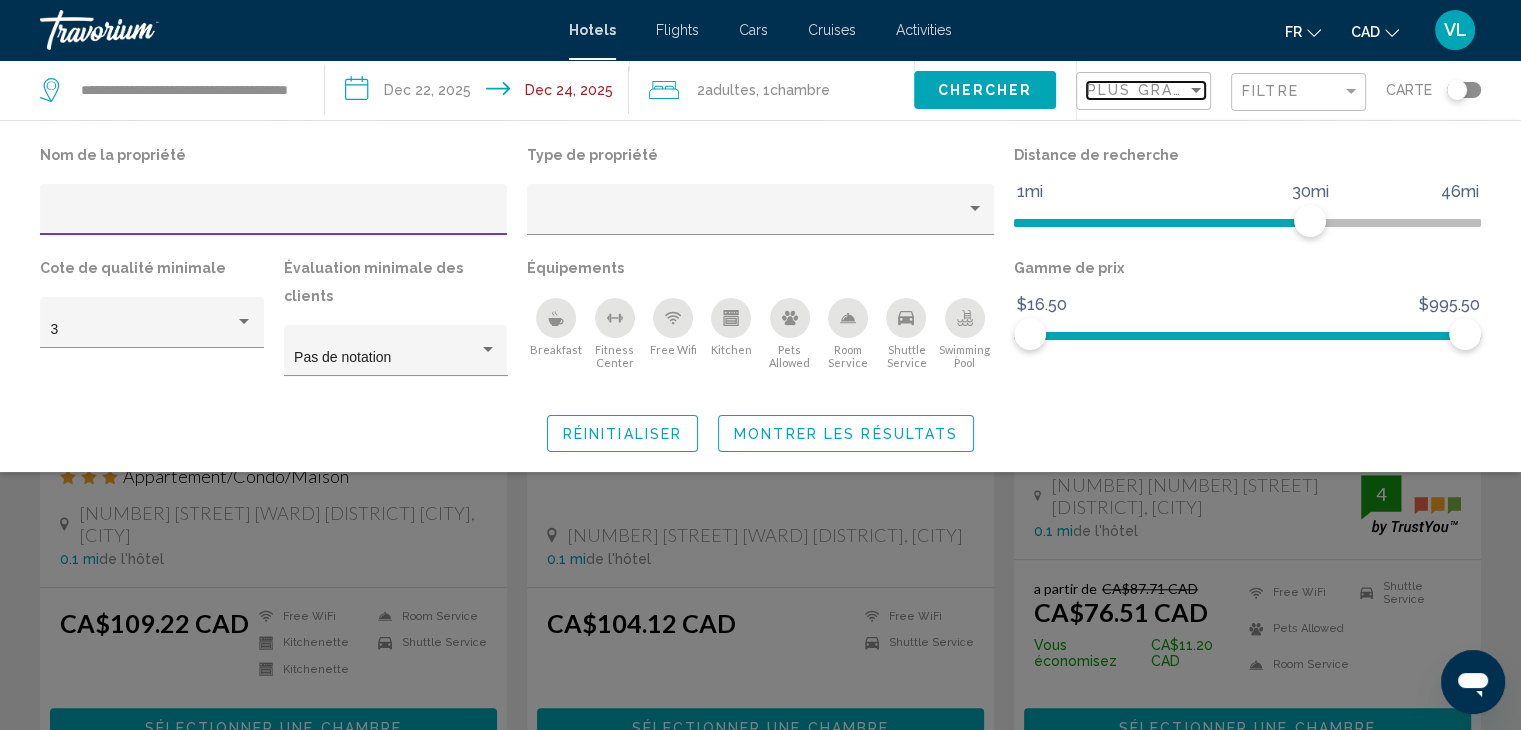 click on "Plus grandes économies" at bounding box center [1206, 90] 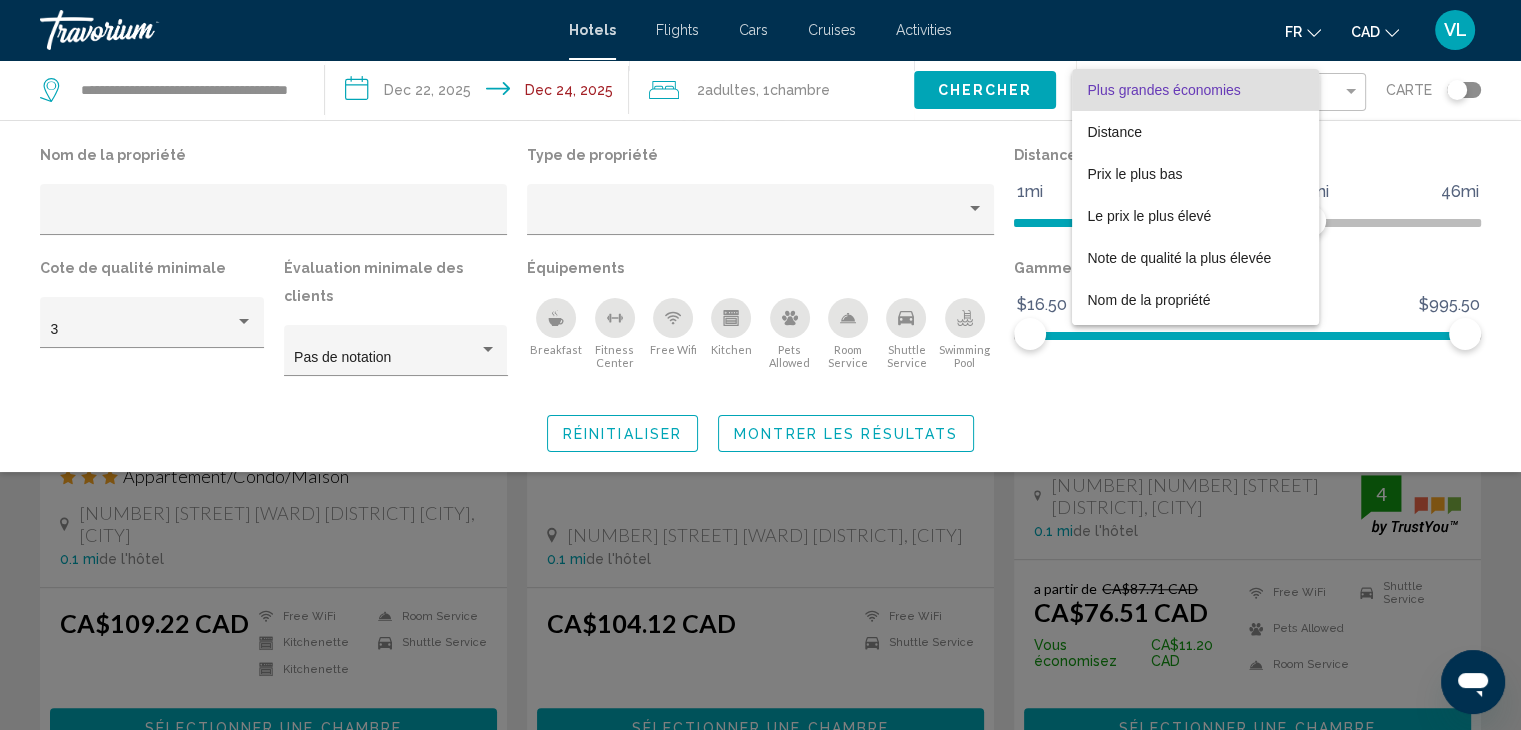 scroll, scrollTop: 37, scrollLeft: 0, axis: vertical 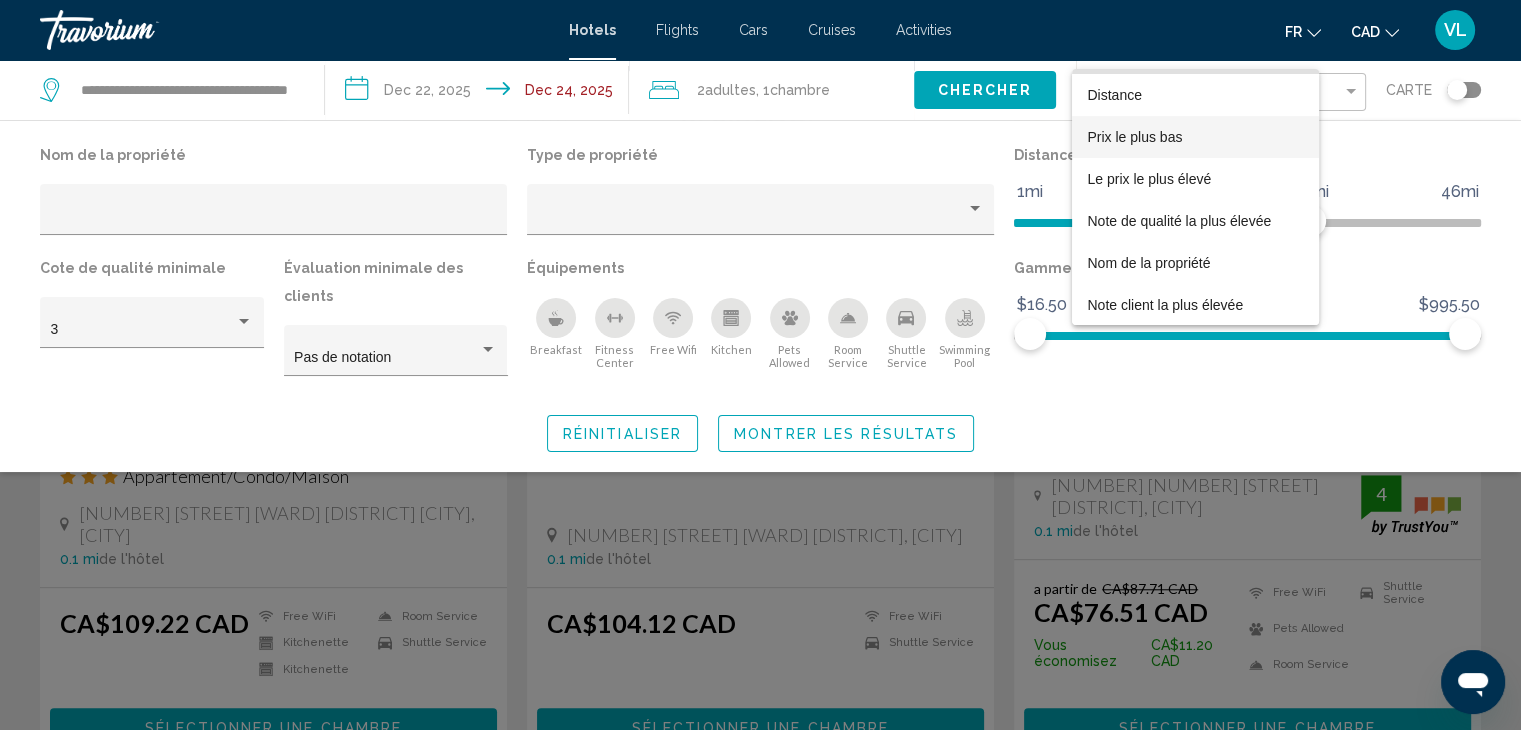 click on "Prix le plus bas" at bounding box center (1135, 137) 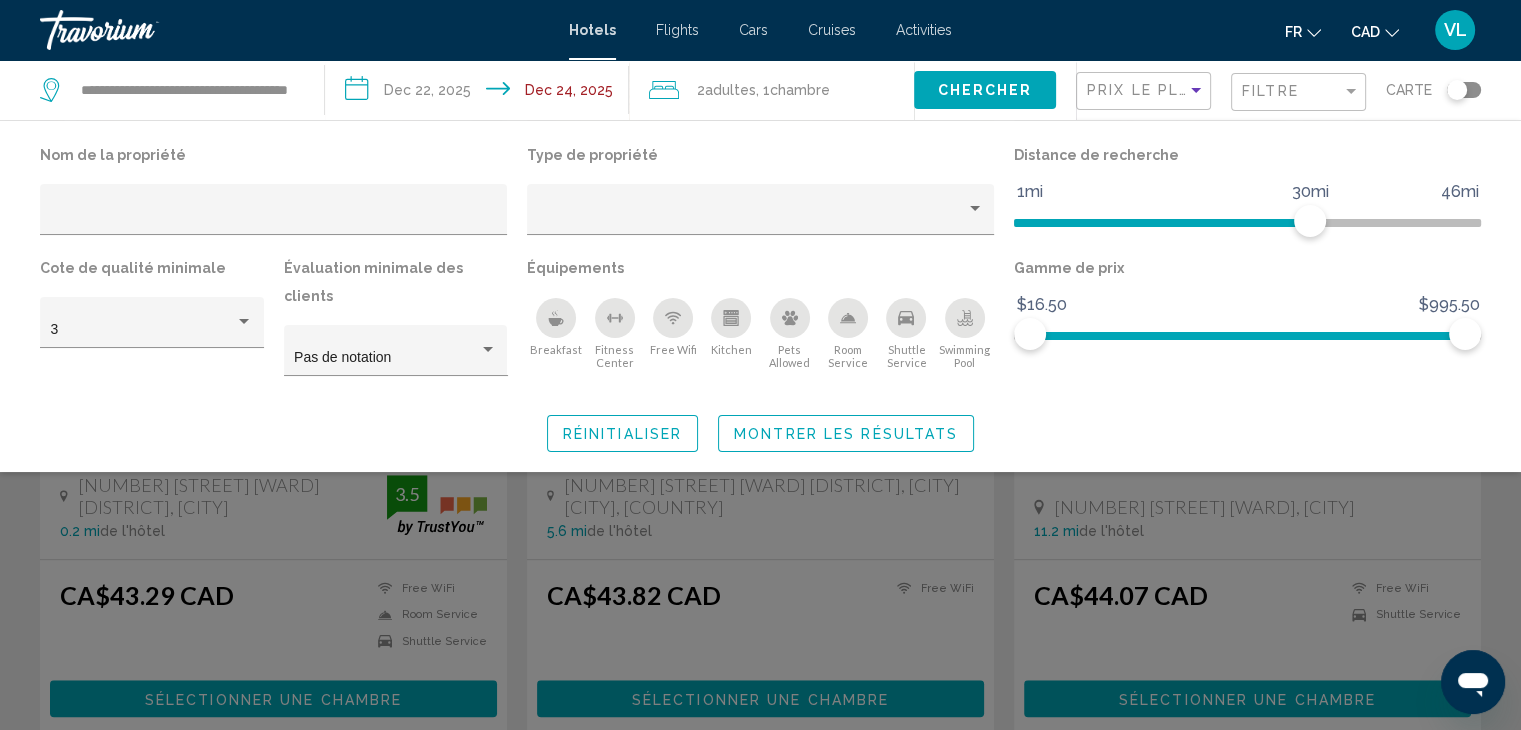 click on "Chercher" 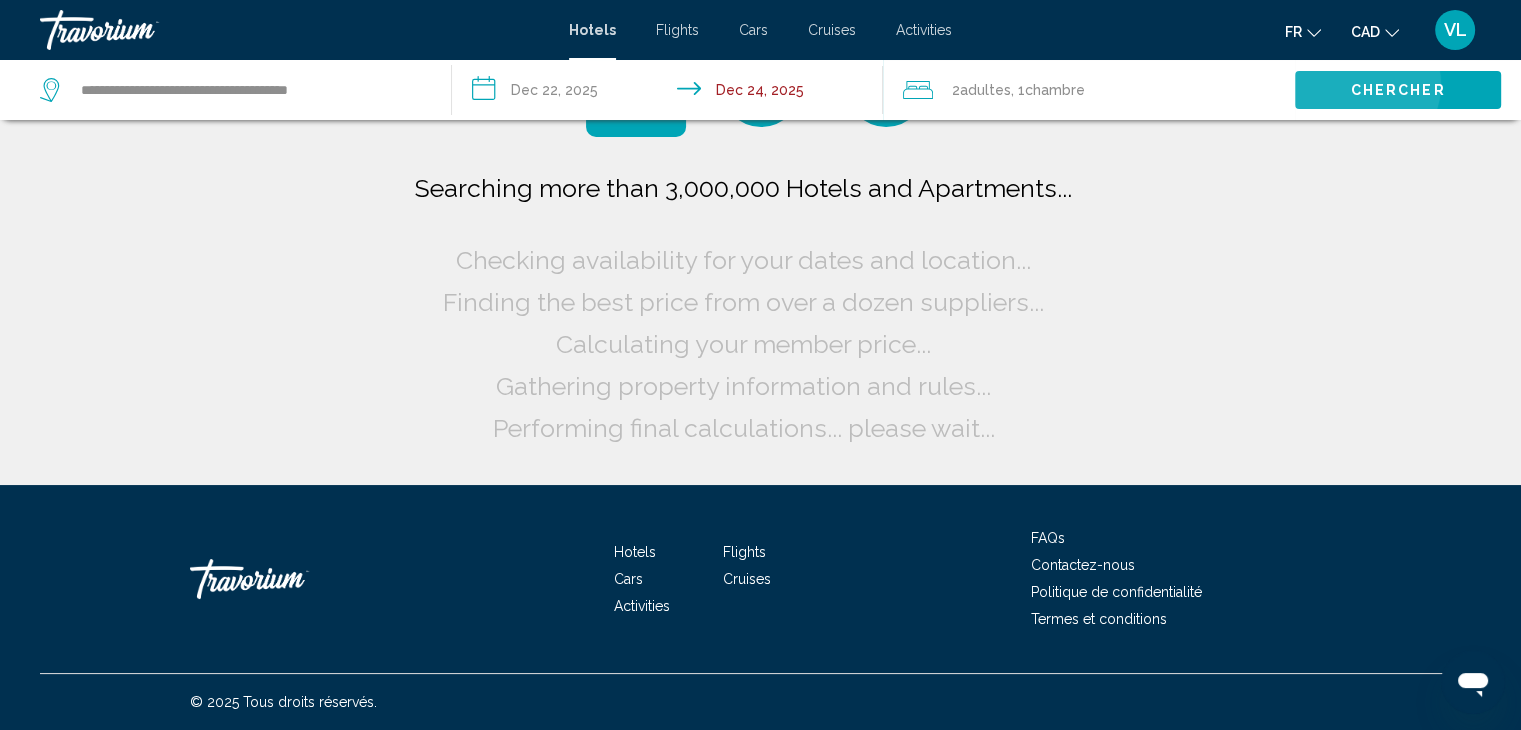 scroll, scrollTop: 0, scrollLeft: 0, axis: both 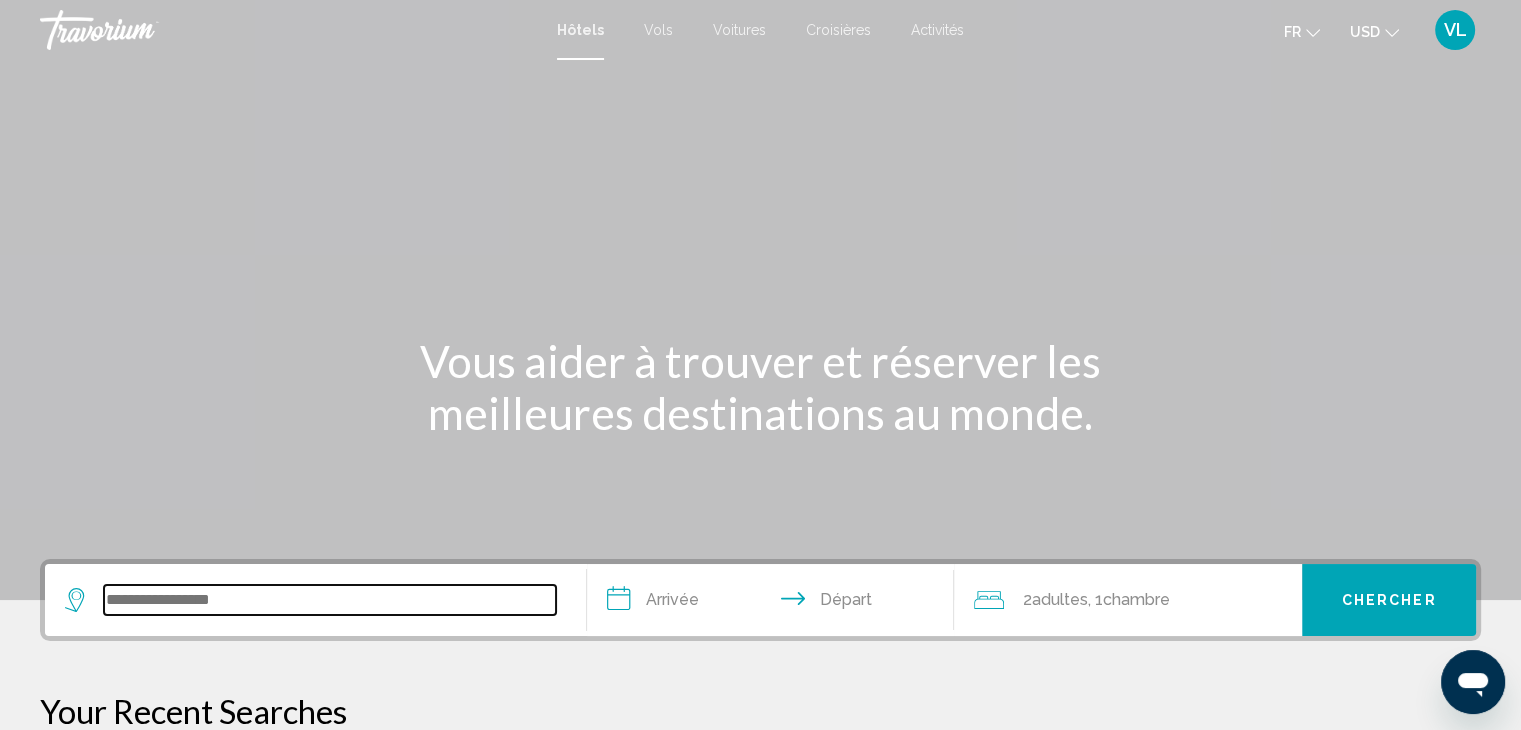 click at bounding box center [330, 600] 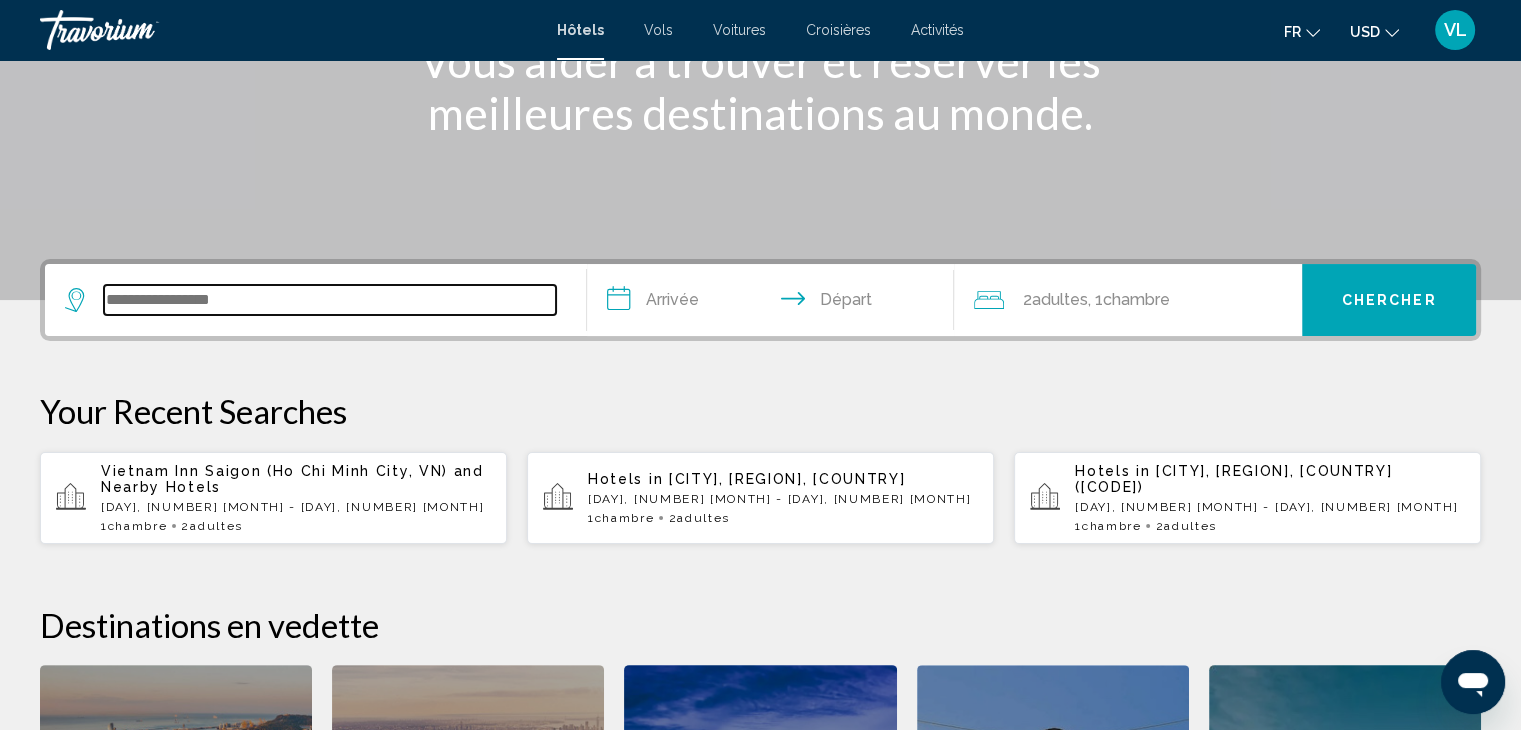 scroll, scrollTop: 493, scrollLeft: 0, axis: vertical 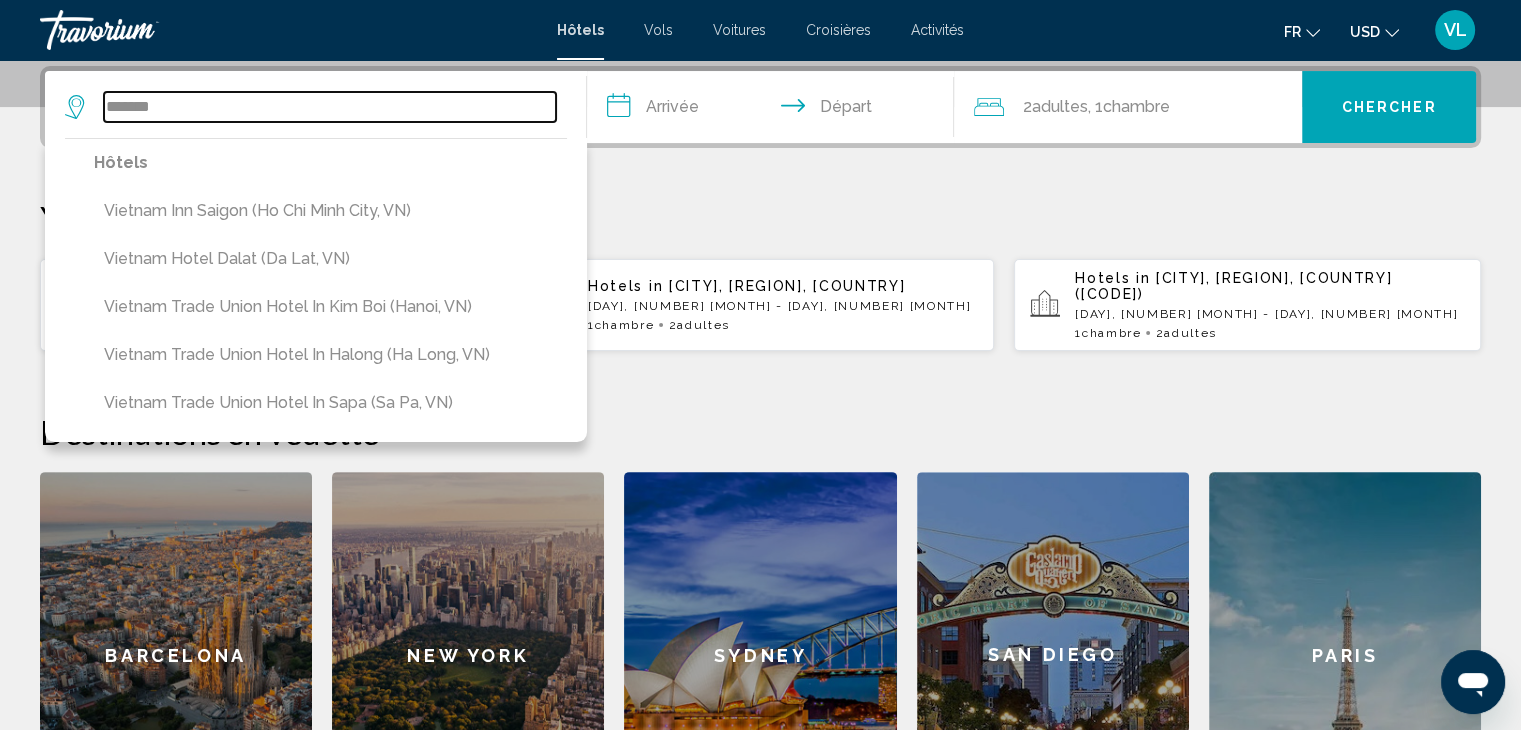 type on "*******" 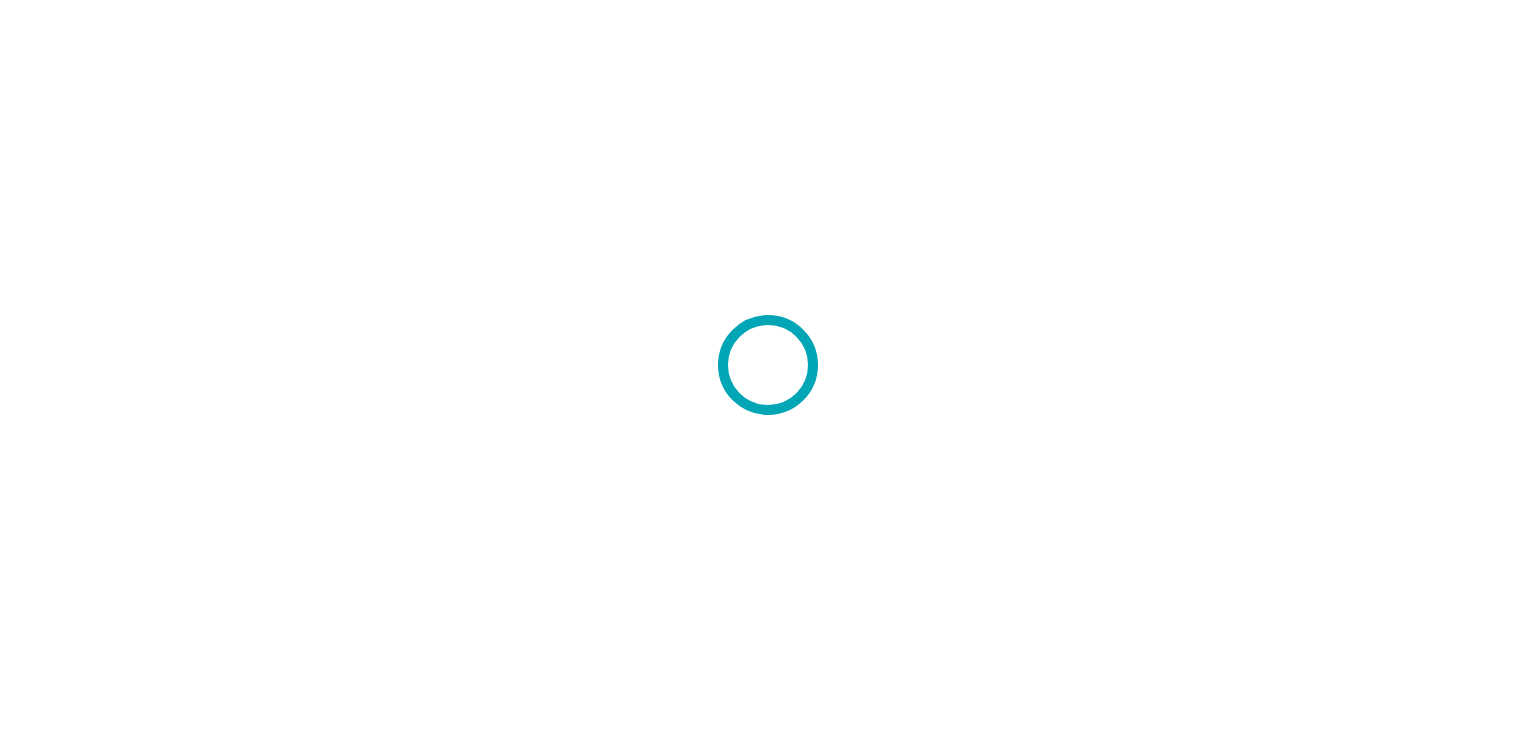 scroll, scrollTop: 0, scrollLeft: 0, axis: both 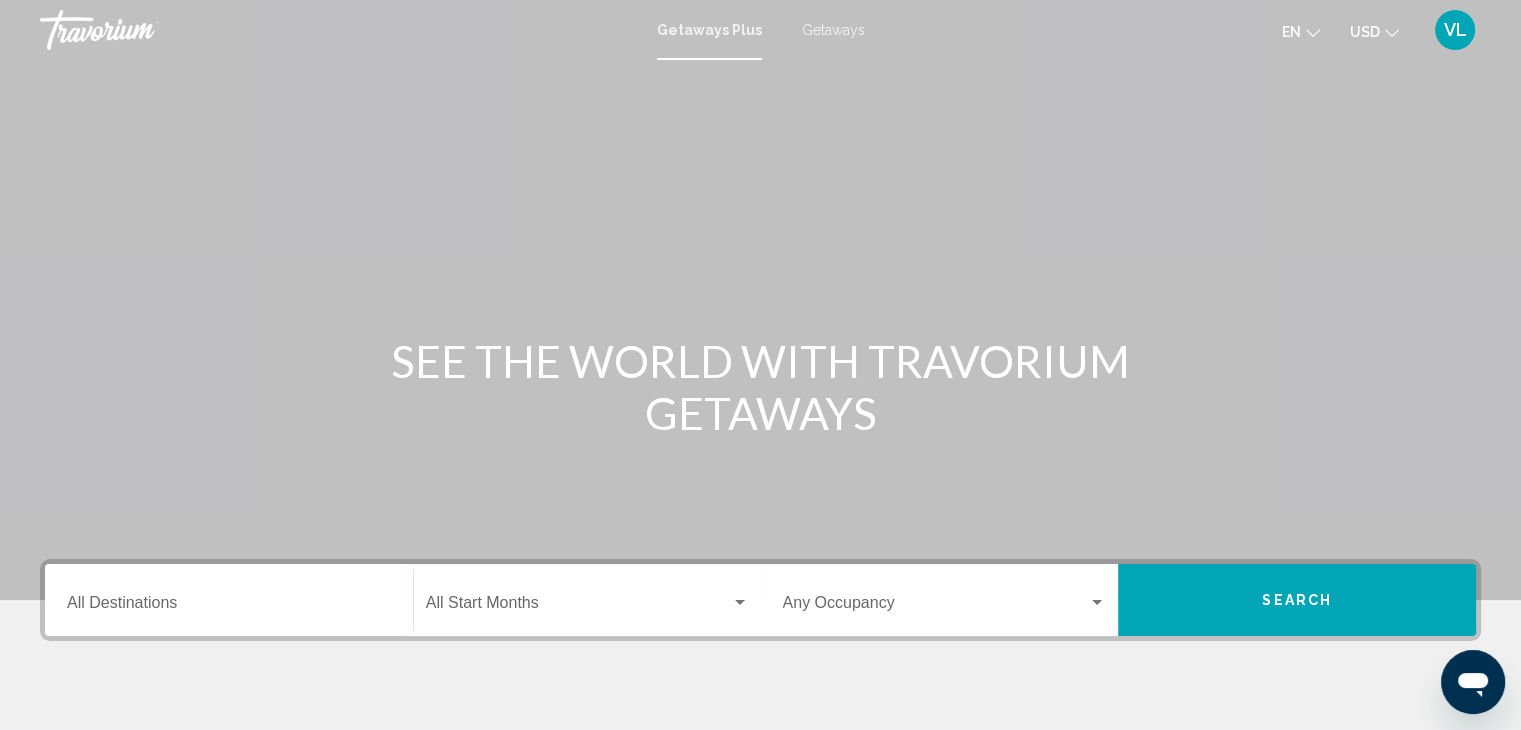 click on "en
English Español Français Italiano Português русский" 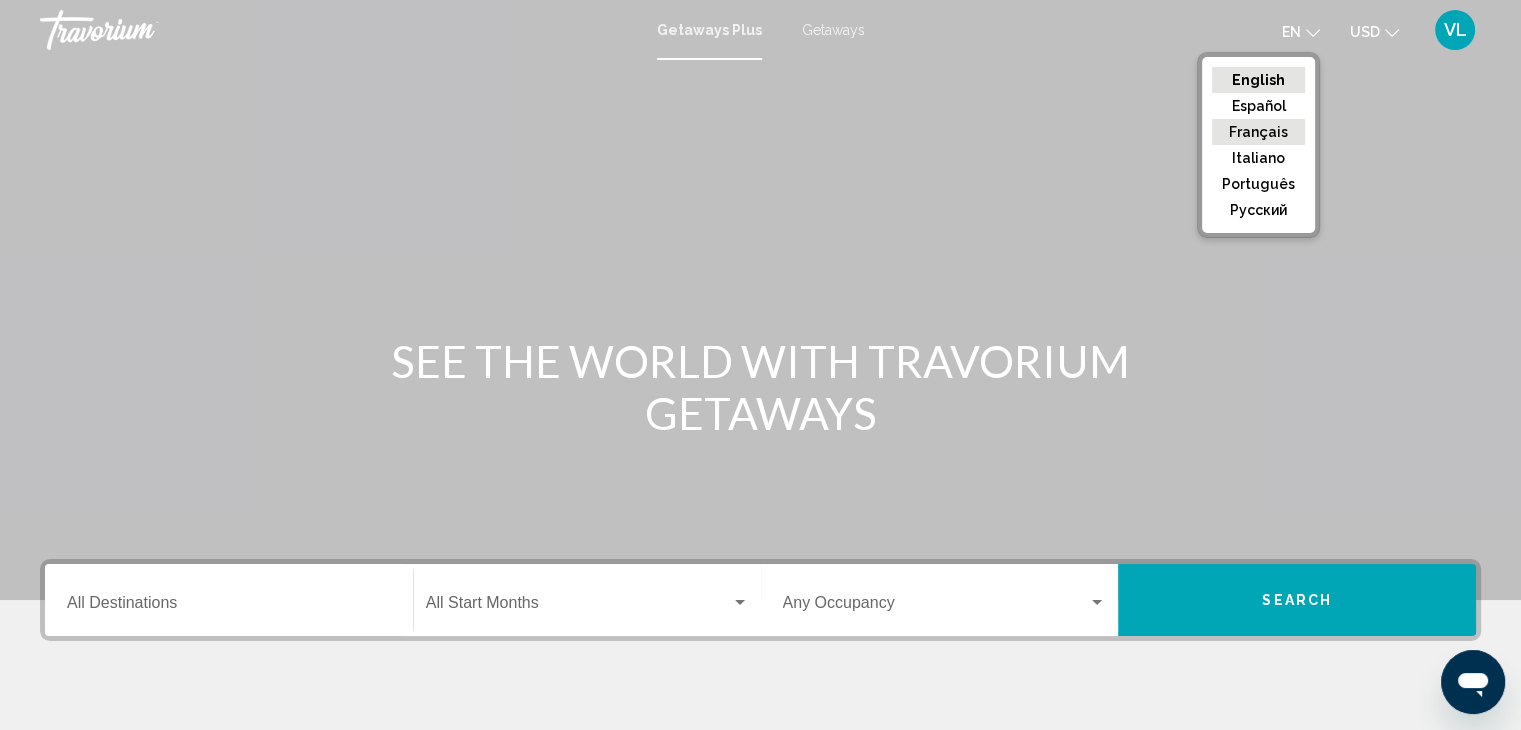 click on "Français" 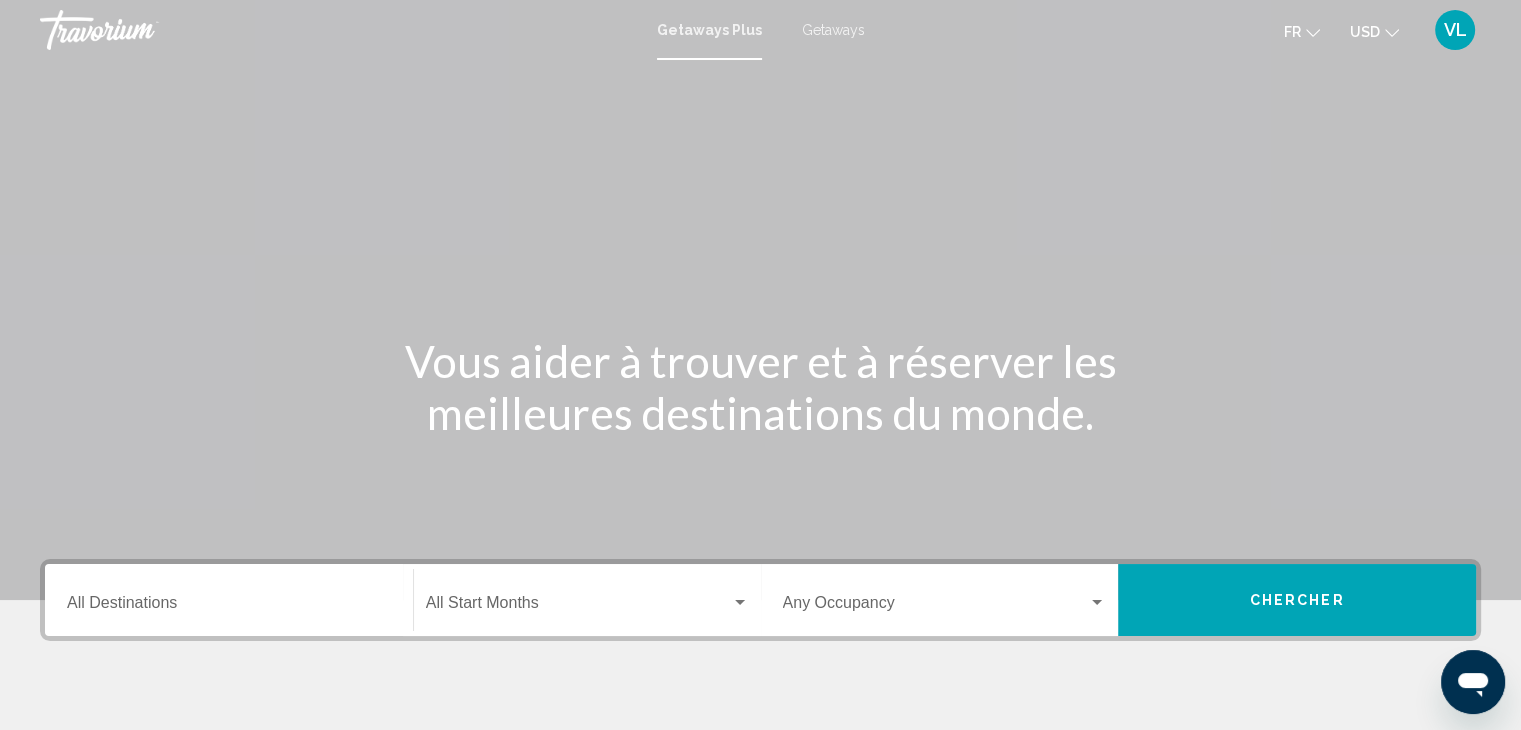 click on "USD" 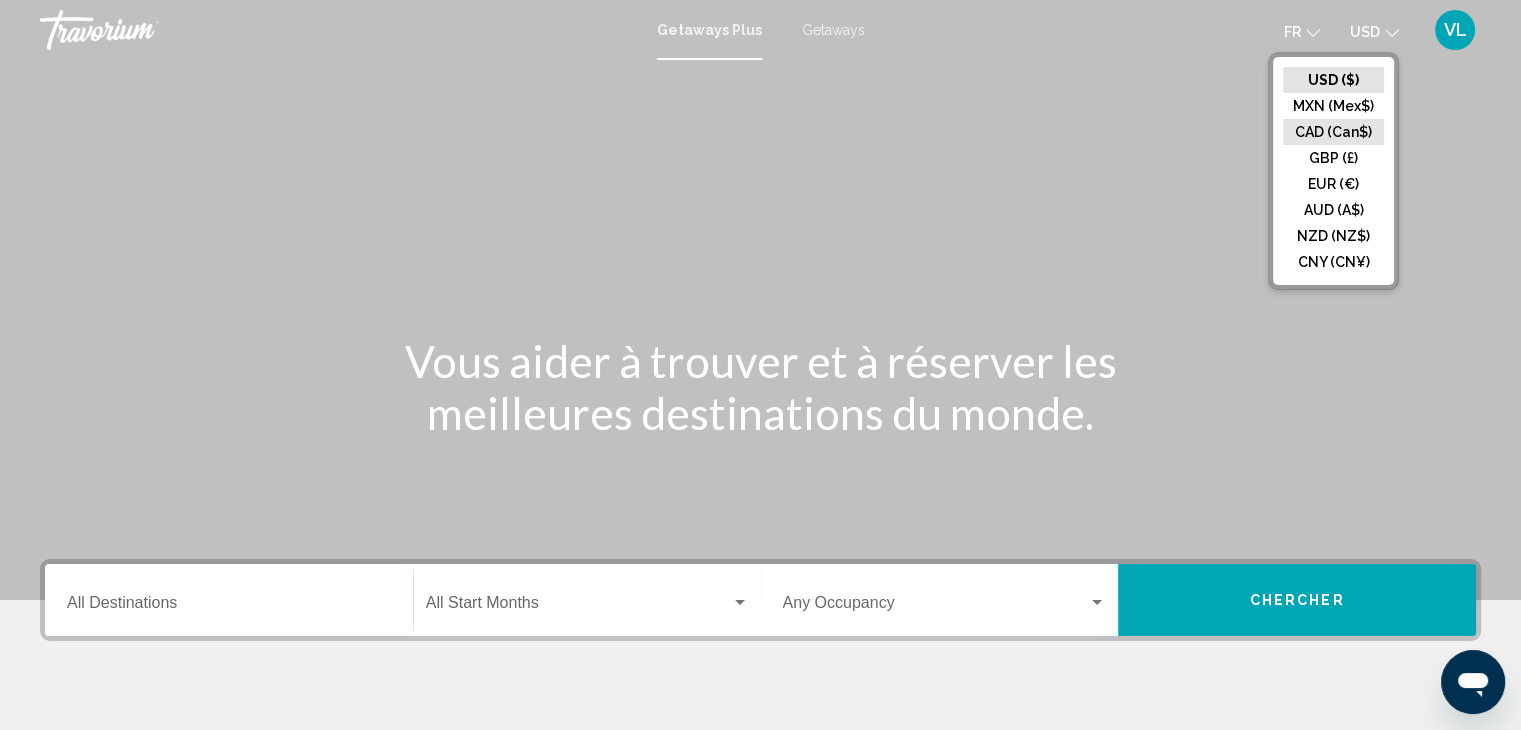 click on "CAD (Can$)" 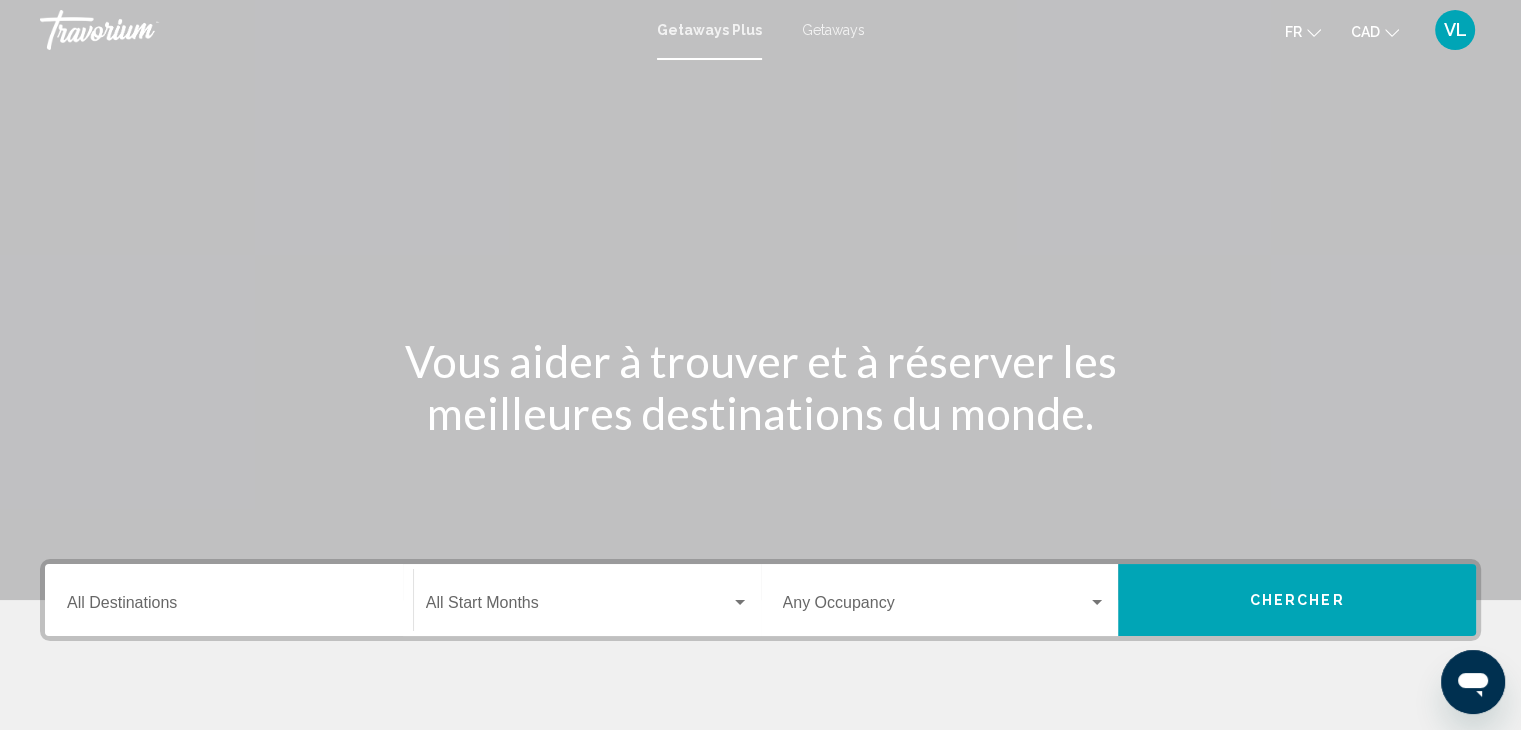 click on "Destination All Destinations" at bounding box center [229, 600] 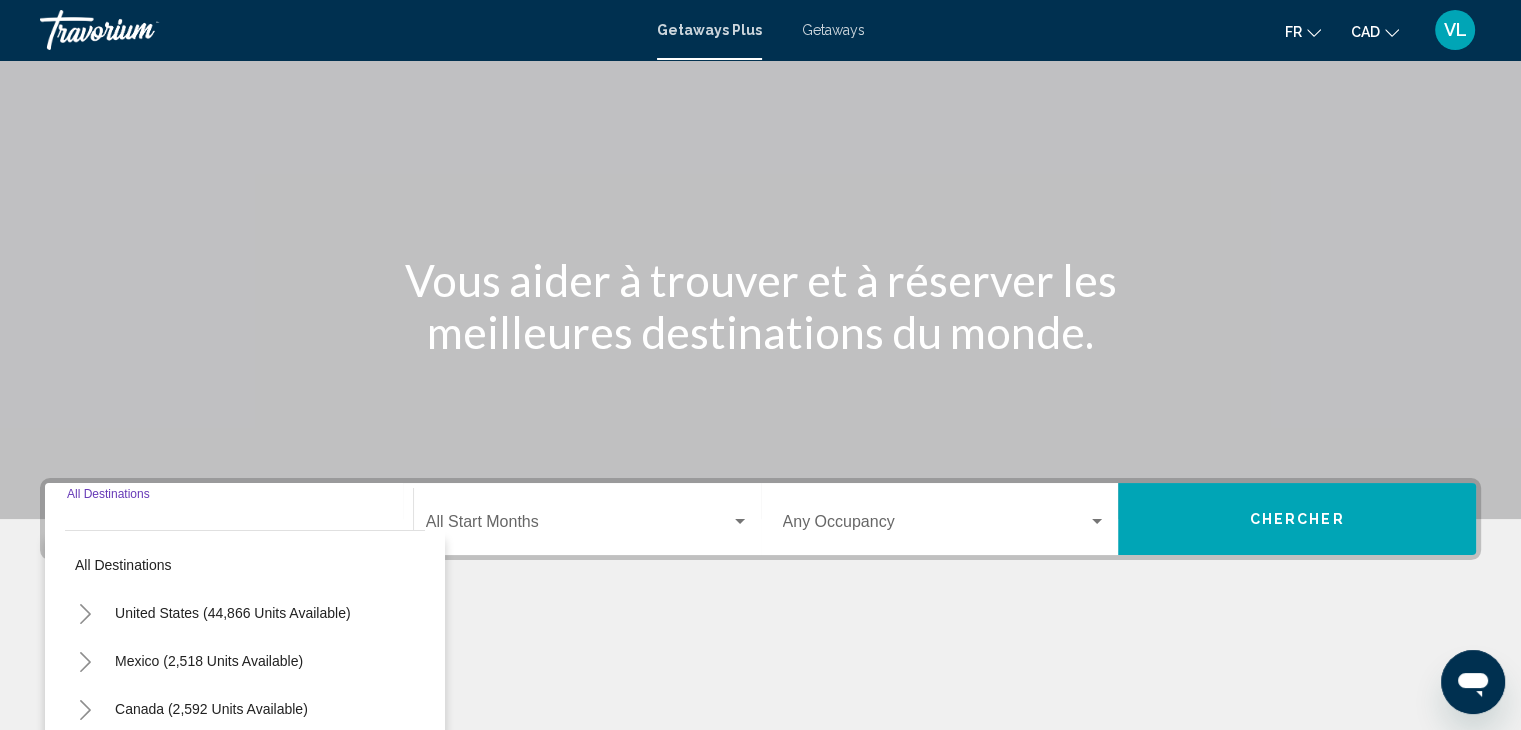 scroll, scrollTop: 356, scrollLeft: 0, axis: vertical 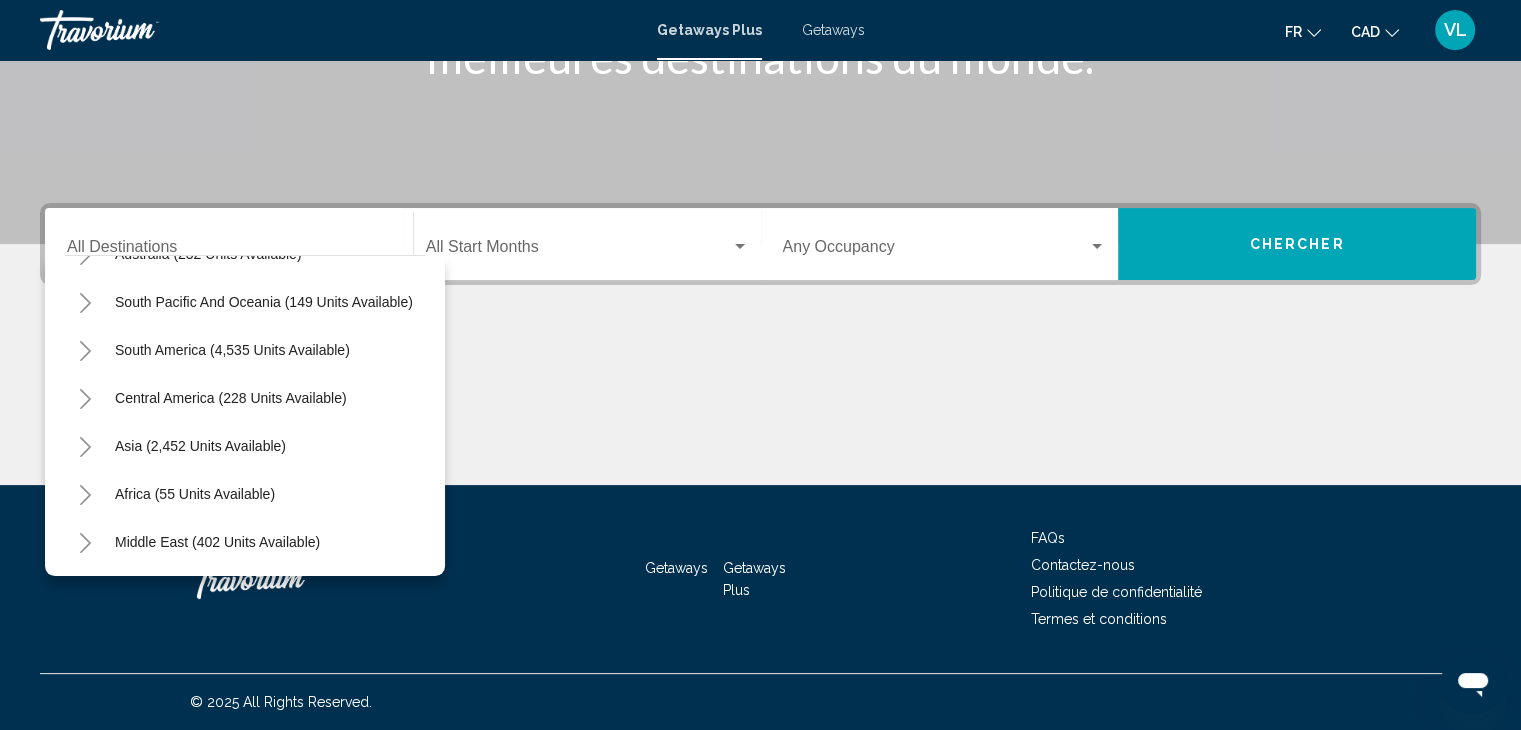 click 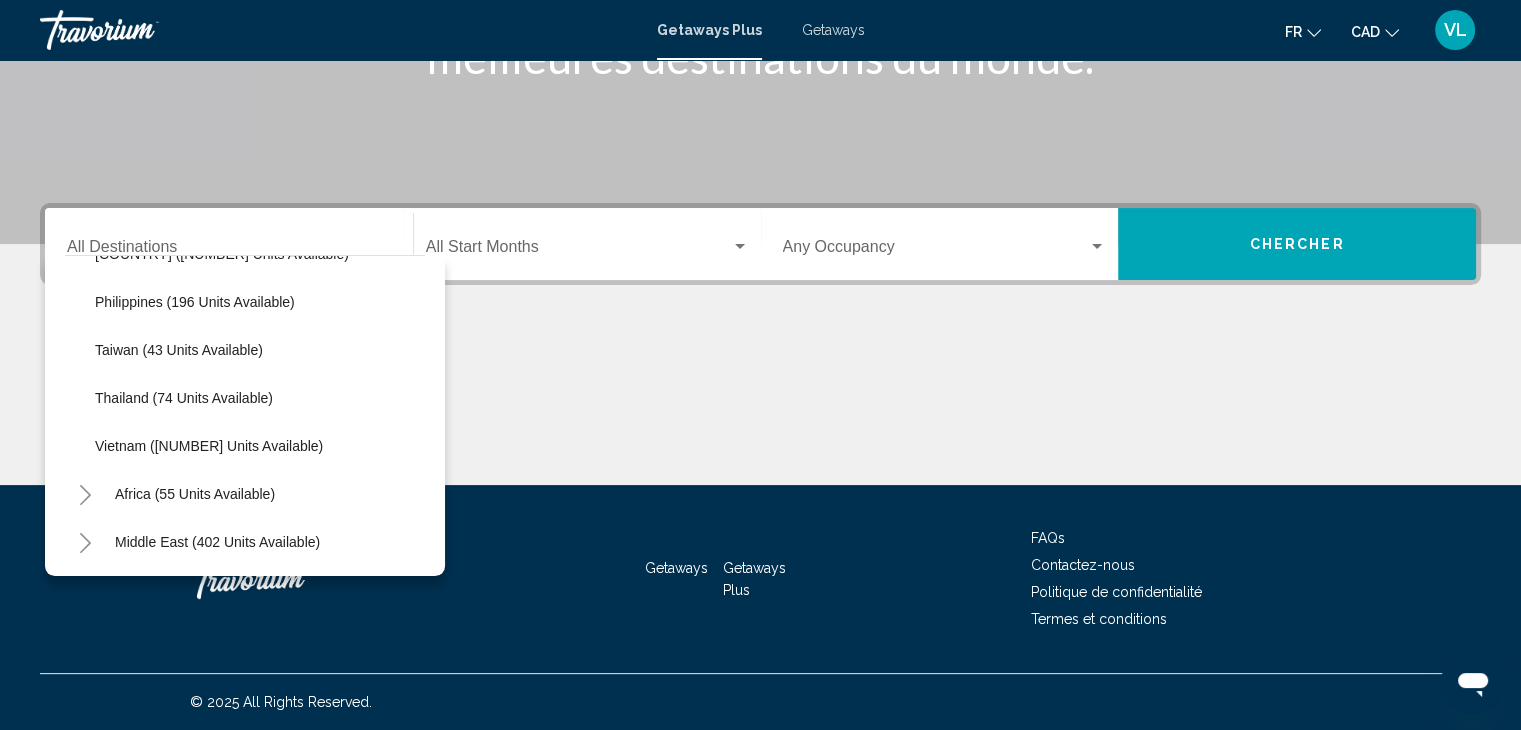 scroll, scrollTop: 819, scrollLeft: 0, axis: vertical 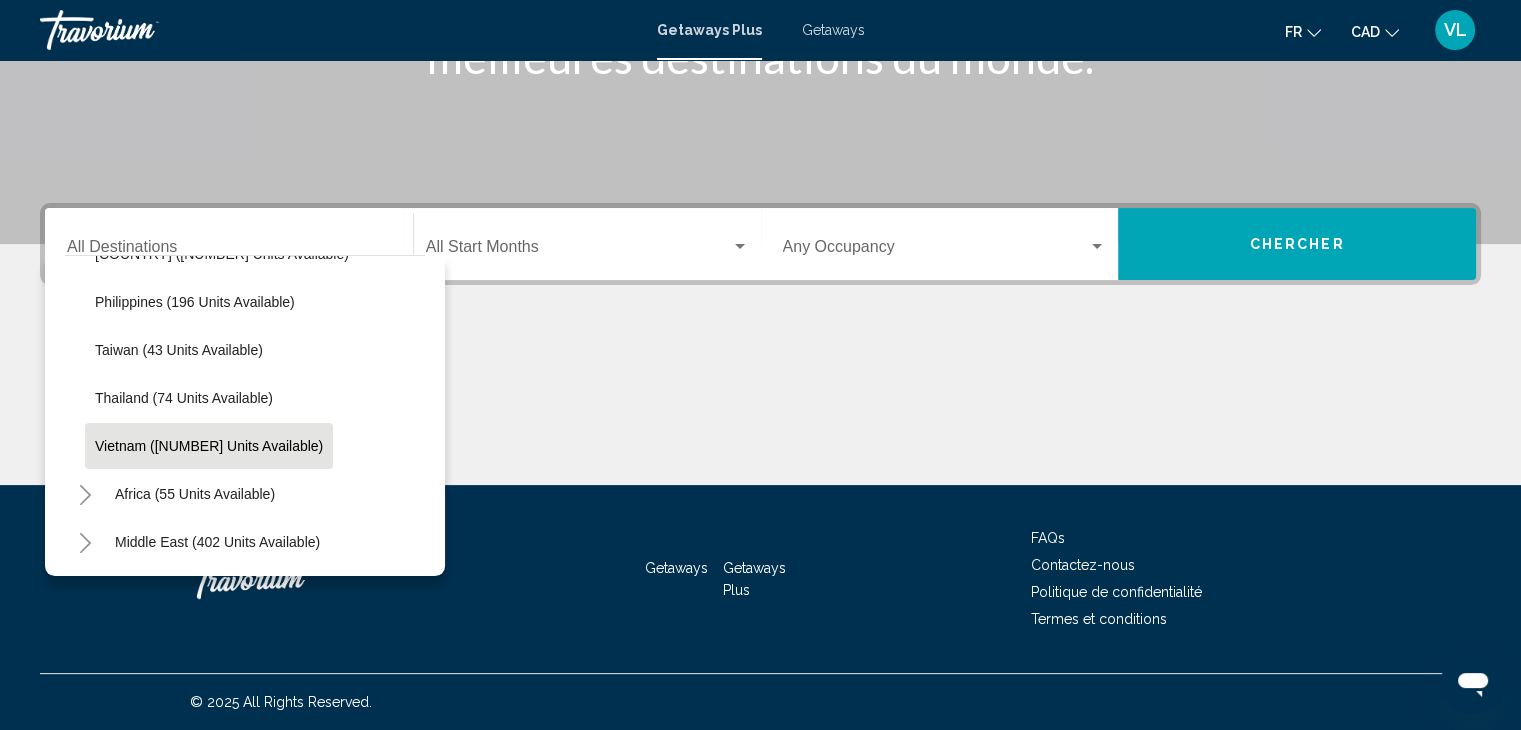 click on "Vietnam ([NUMBER] units available)" 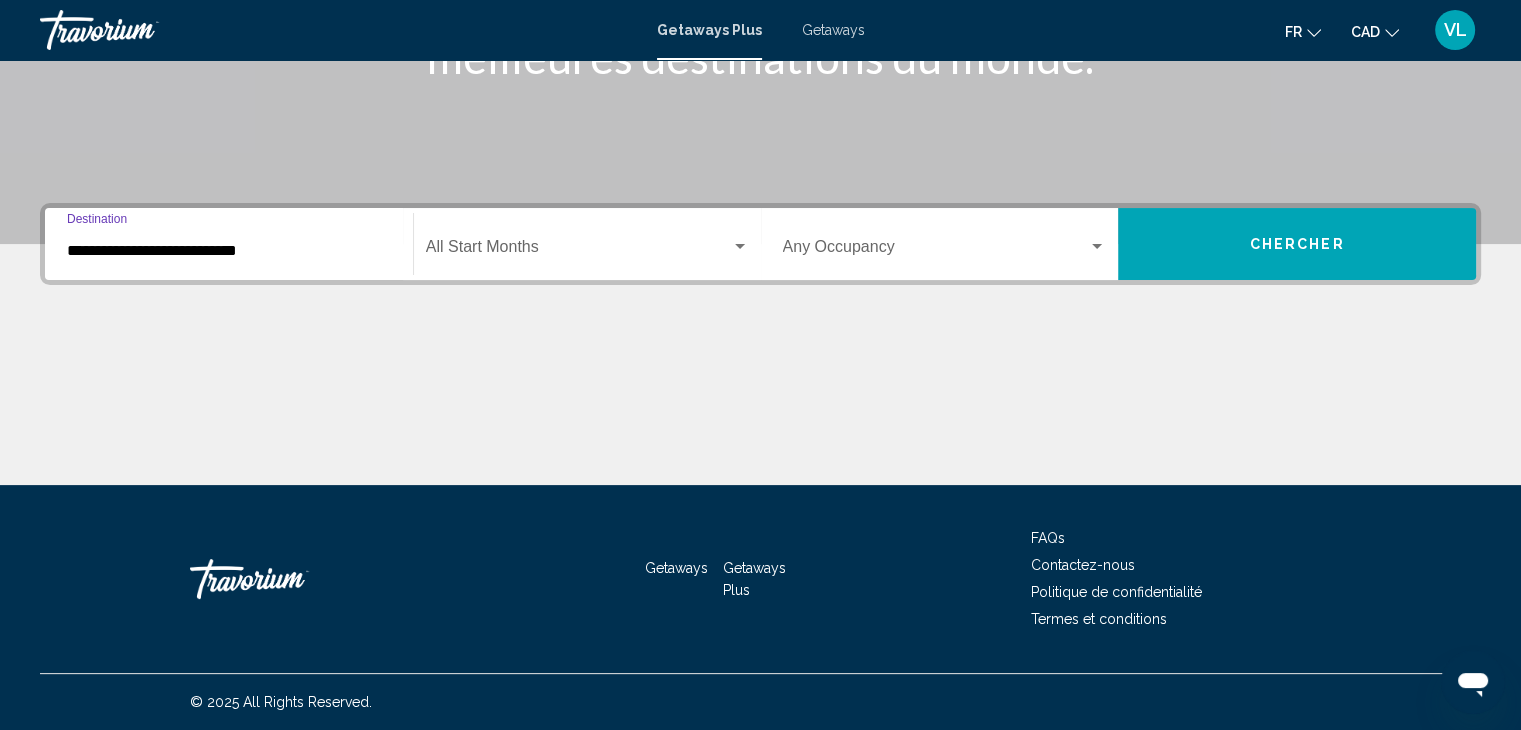 click at bounding box center (578, 251) 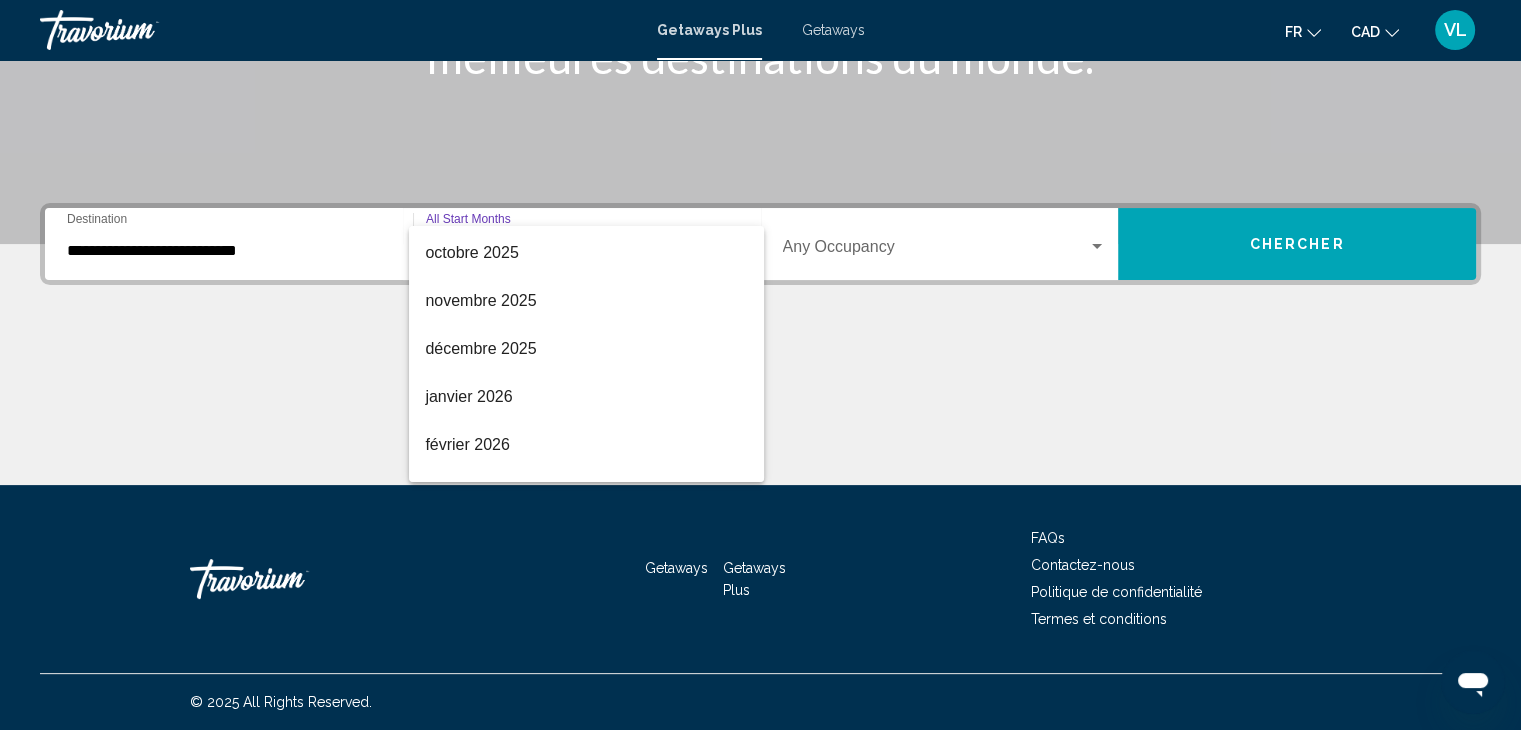 scroll, scrollTop: 146, scrollLeft: 0, axis: vertical 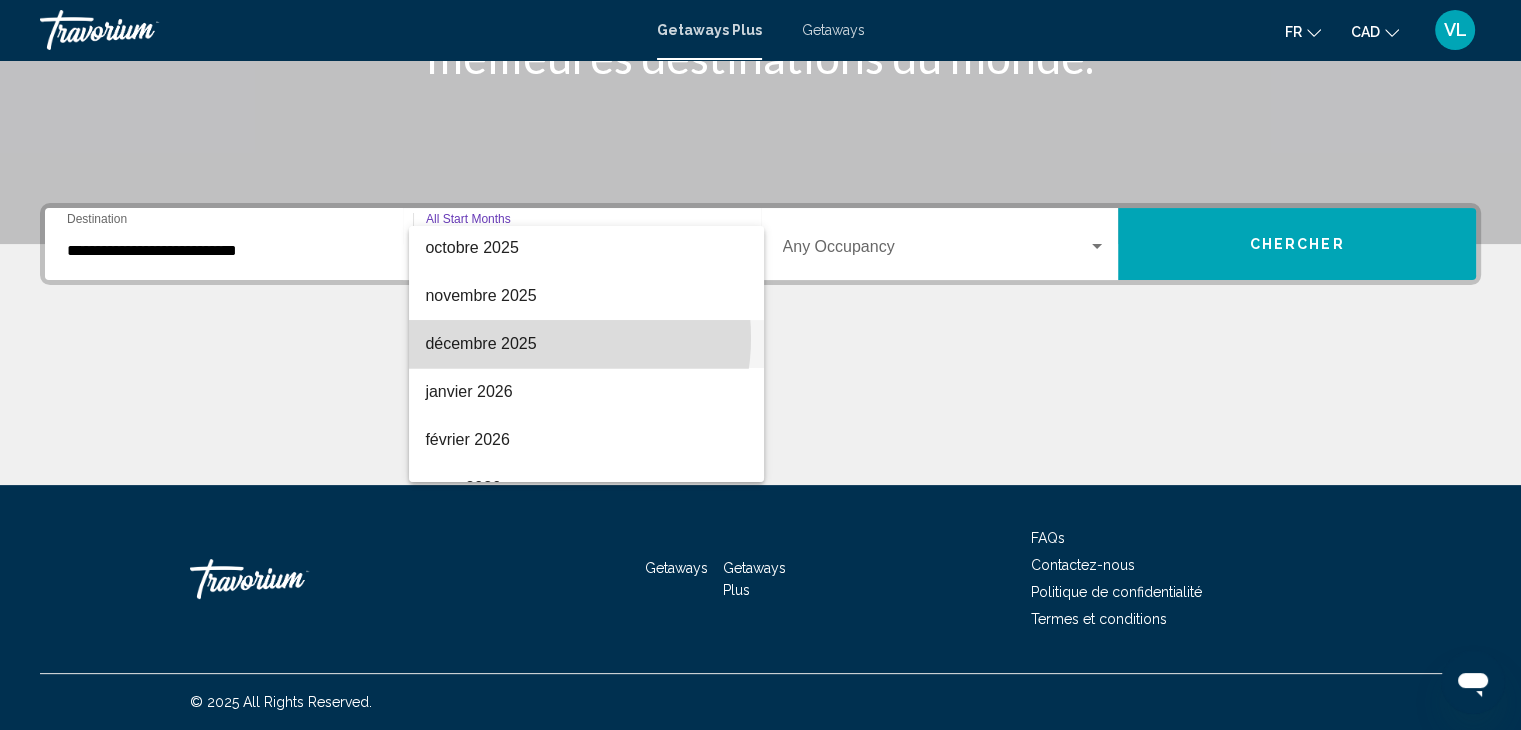 click on "décembre 2025" at bounding box center [586, 344] 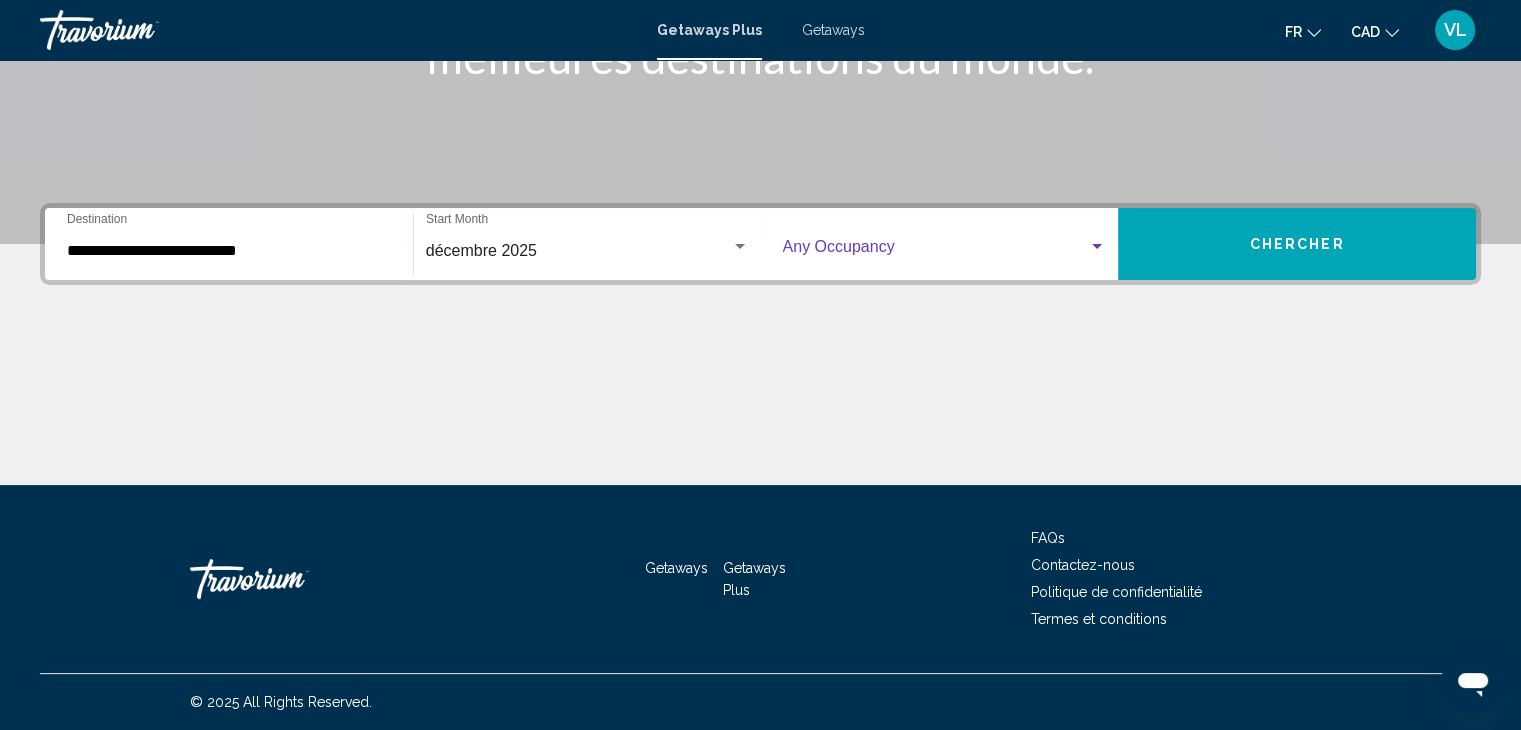 click at bounding box center (936, 251) 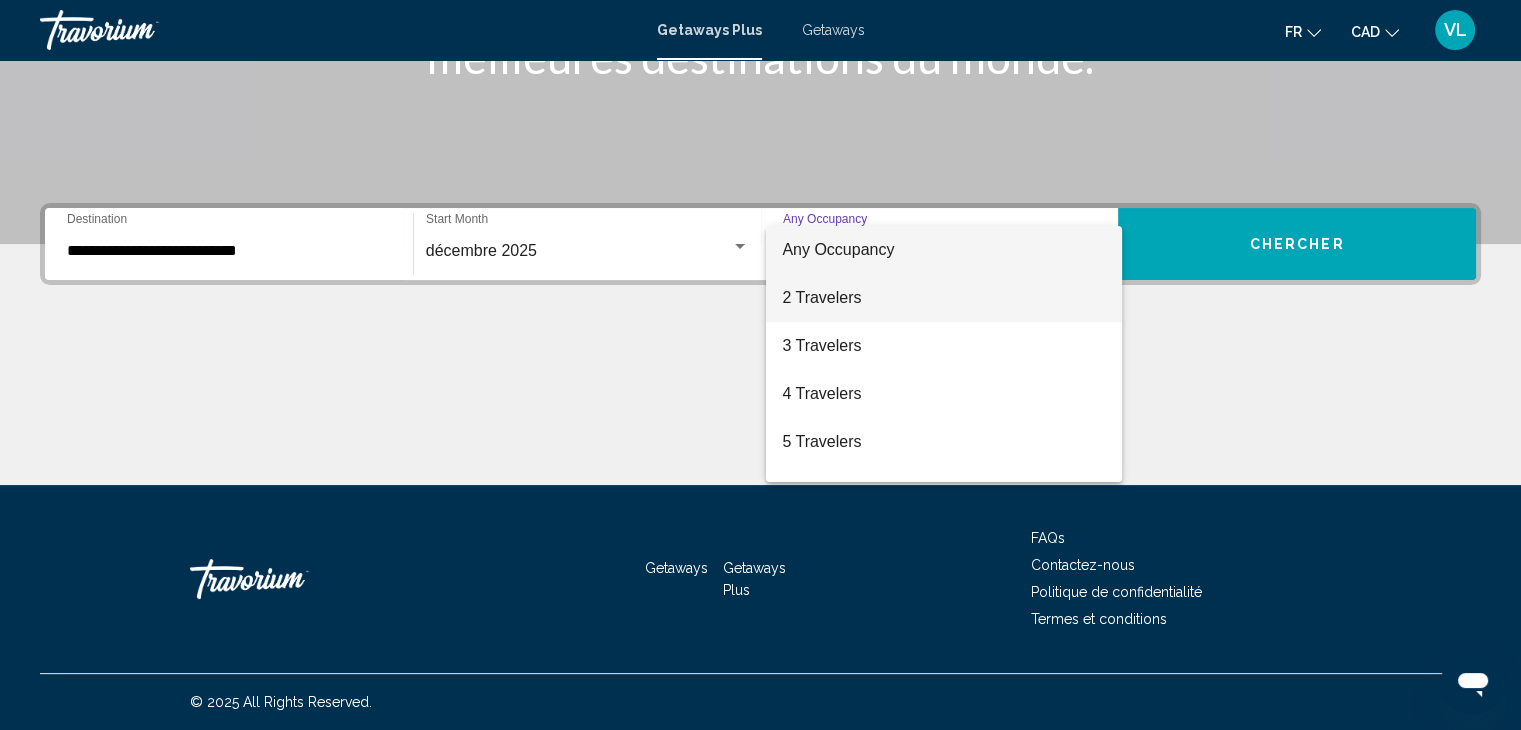 click on "2 Travelers" at bounding box center [944, 298] 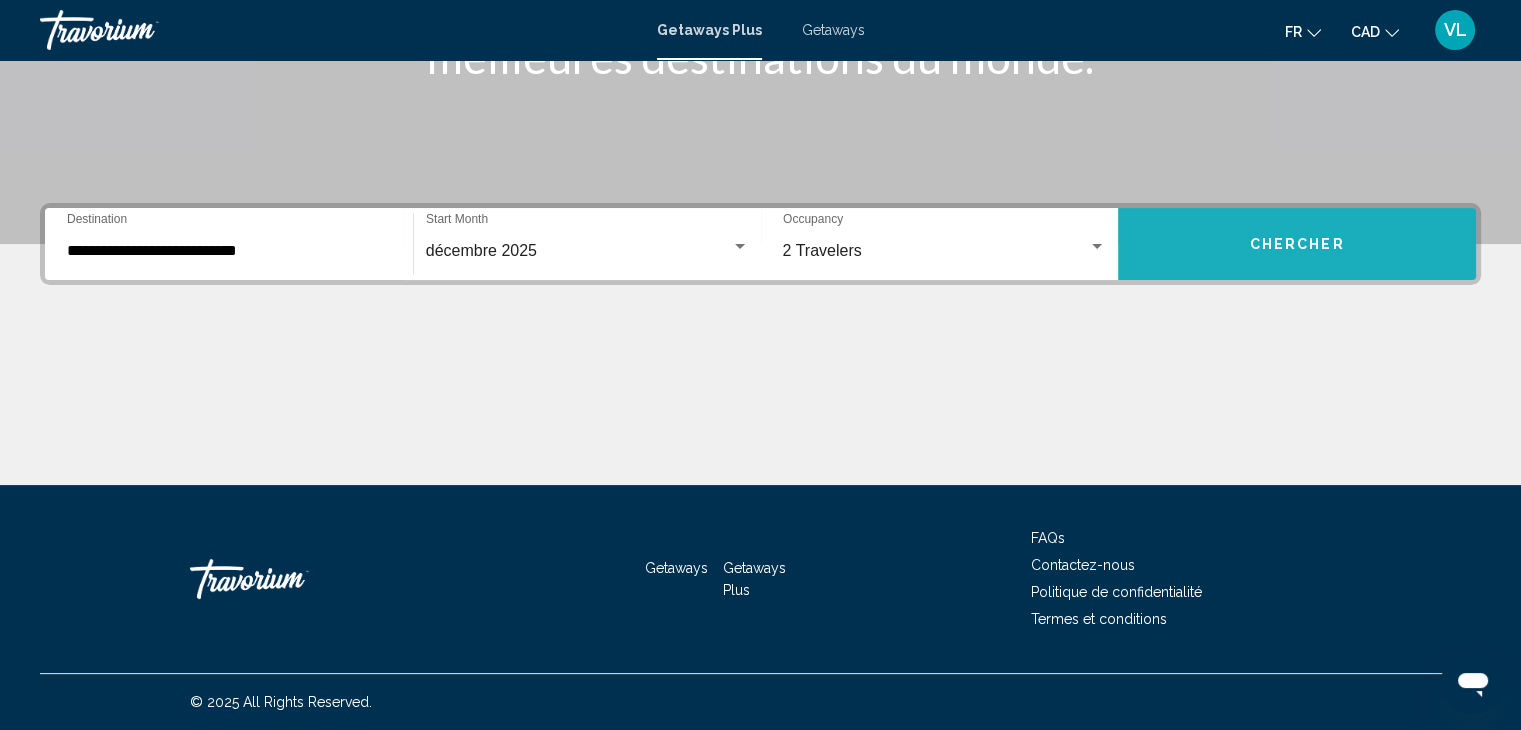 click on "Chercher" at bounding box center (1297, 244) 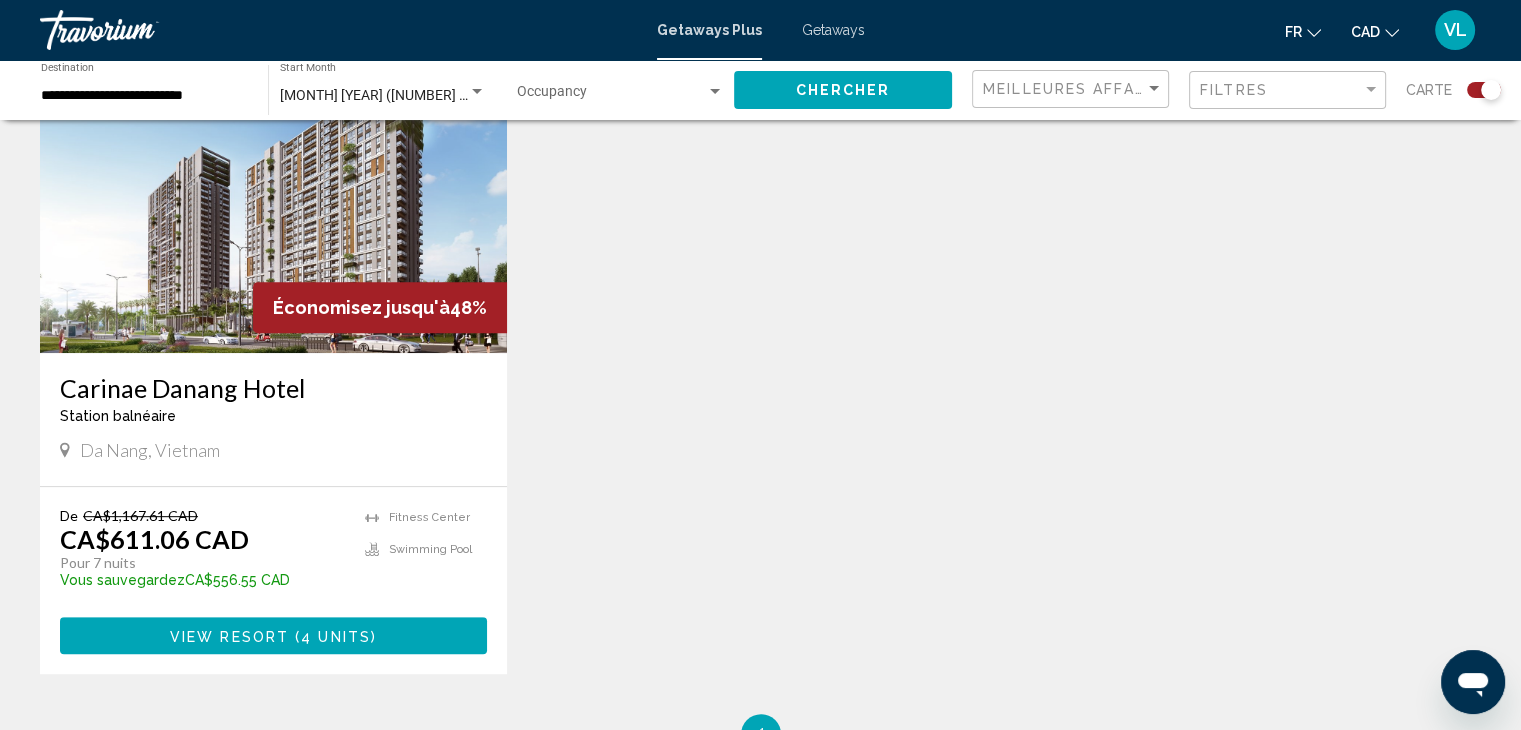 scroll, scrollTop: 828, scrollLeft: 0, axis: vertical 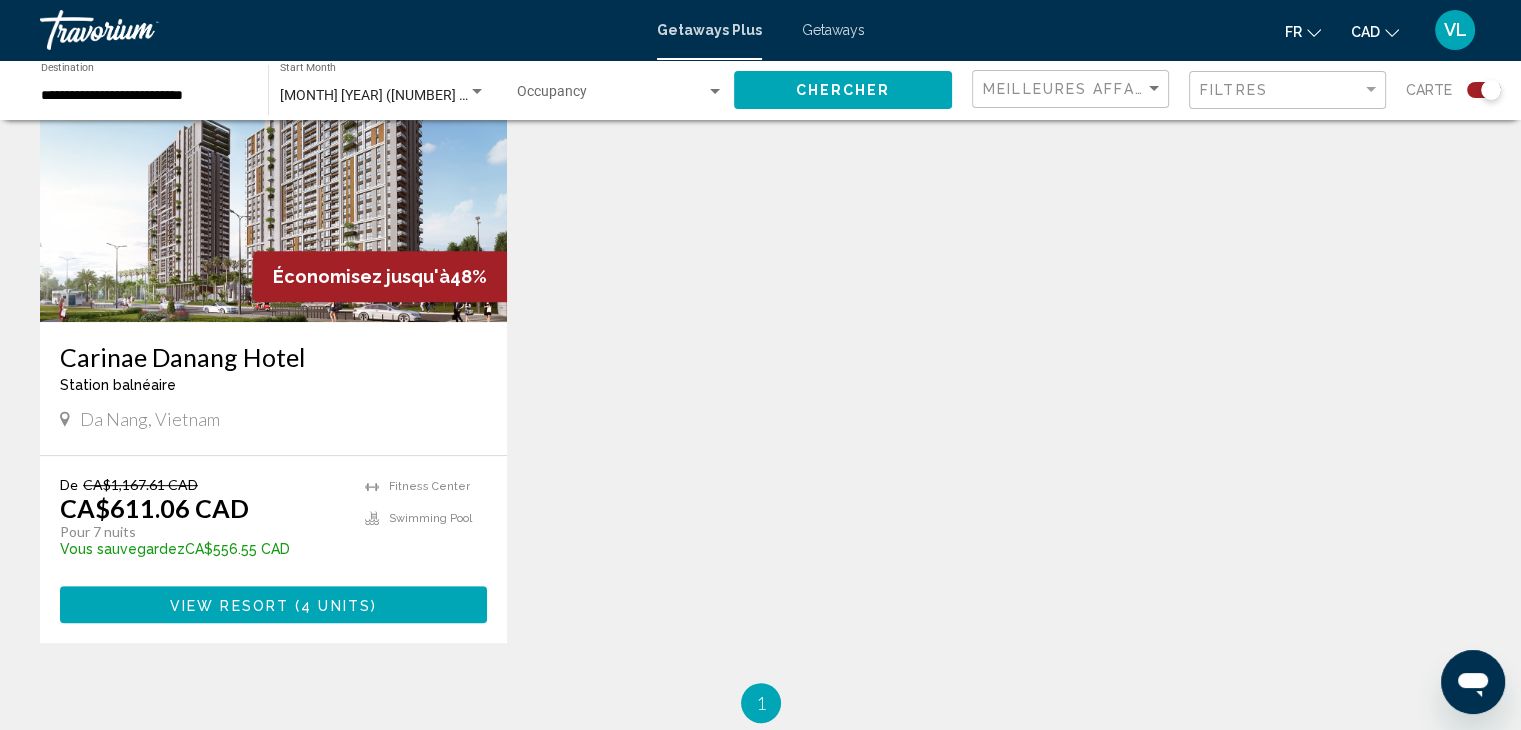 click on "View Resort" at bounding box center (229, 605) 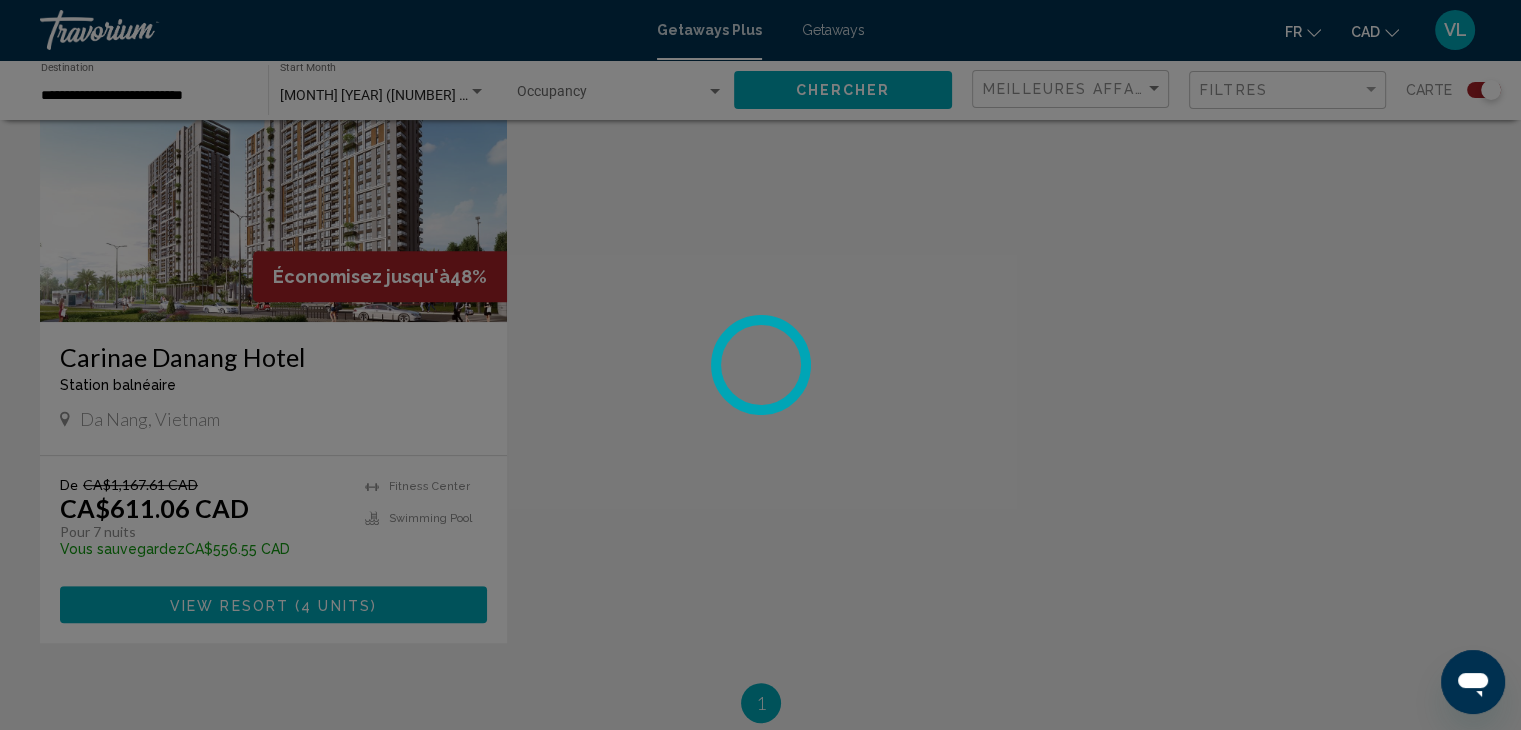 scroll, scrollTop: 0, scrollLeft: 0, axis: both 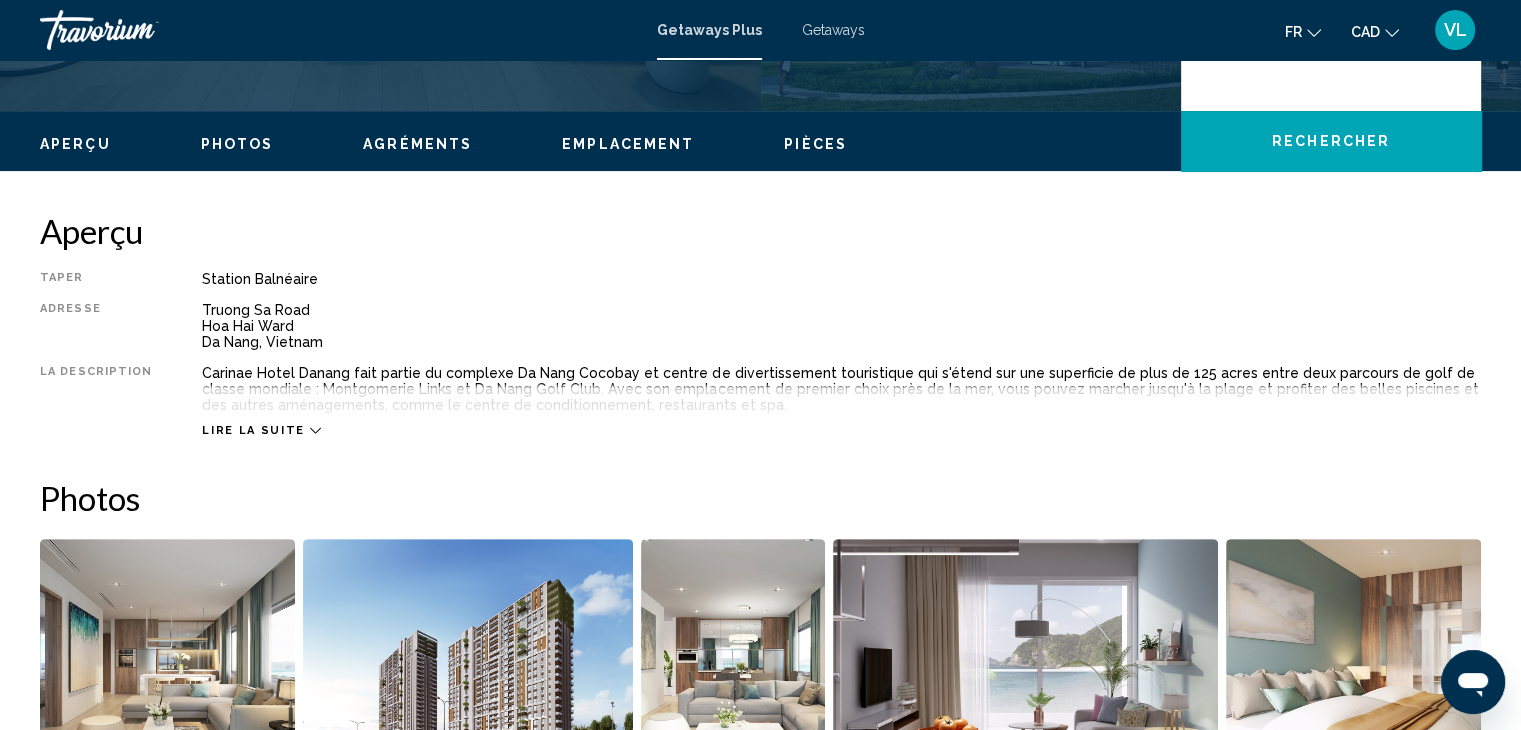 click on "Lire la suite" at bounding box center (253, 430) 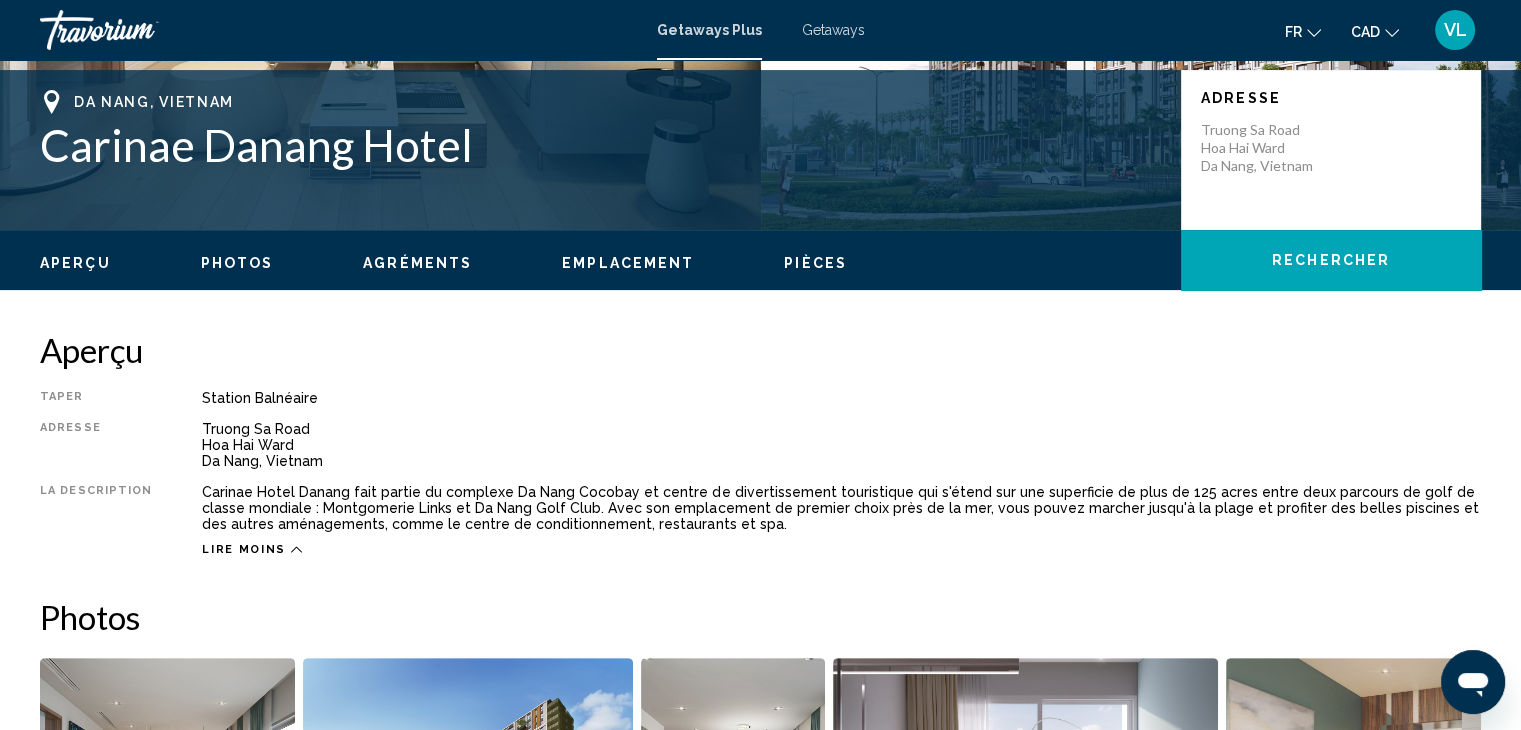 scroll, scrollTop: 361, scrollLeft: 0, axis: vertical 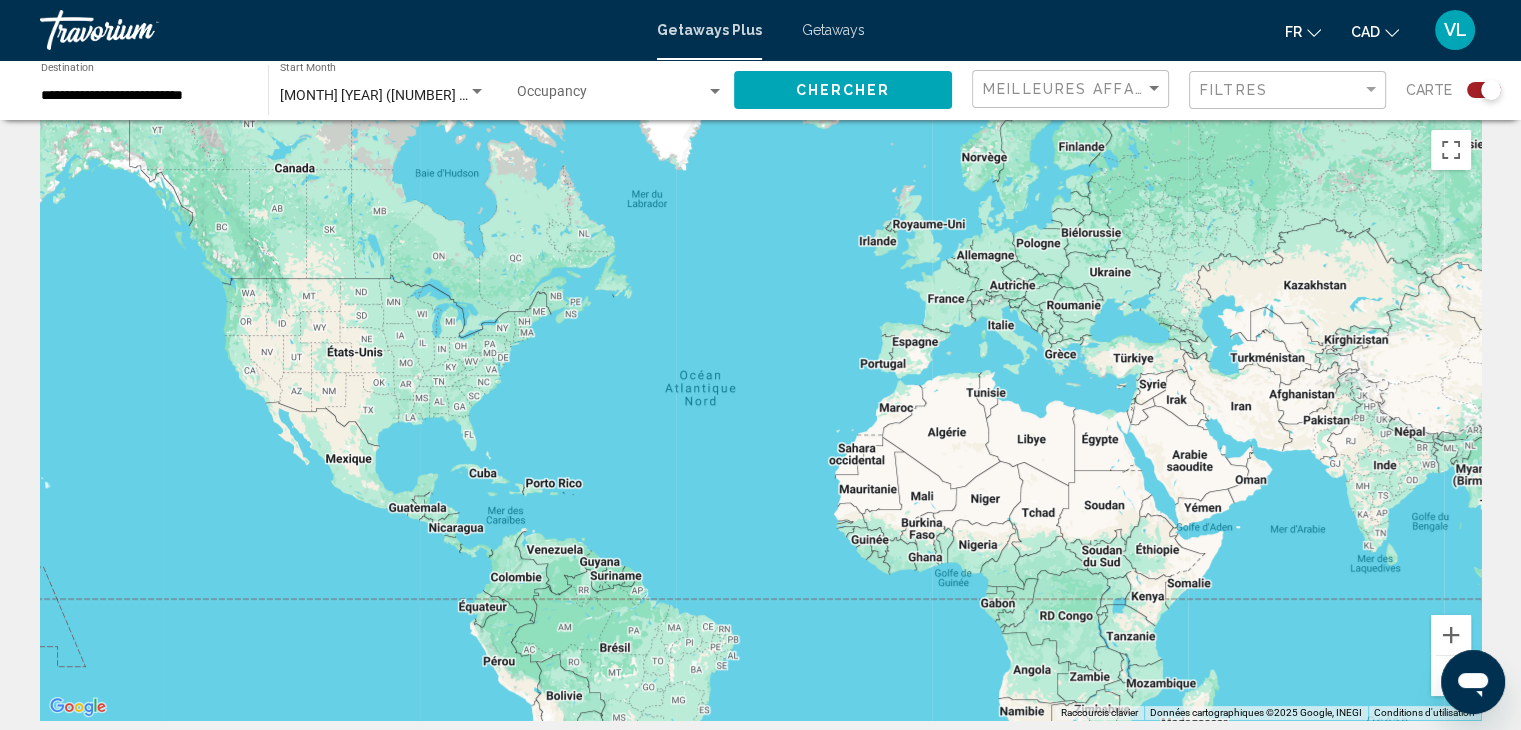 click on "Getaways" at bounding box center [833, 30] 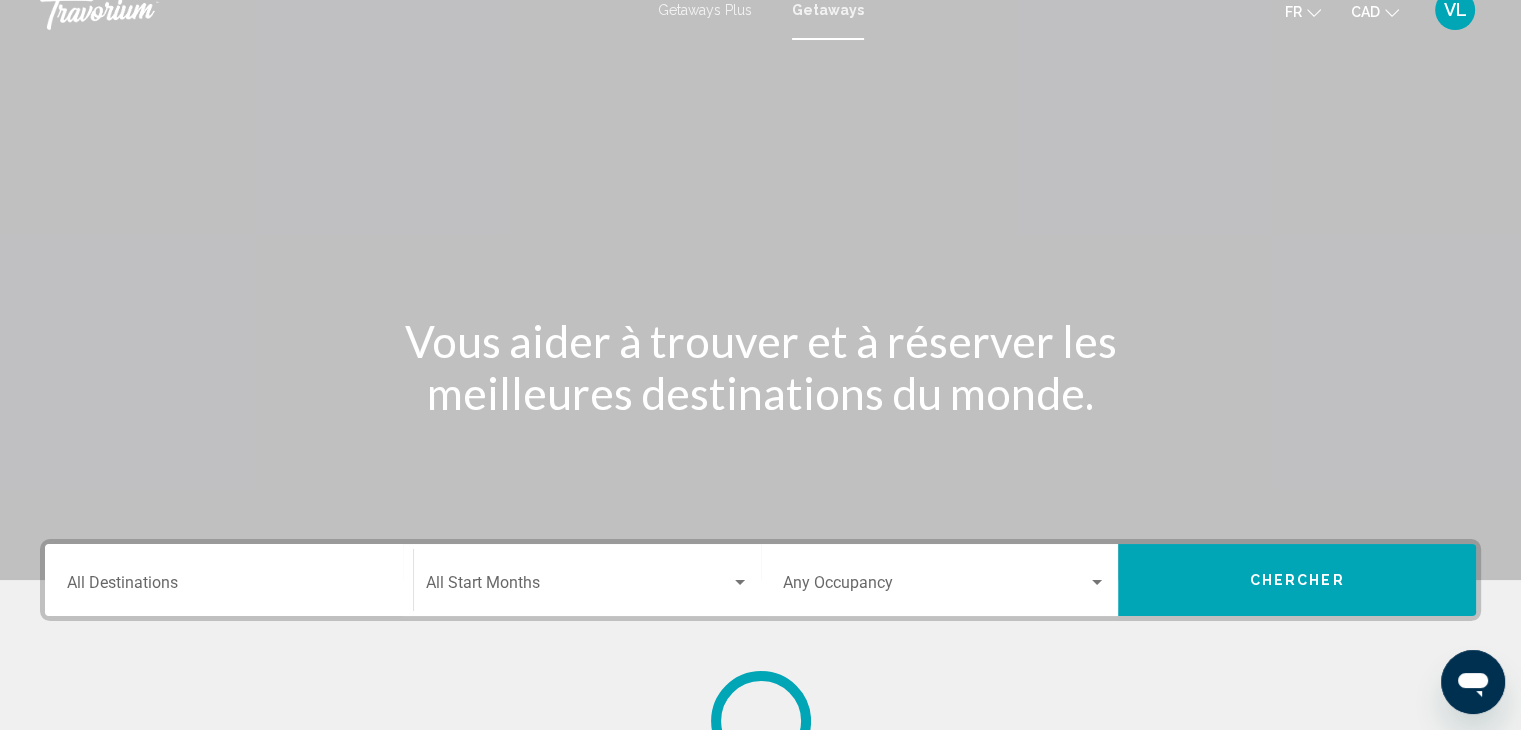 scroll, scrollTop: 0, scrollLeft: 0, axis: both 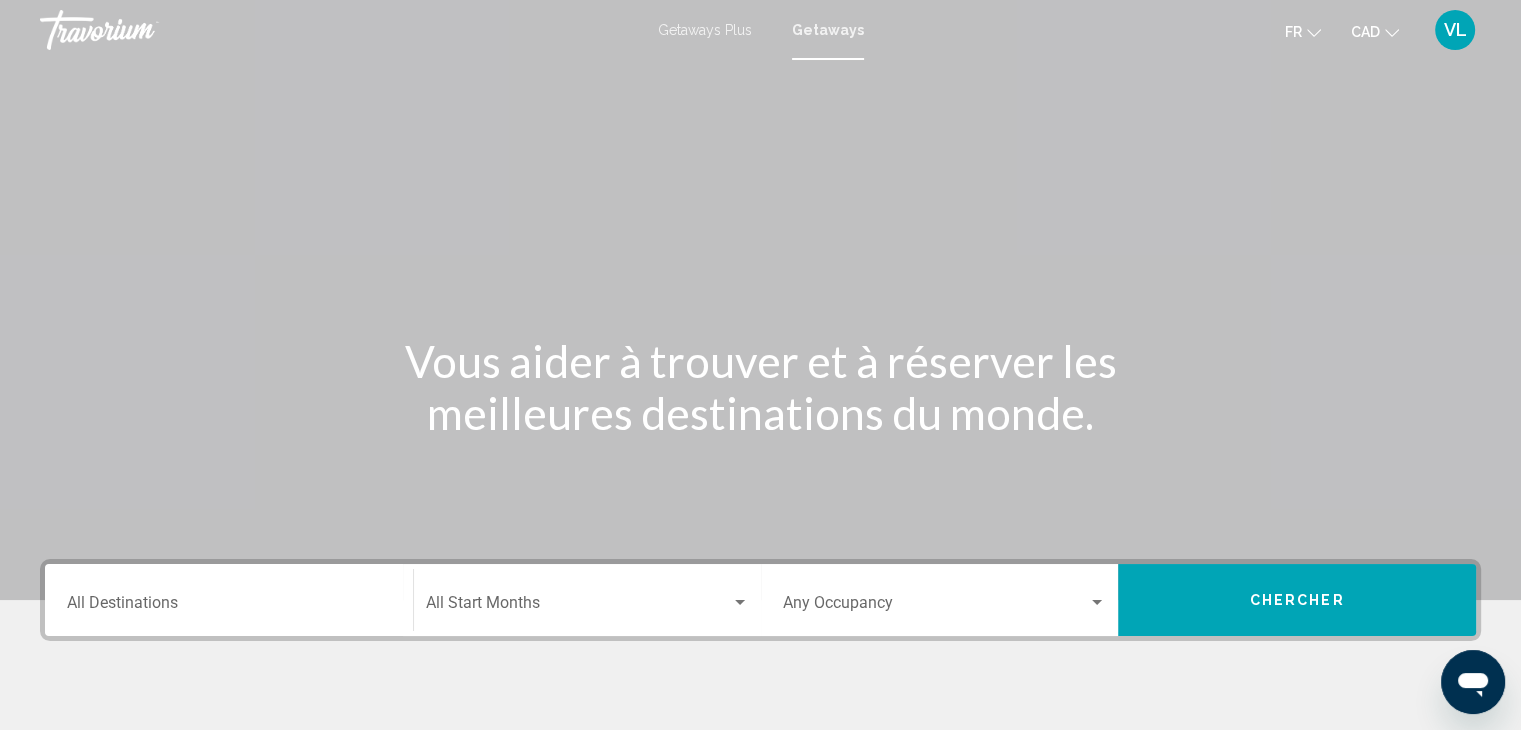 click on "Destination All Destinations" at bounding box center [229, 607] 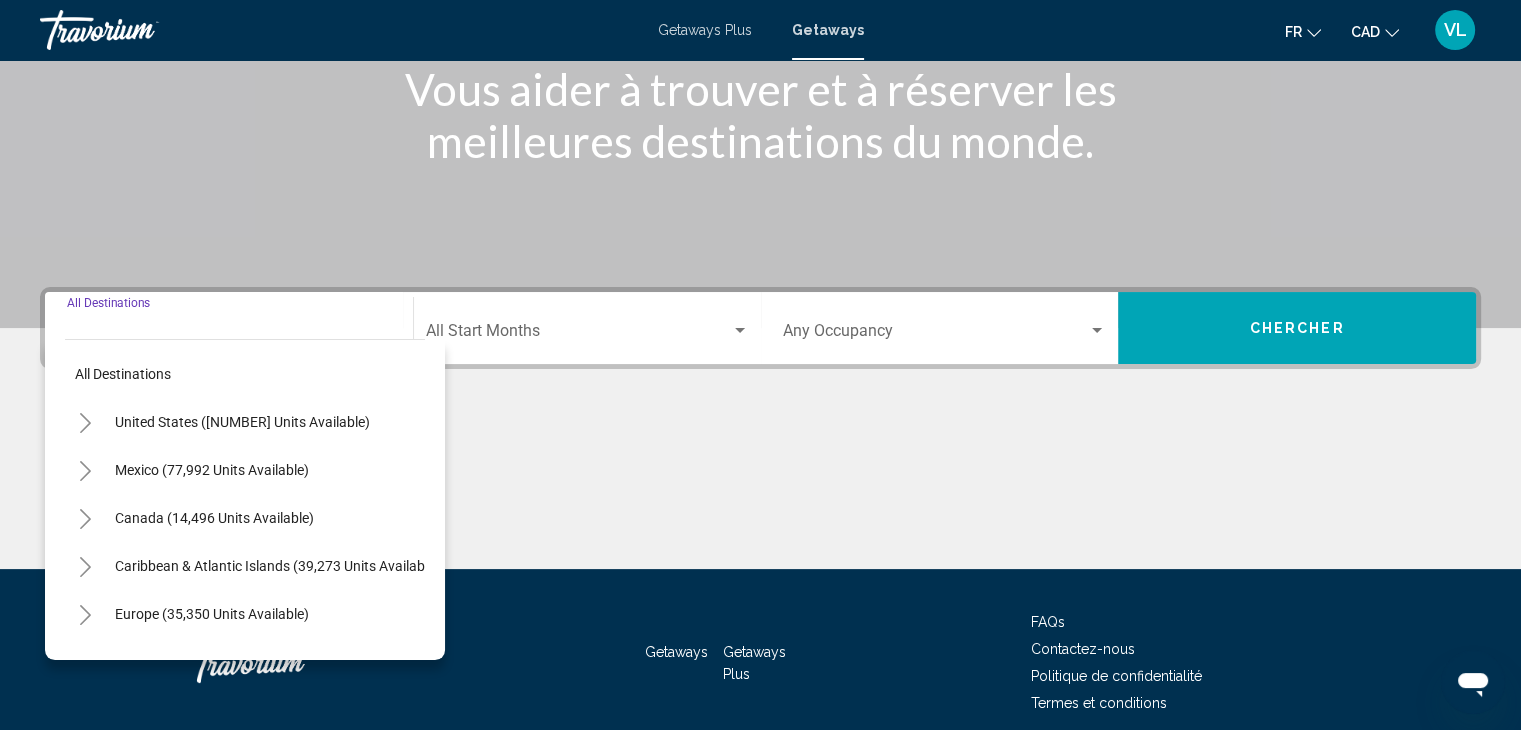 scroll, scrollTop: 356, scrollLeft: 0, axis: vertical 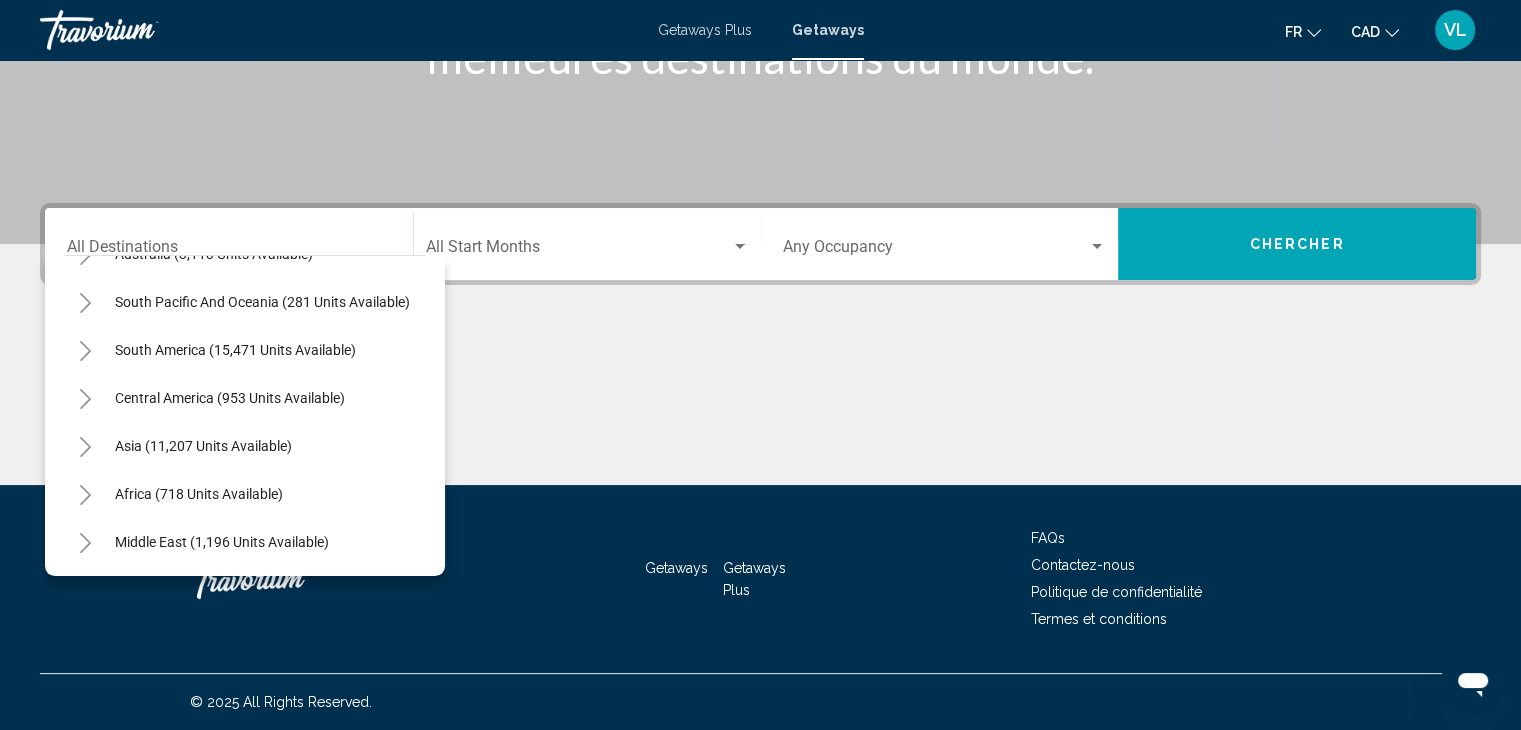 click 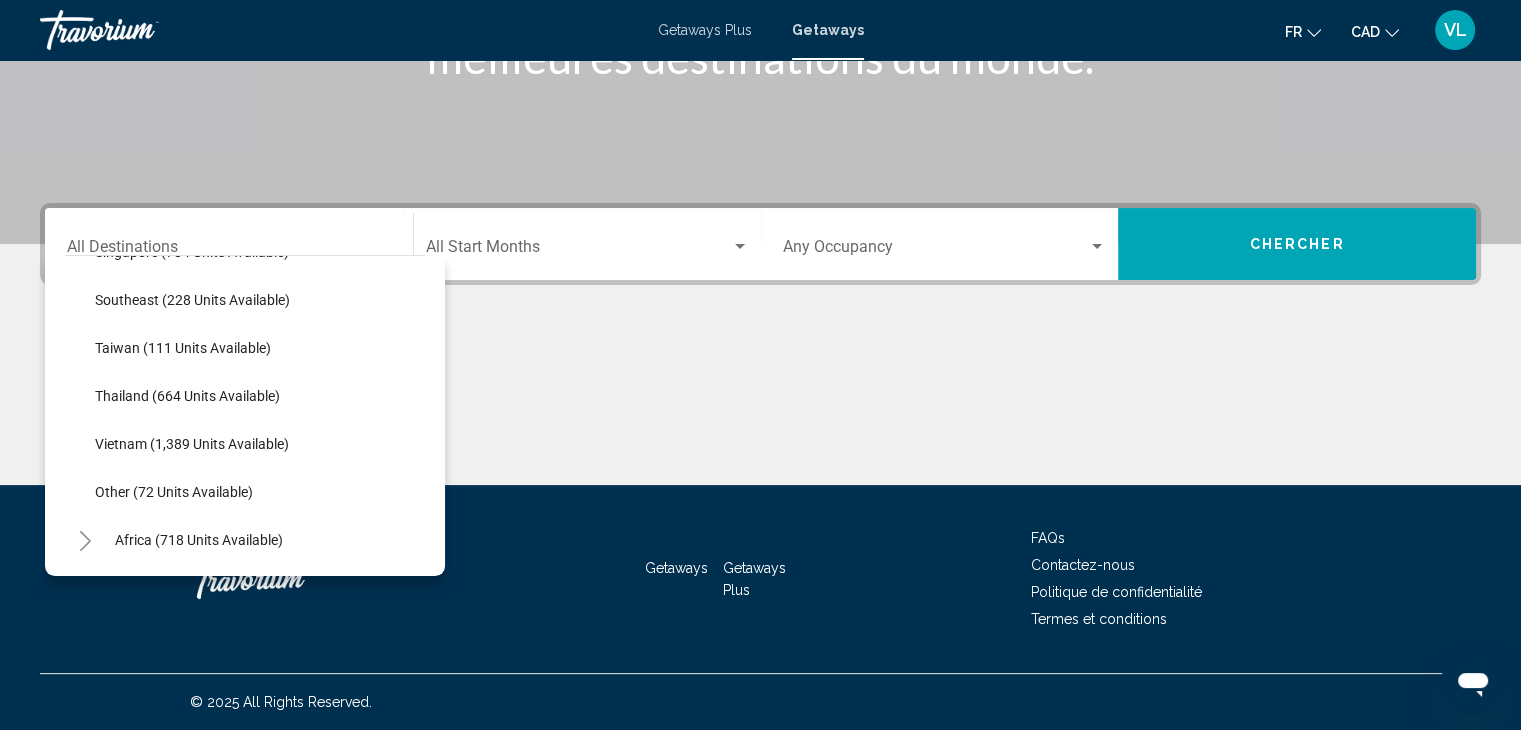 scroll, scrollTop: 1040, scrollLeft: 0, axis: vertical 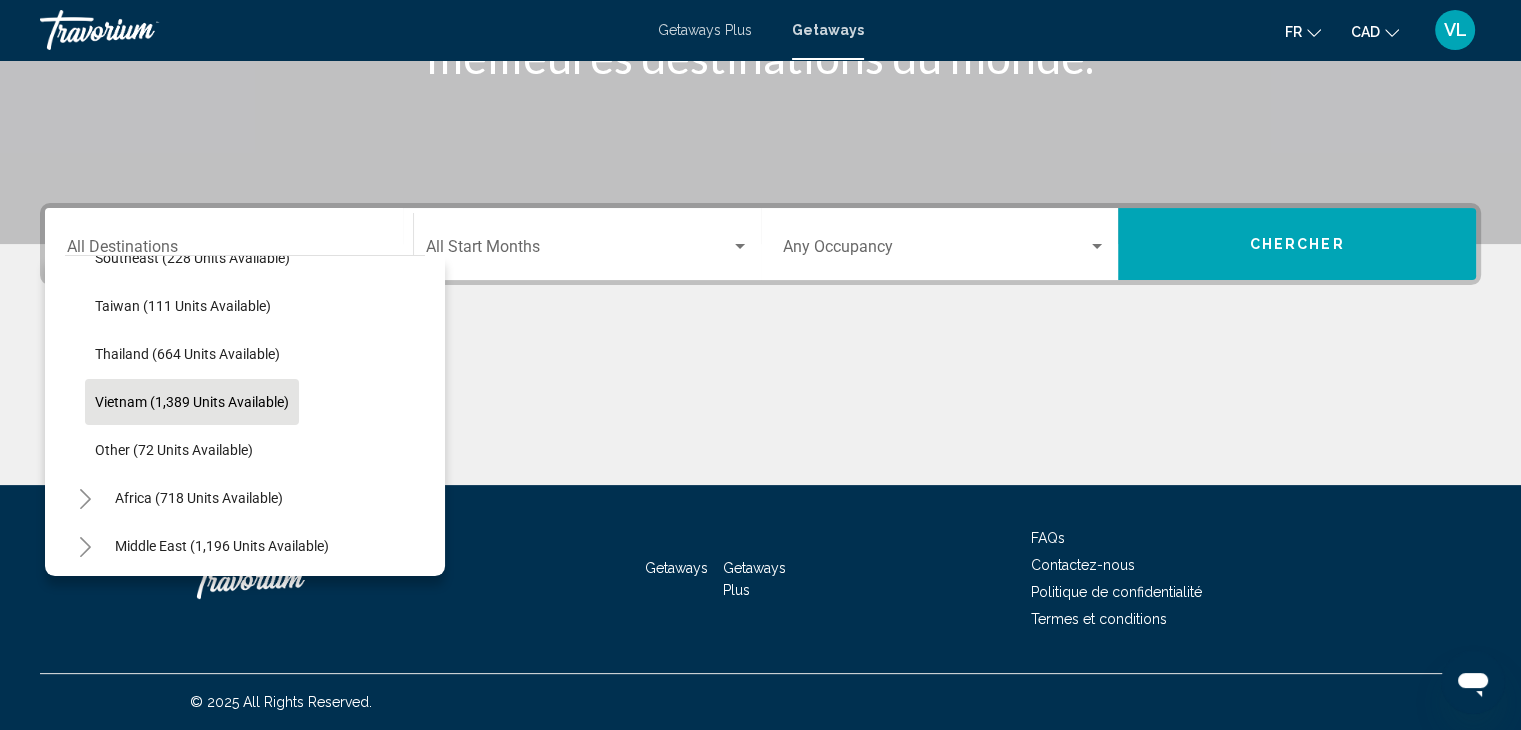 click on "Vietnam (1,389 units available)" 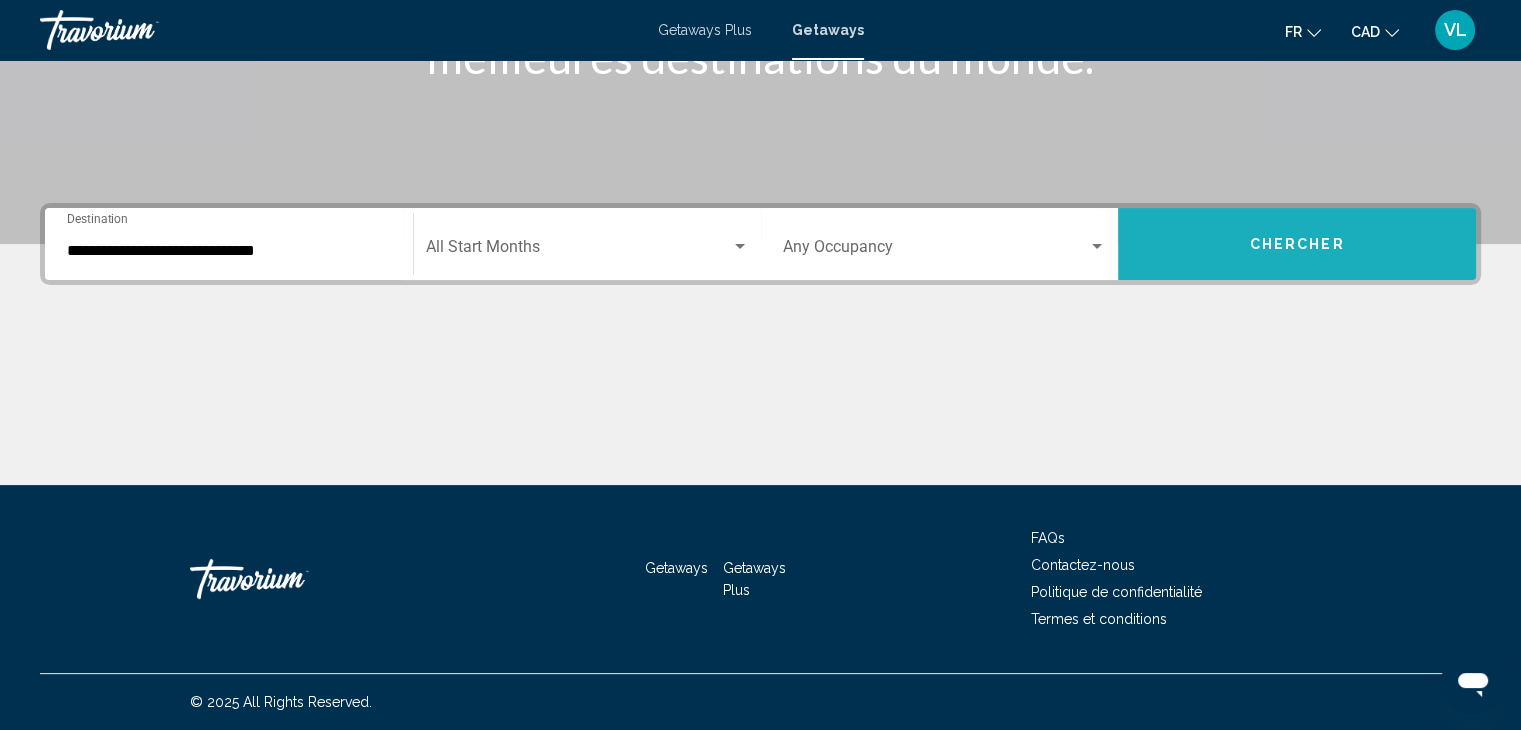 click on "Chercher" at bounding box center (1297, 244) 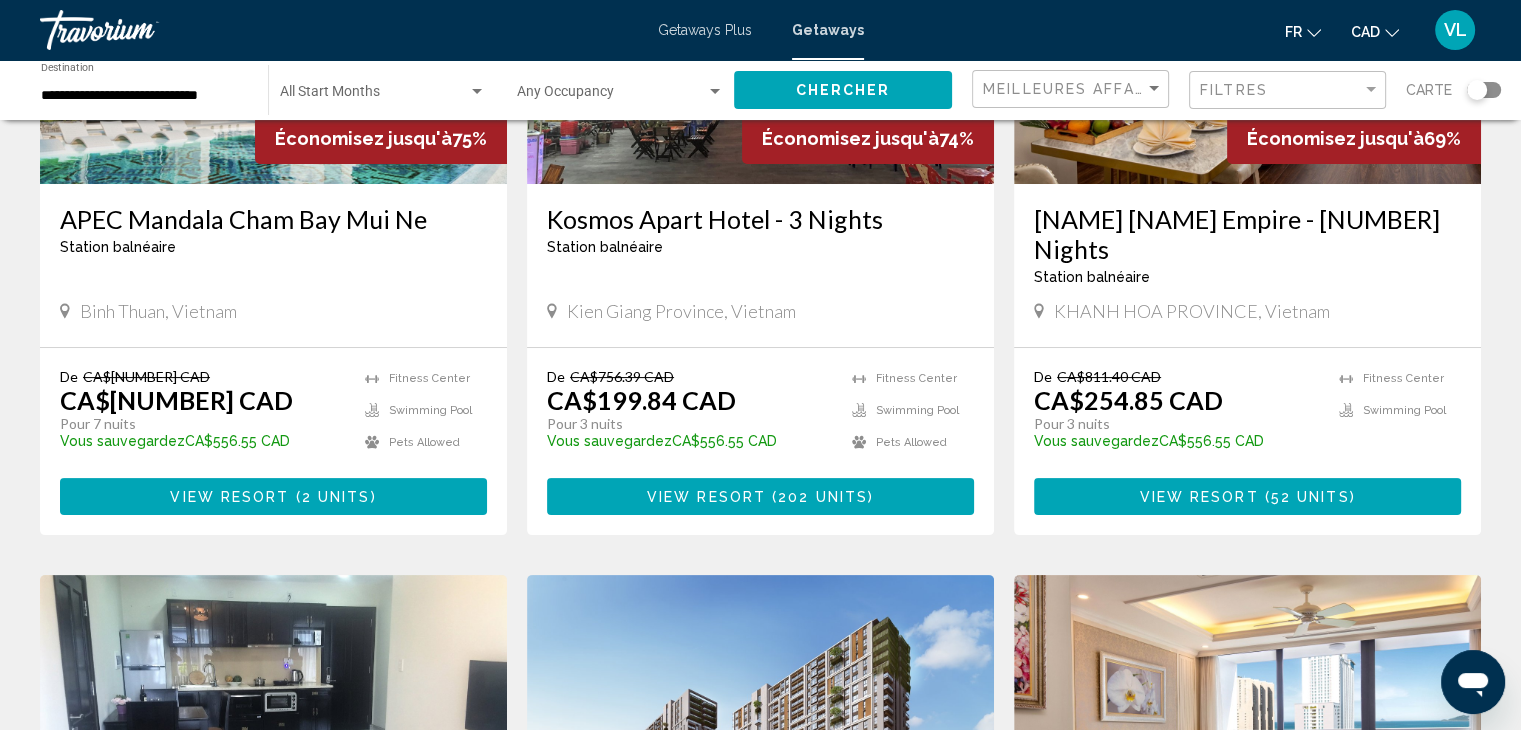 scroll, scrollTop: 349, scrollLeft: 0, axis: vertical 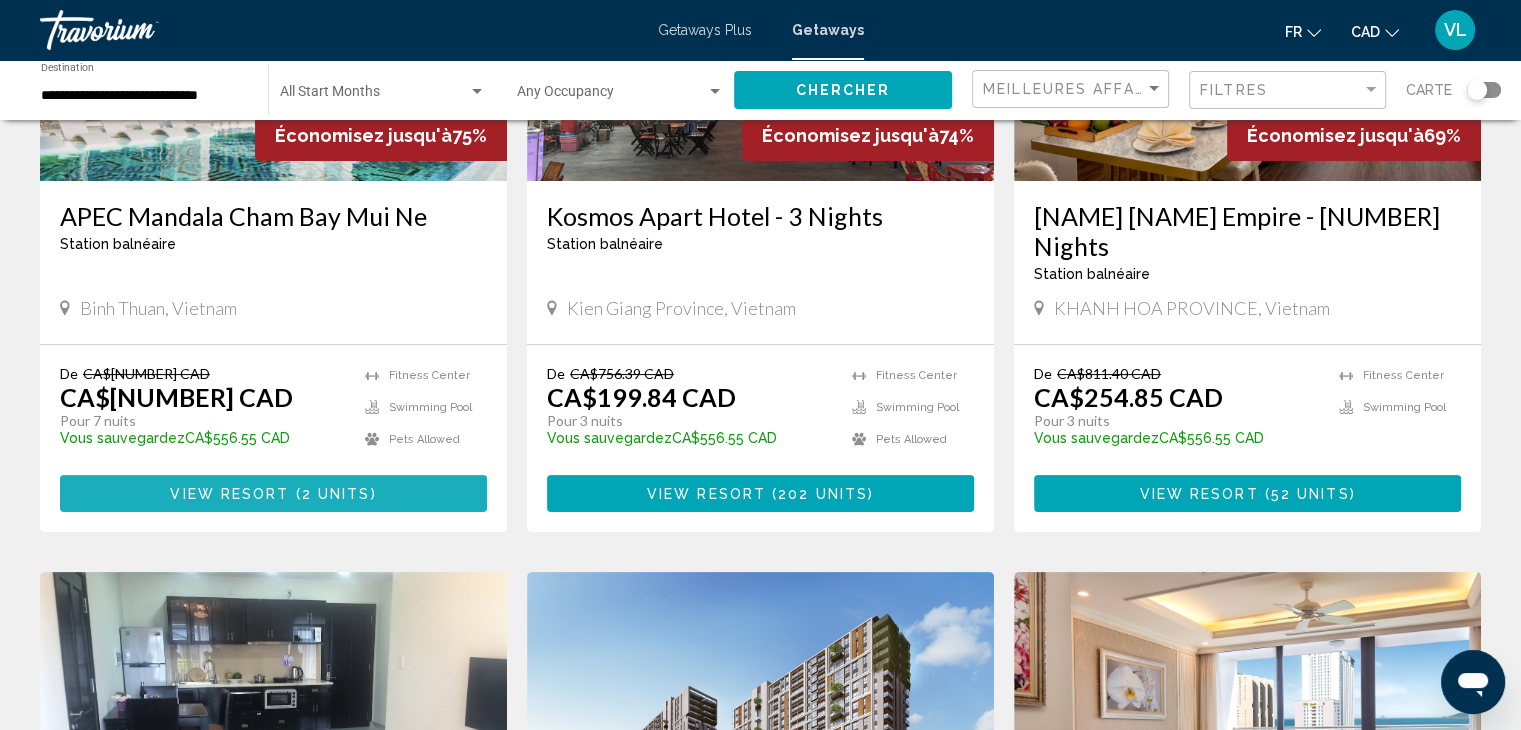 click on "View Resort" at bounding box center (229, 494) 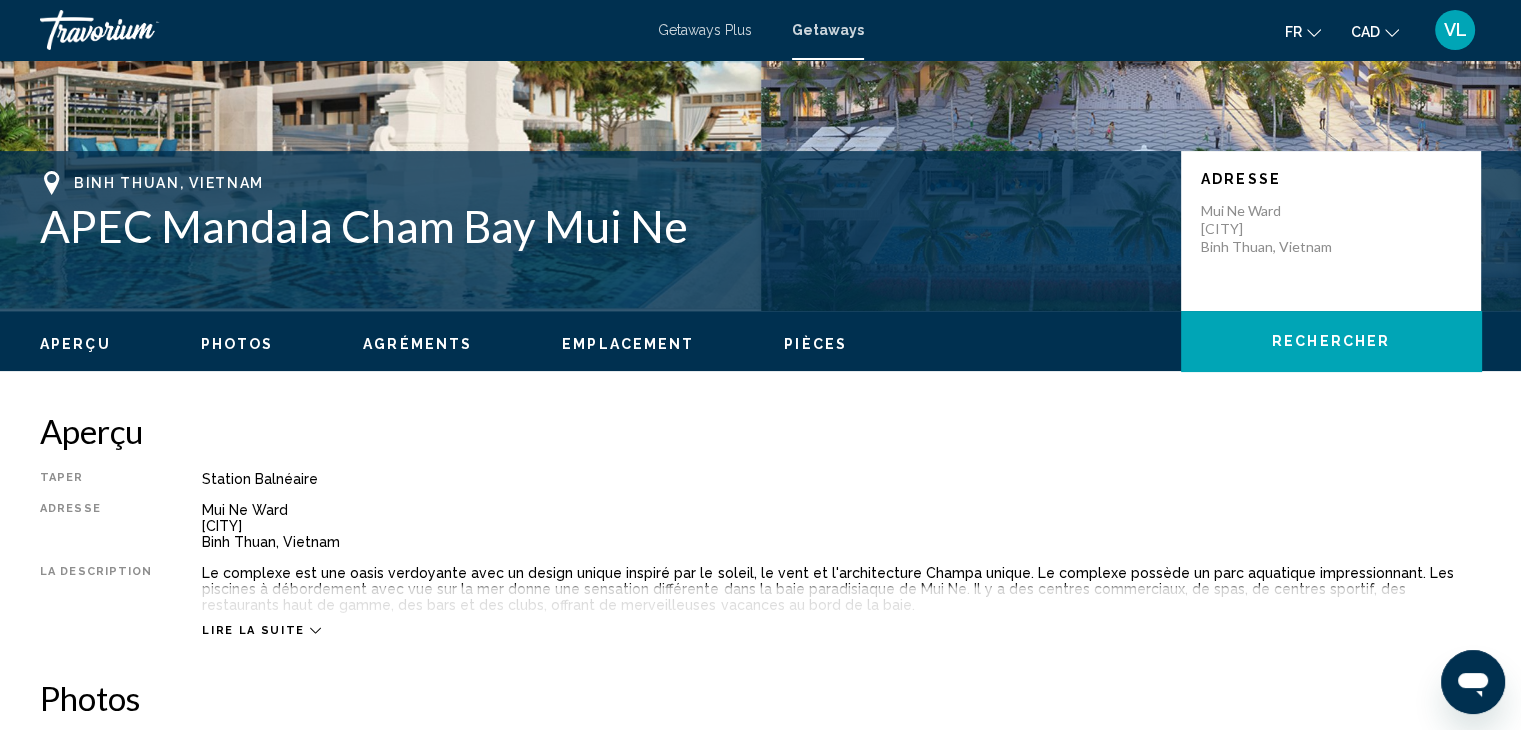 scroll, scrollTop: 0, scrollLeft: 0, axis: both 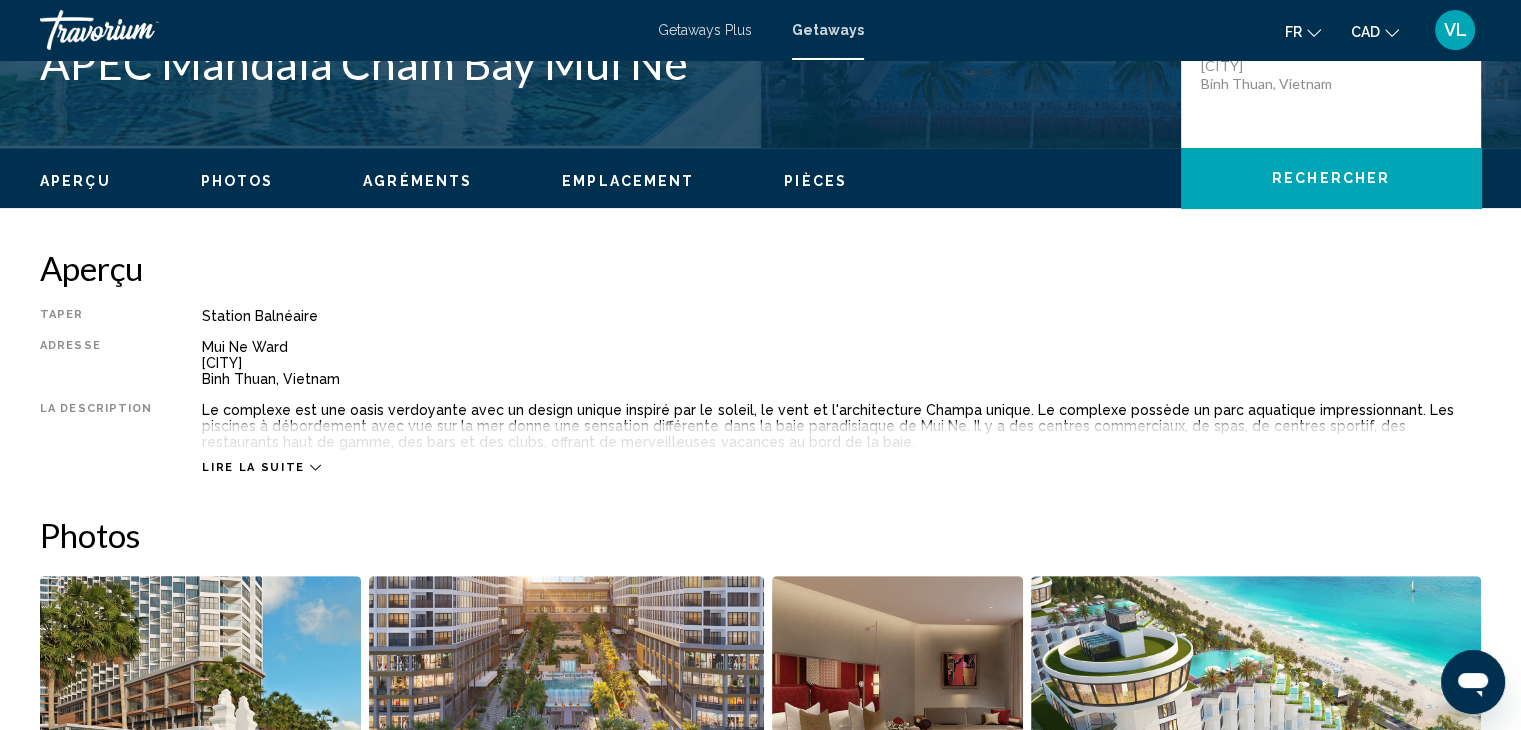 click on "Aperçu Taper Station balnéaire Tout inclus Pas tout compris Adresse Mui Ne Ward Phan Thiet Binh Thuan, Vietnam La description Le complexe est une oasis verdoyante avec un design unique inspiré par le soleil, le vent et l'architecture Champa unique. Le complexe possède un parc aquatique impressionnant. Les piscines à débordement avec vue sur la mer donne une sensation différente dans la baie paradisiaque de Mui Ne. Il y a des centres commerciaux, de spas, de centres sportif, des restaurants haut de gamme, des bars et des clubs, offrant de merveilleuses vacances au bord de la baie. Lire la suite Photos Agréments Fitness Center Swimming Pool Bar/lounge Billiards or pool table Business center Car Rental Conference facilities Currency exchange Dry cleaning/laundry service Fitness Center Game room Grocery Shopping Service Hot tub Languages spoken onsite +" at bounding box center [760, 1464] 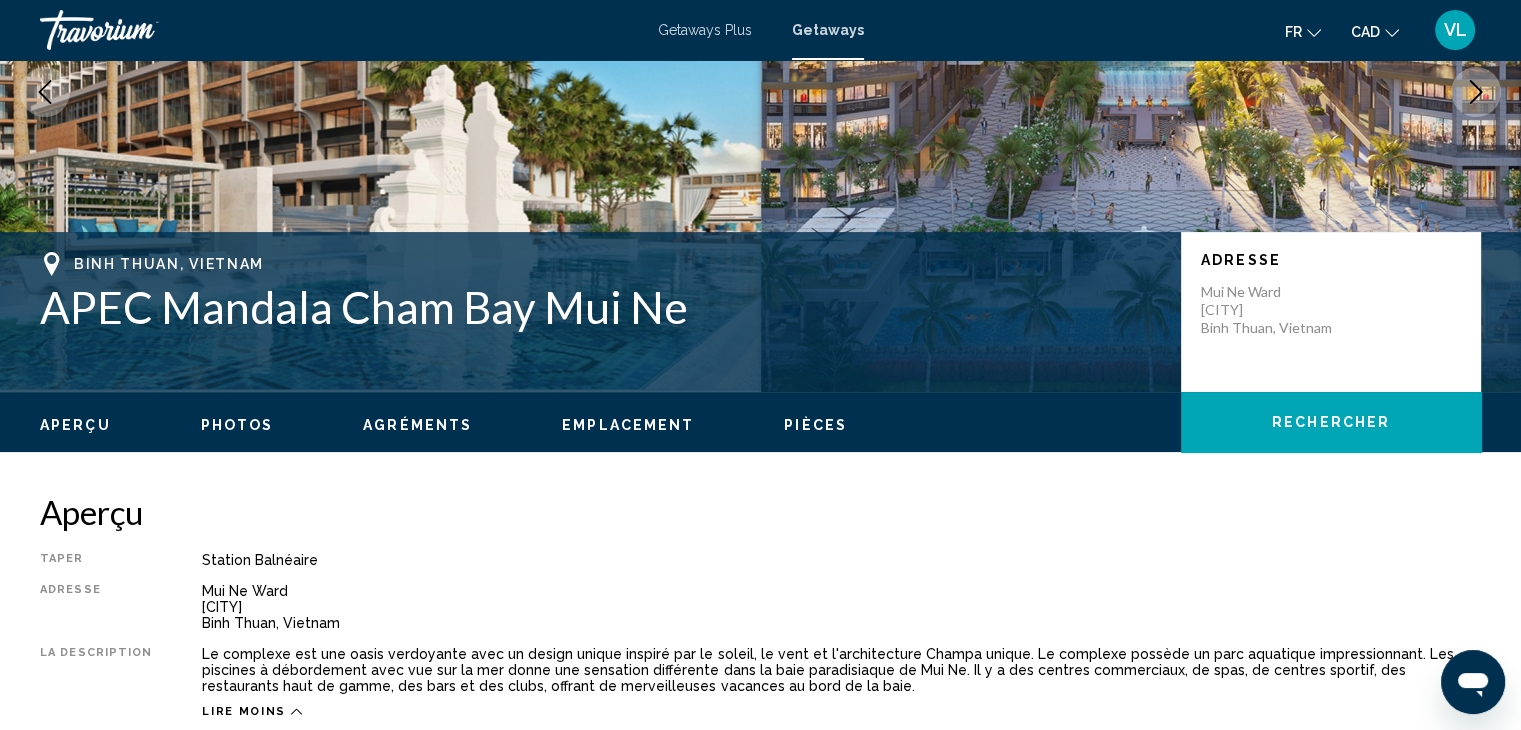 scroll, scrollTop: 0, scrollLeft: 0, axis: both 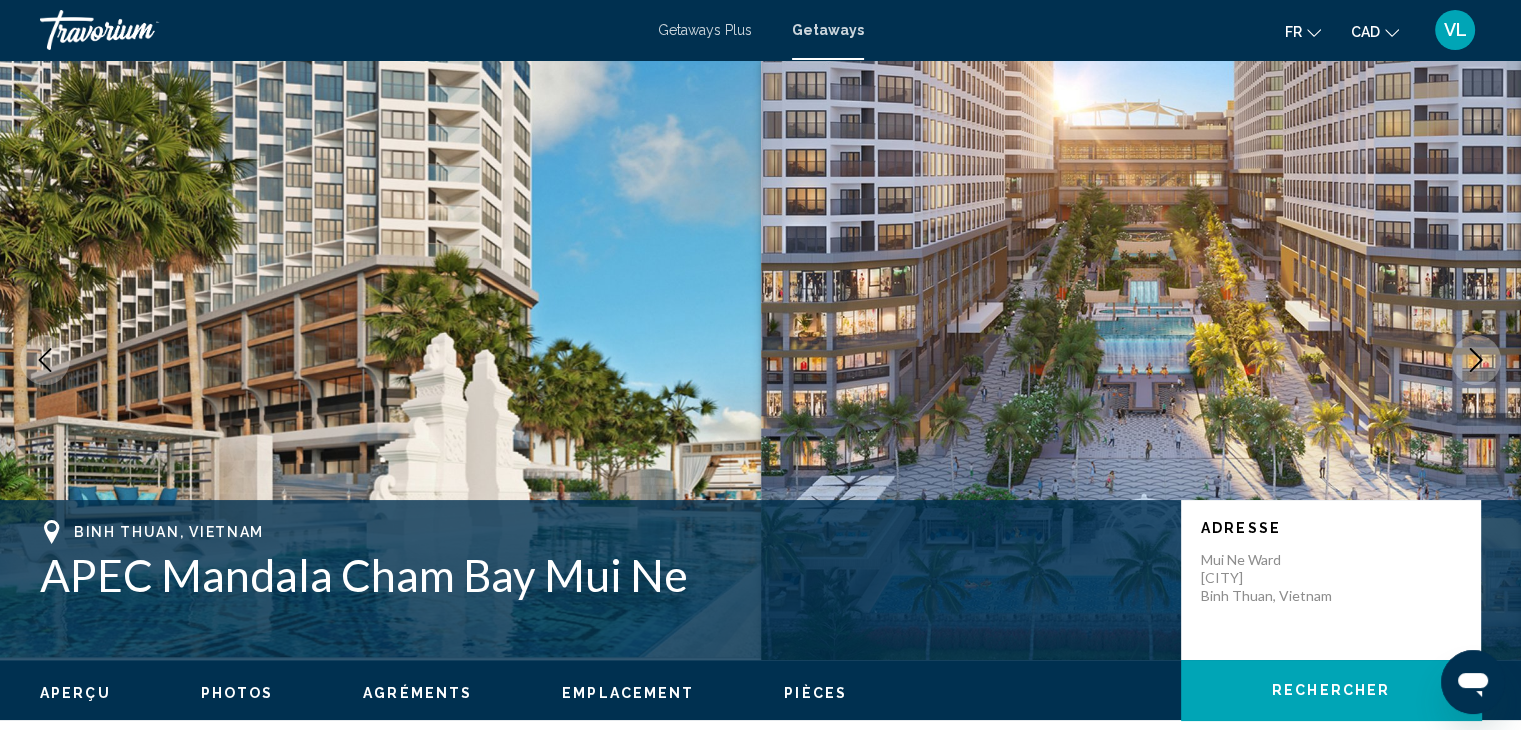 click on "Agréments" at bounding box center (417, 693) 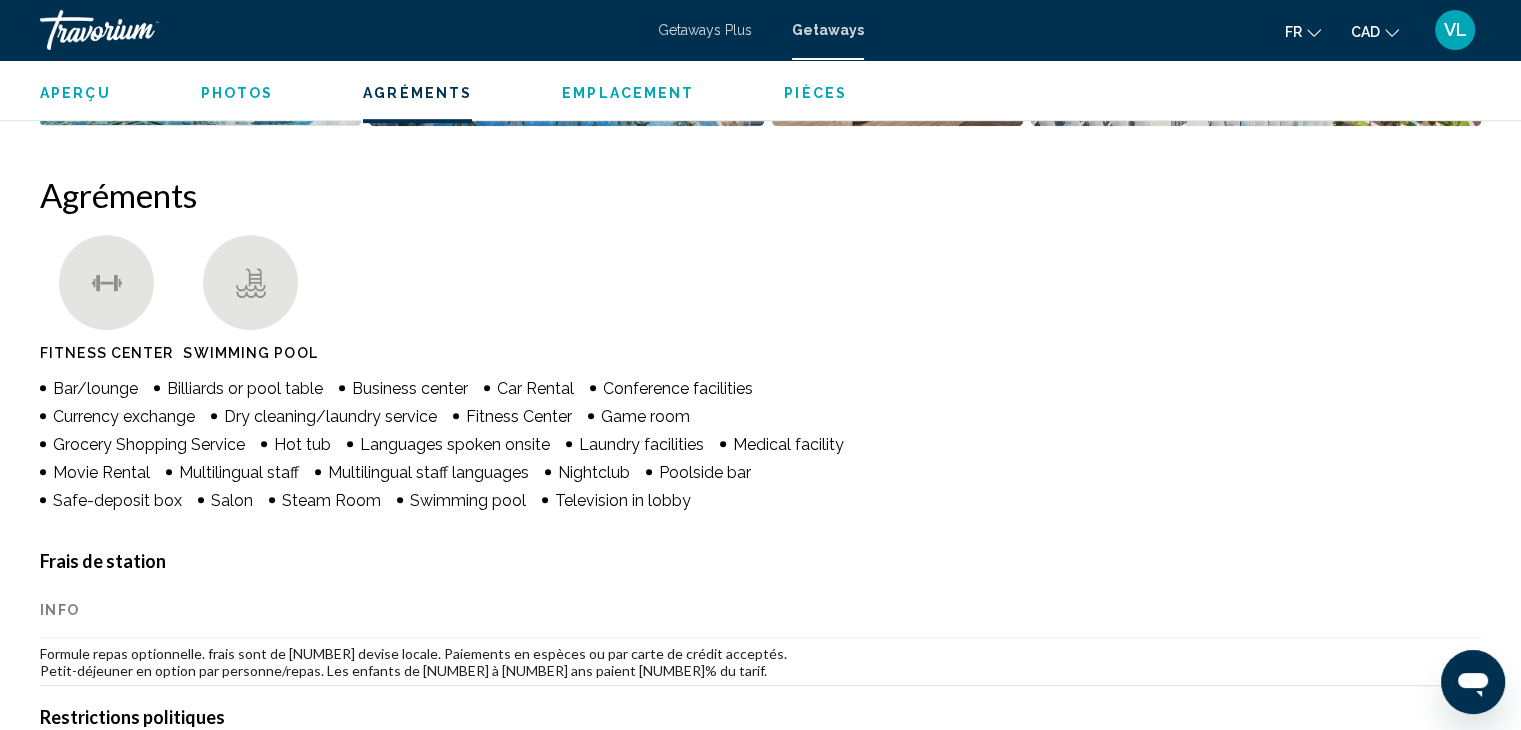 scroll, scrollTop: 1264, scrollLeft: 0, axis: vertical 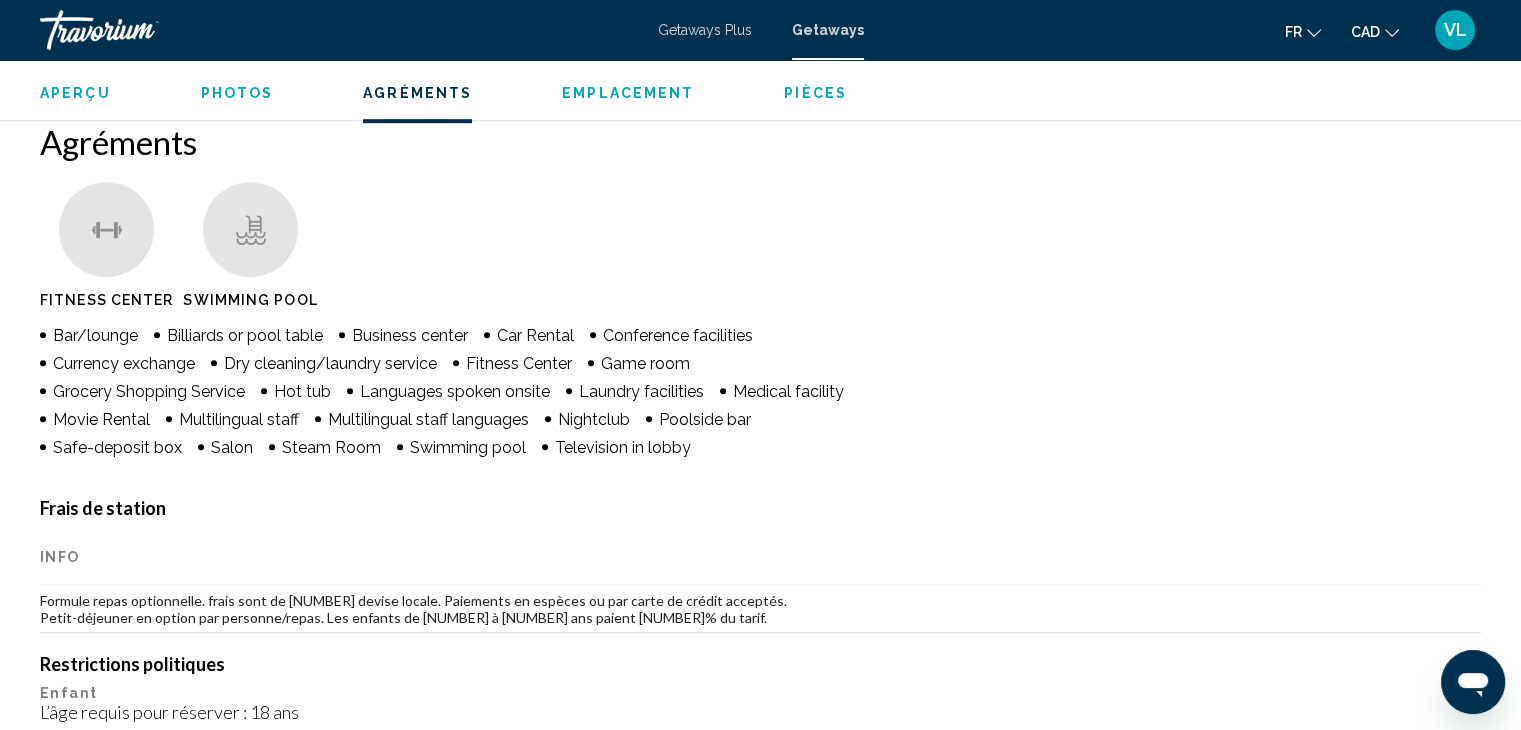 click on "Photos" at bounding box center [237, 93] 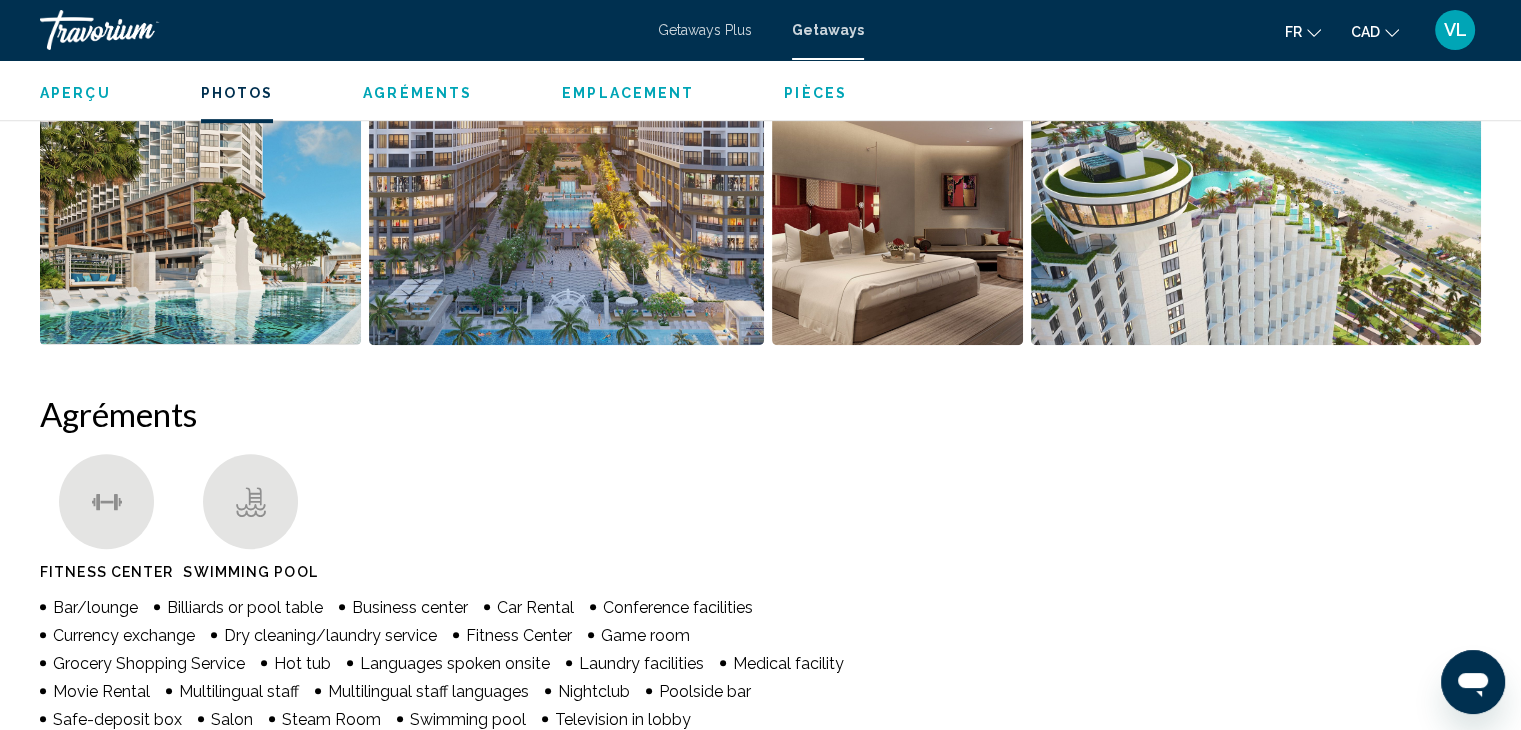 scroll, scrollTop: 908, scrollLeft: 0, axis: vertical 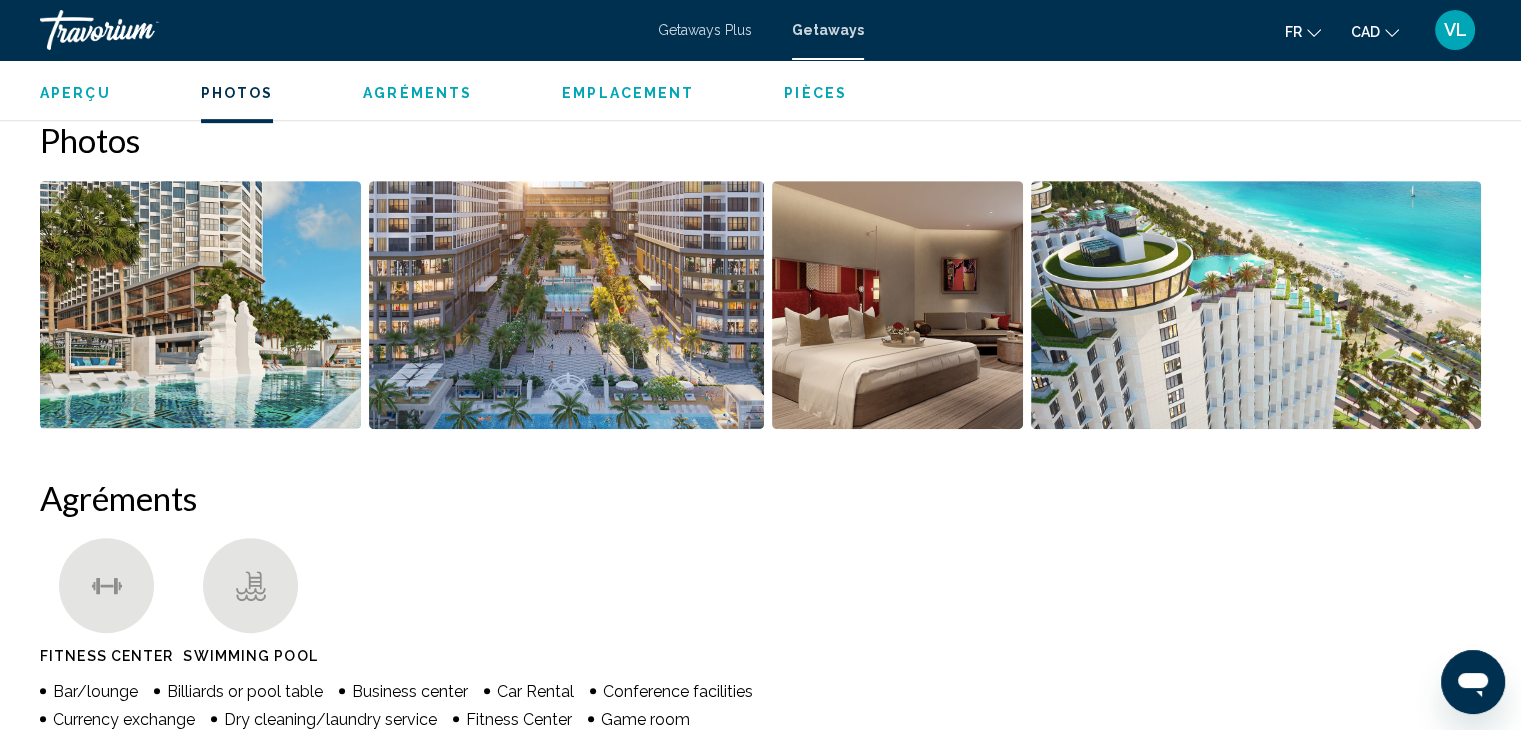 click at bounding box center [1256, 305] 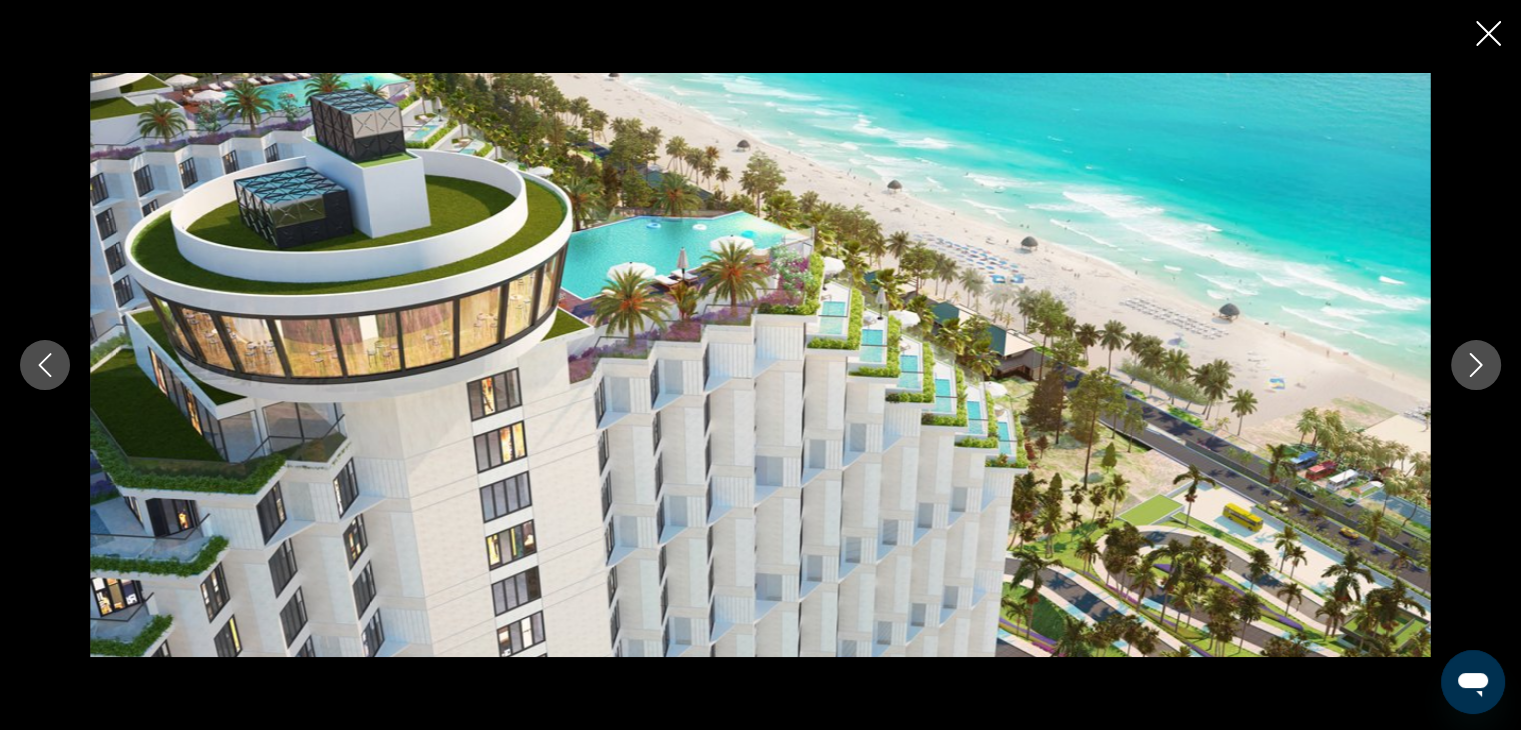 click 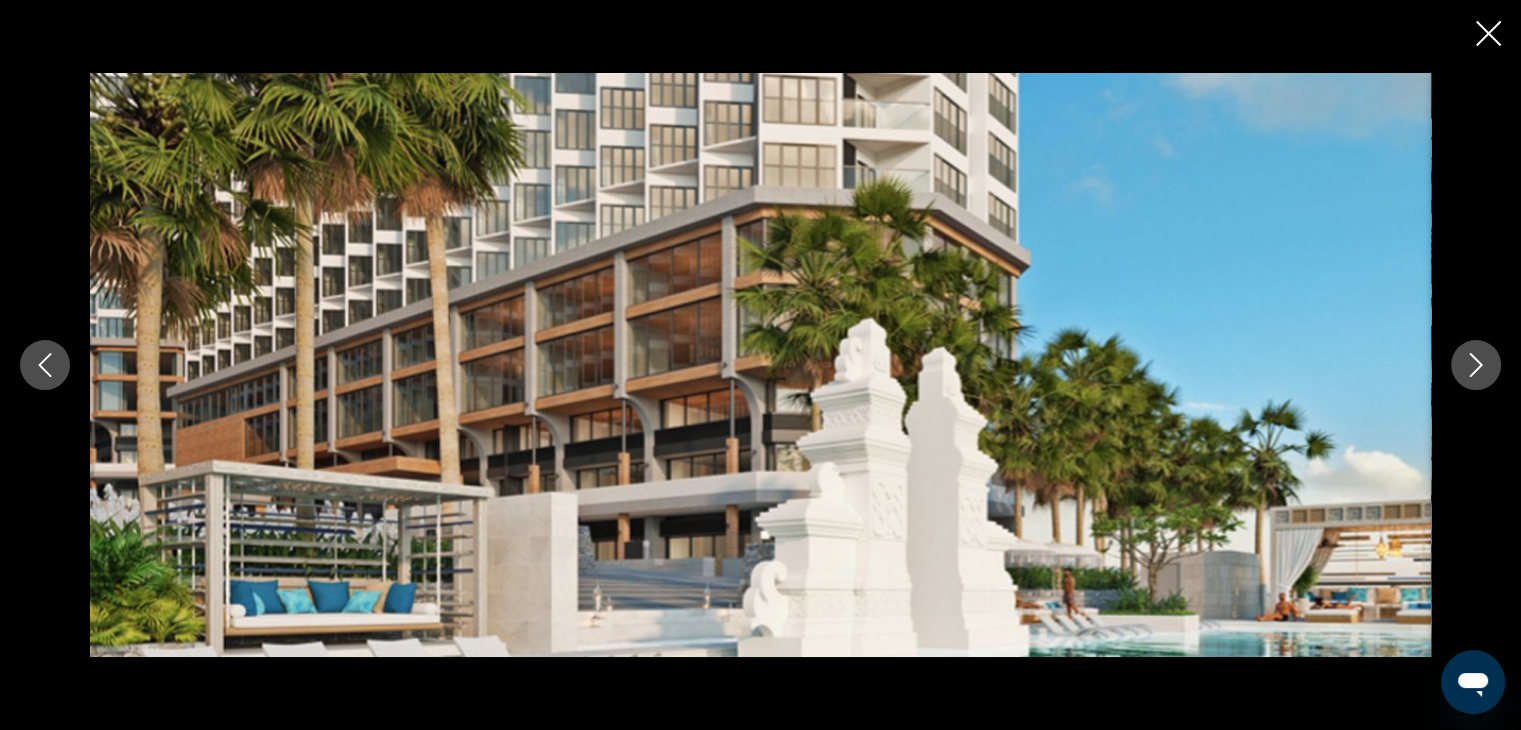 click 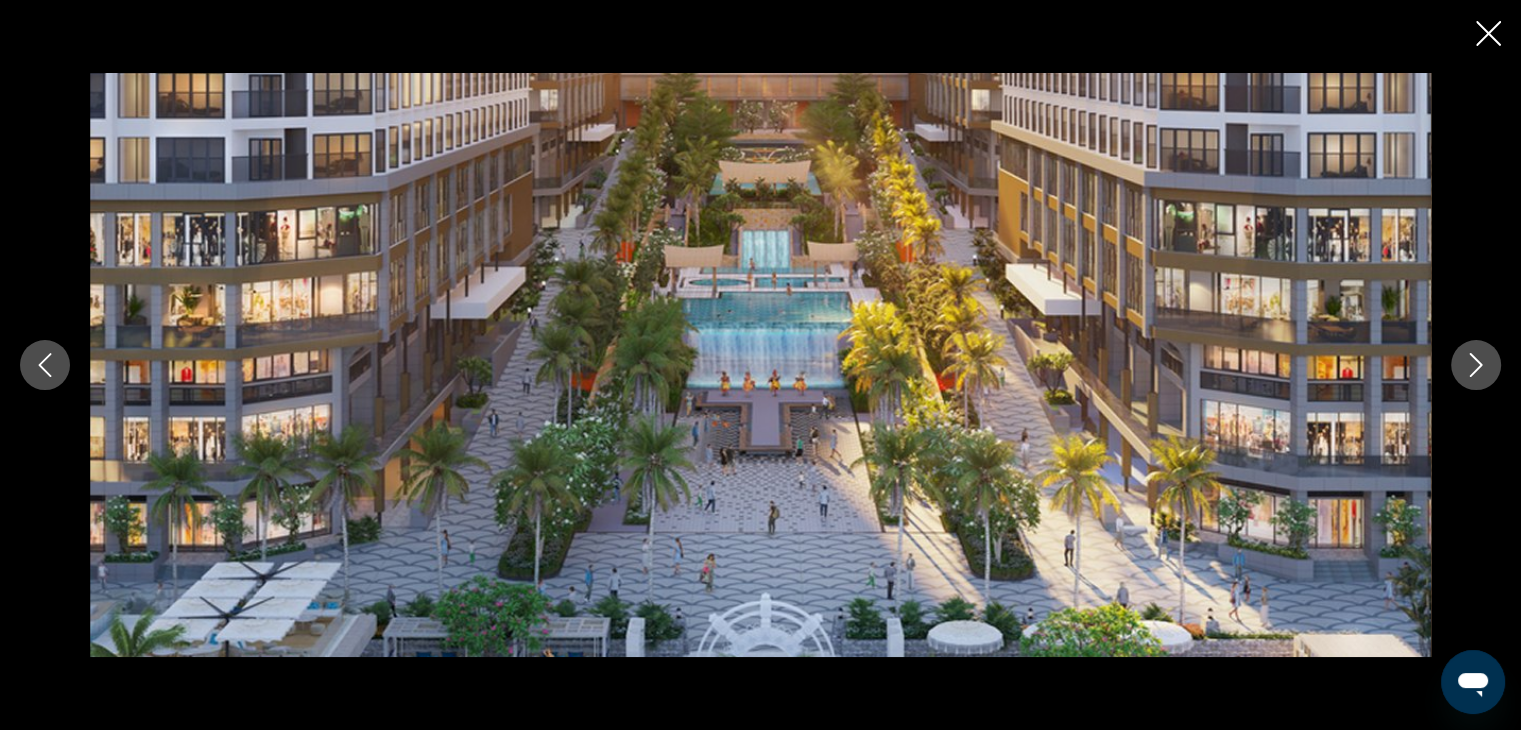 click 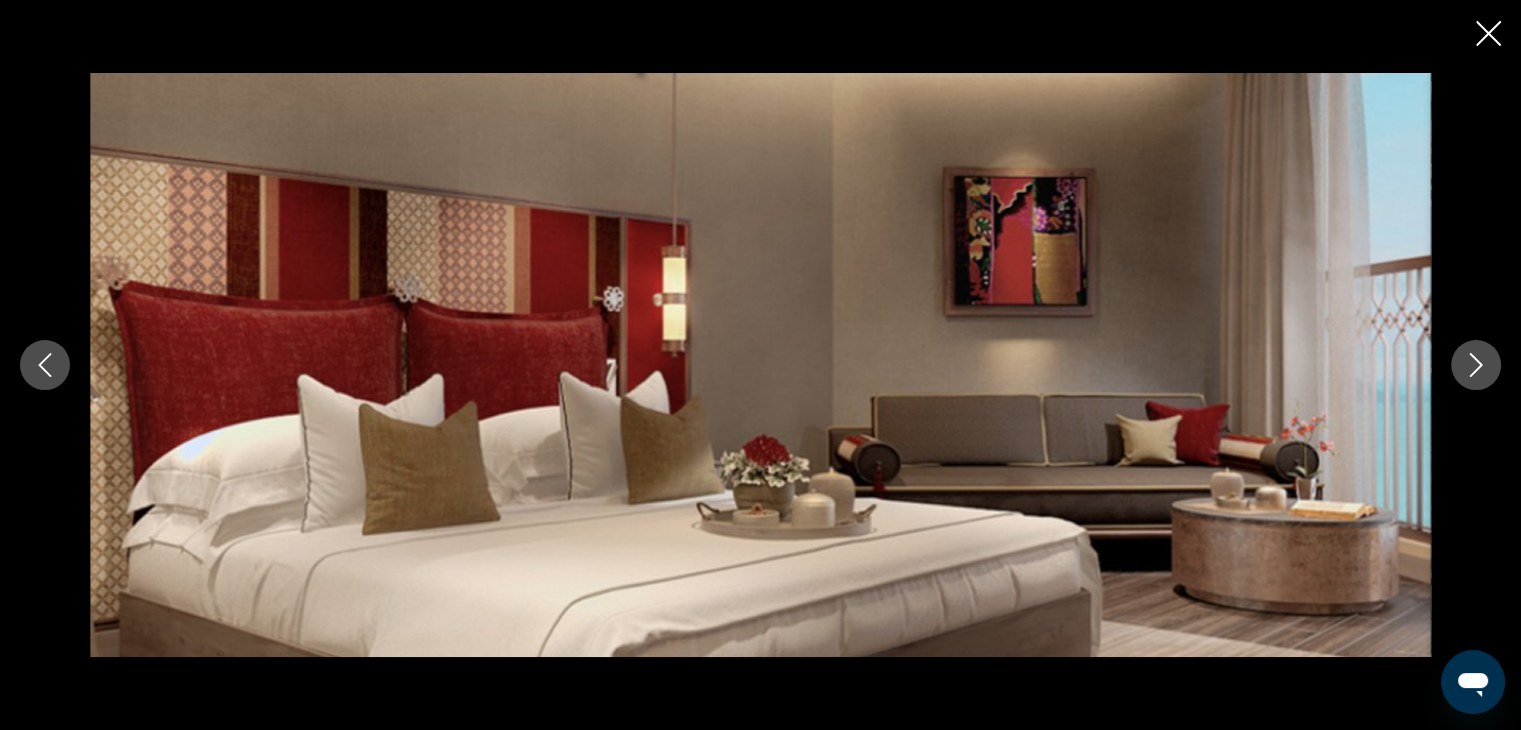 click 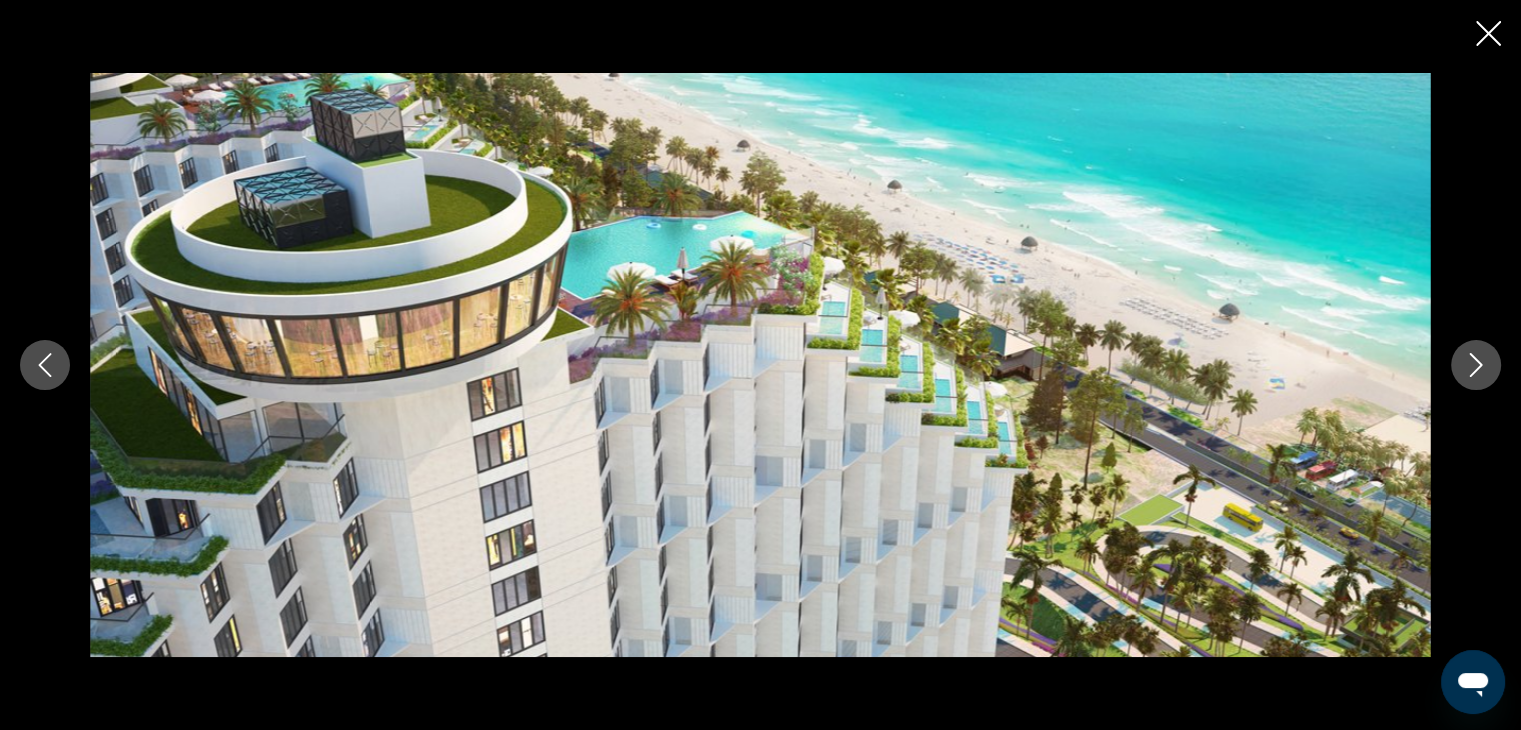 click 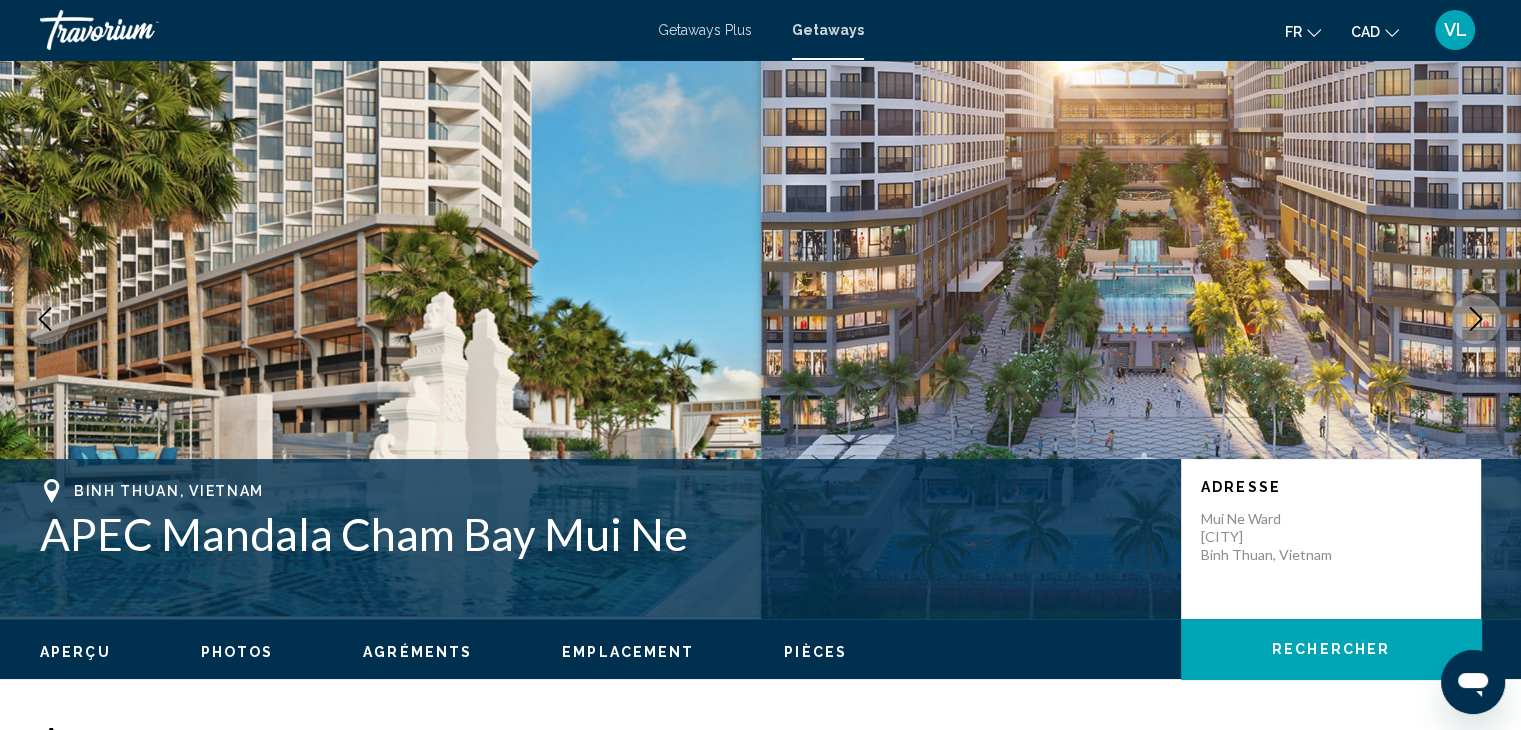 scroll, scrollTop: 0, scrollLeft: 0, axis: both 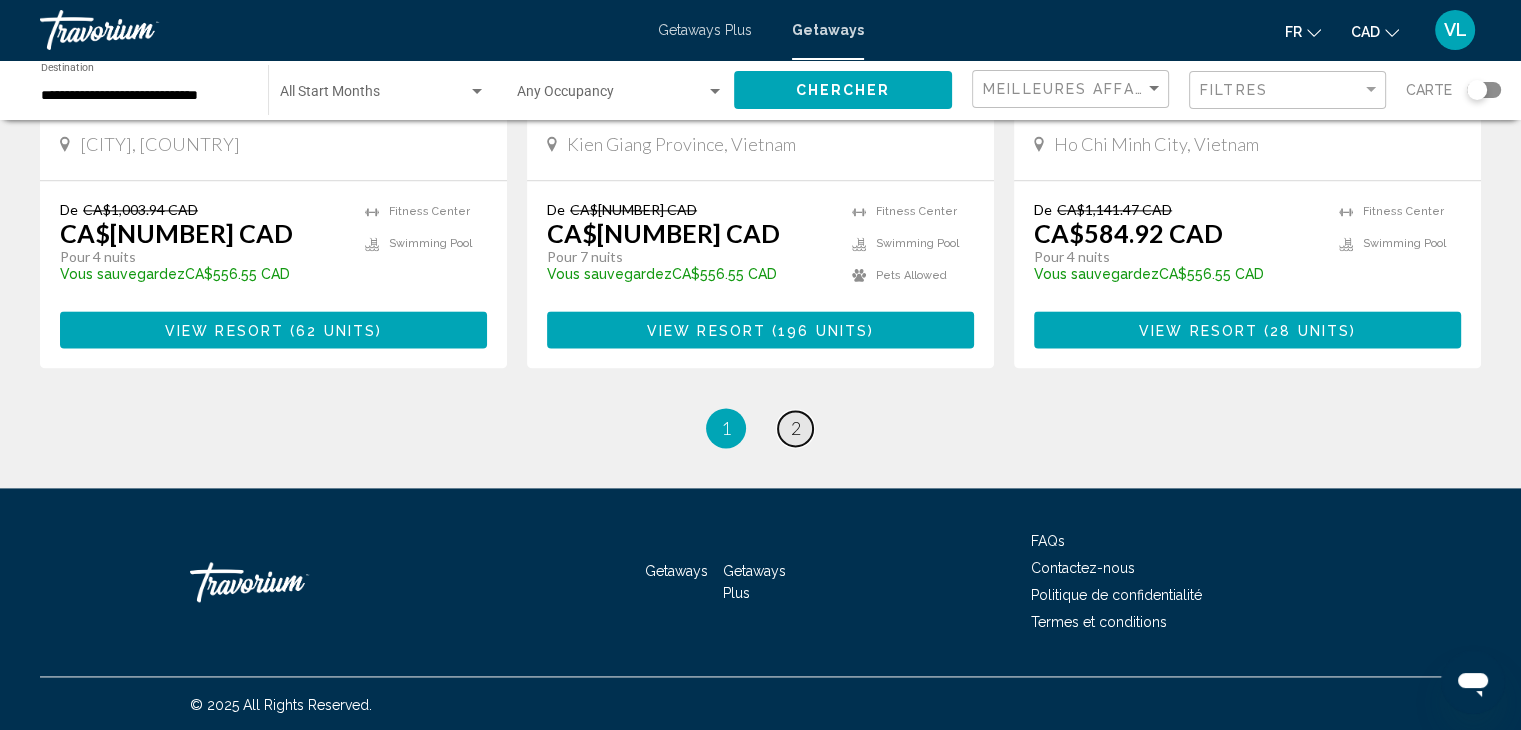 click on "2" at bounding box center [796, 428] 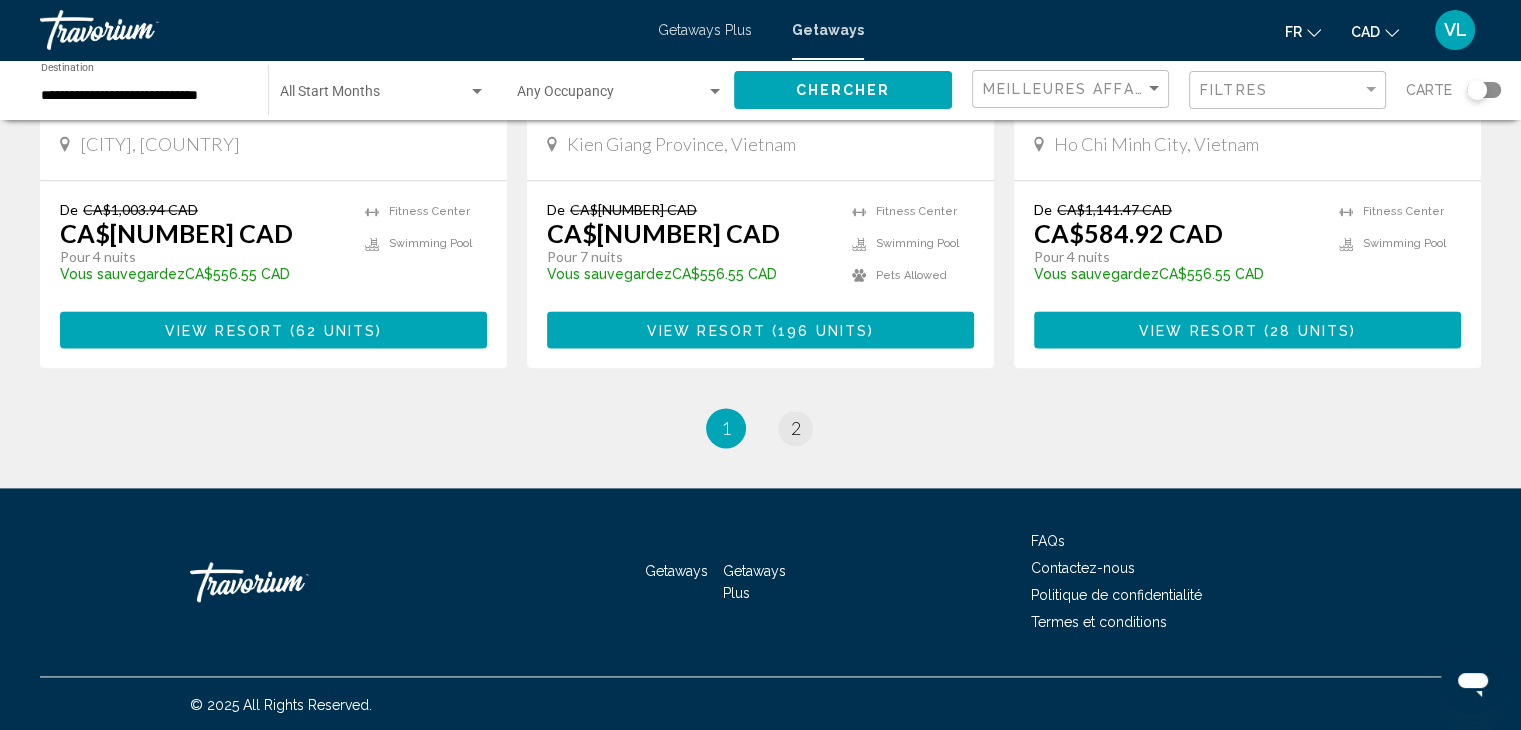 scroll, scrollTop: 0, scrollLeft: 0, axis: both 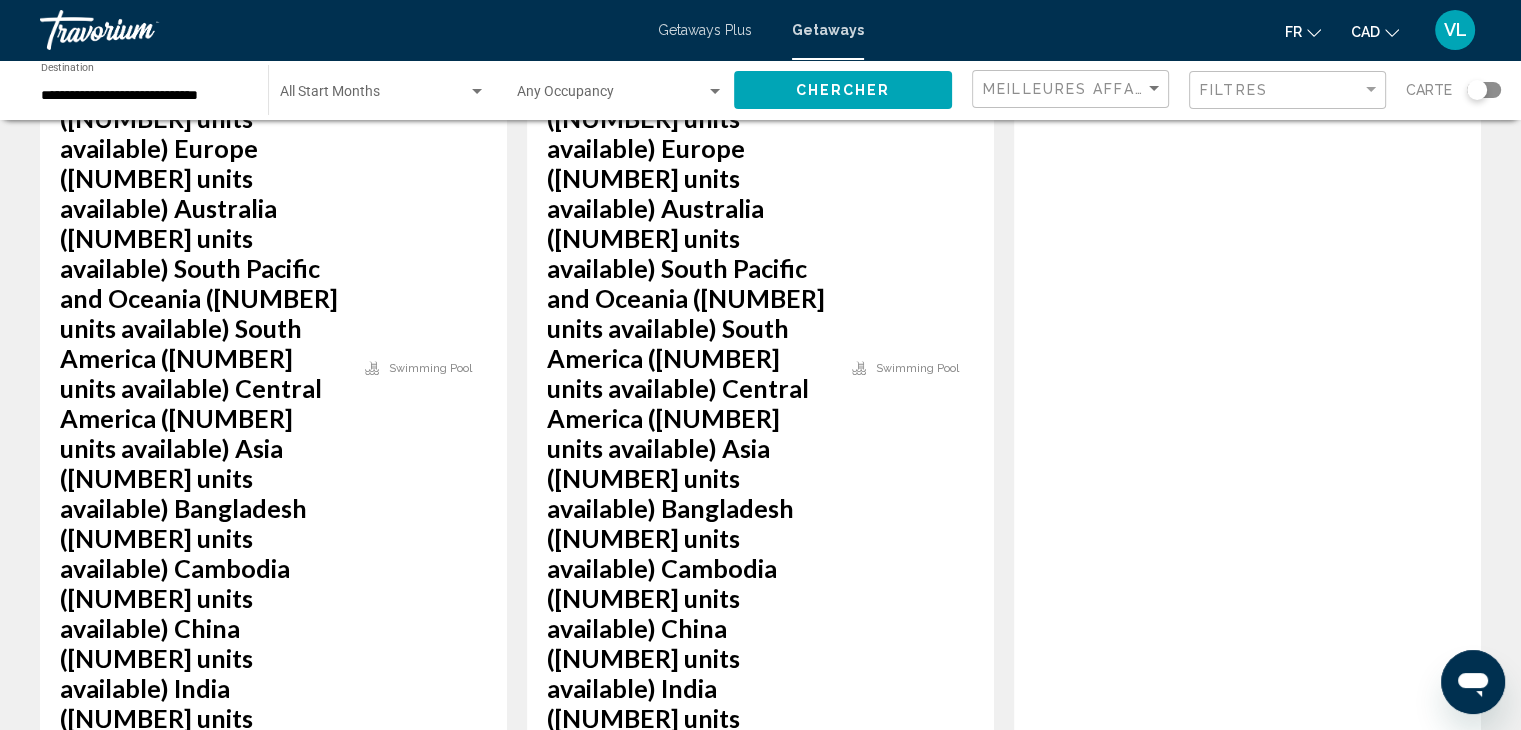 click on "1" at bounding box center (726, 1865) 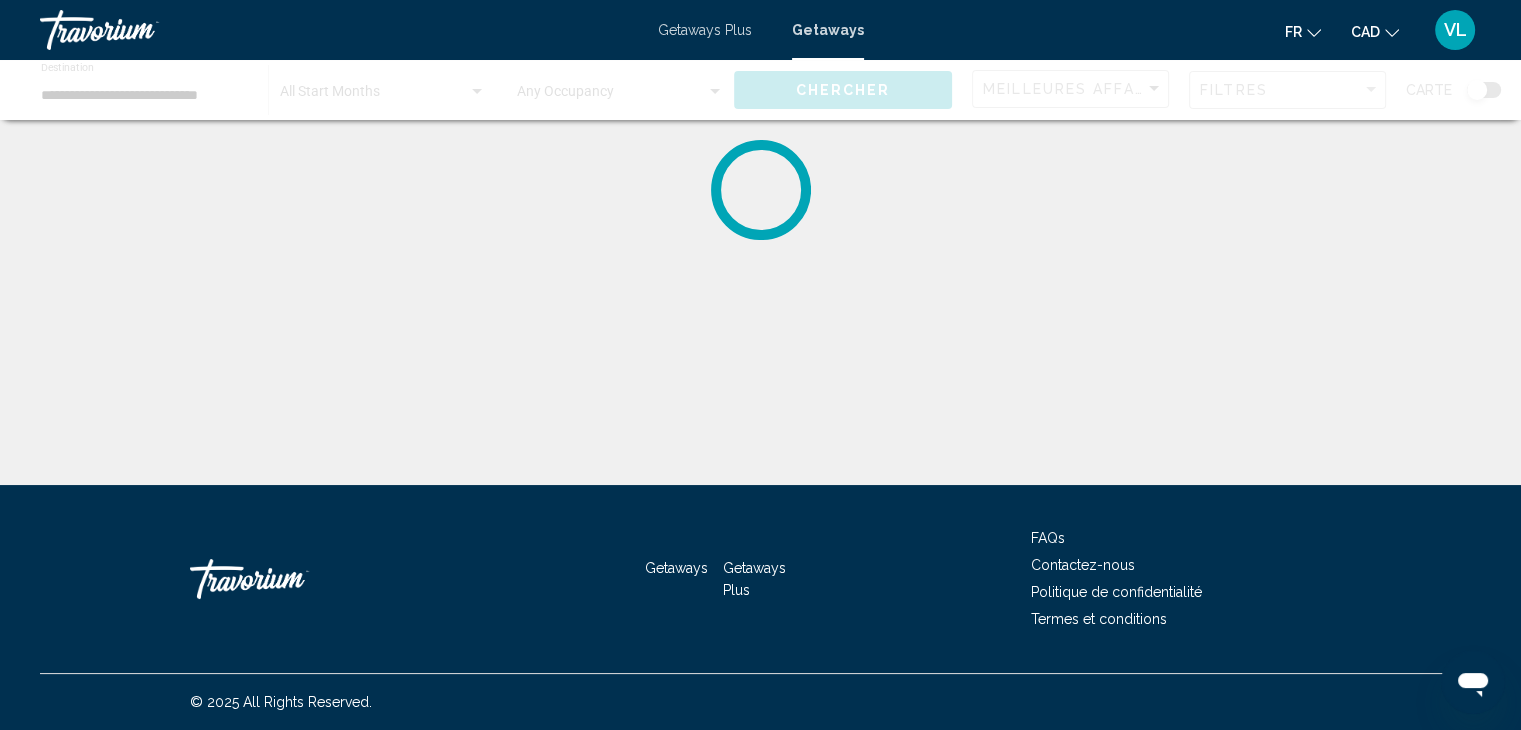 scroll, scrollTop: 0, scrollLeft: 0, axis: both 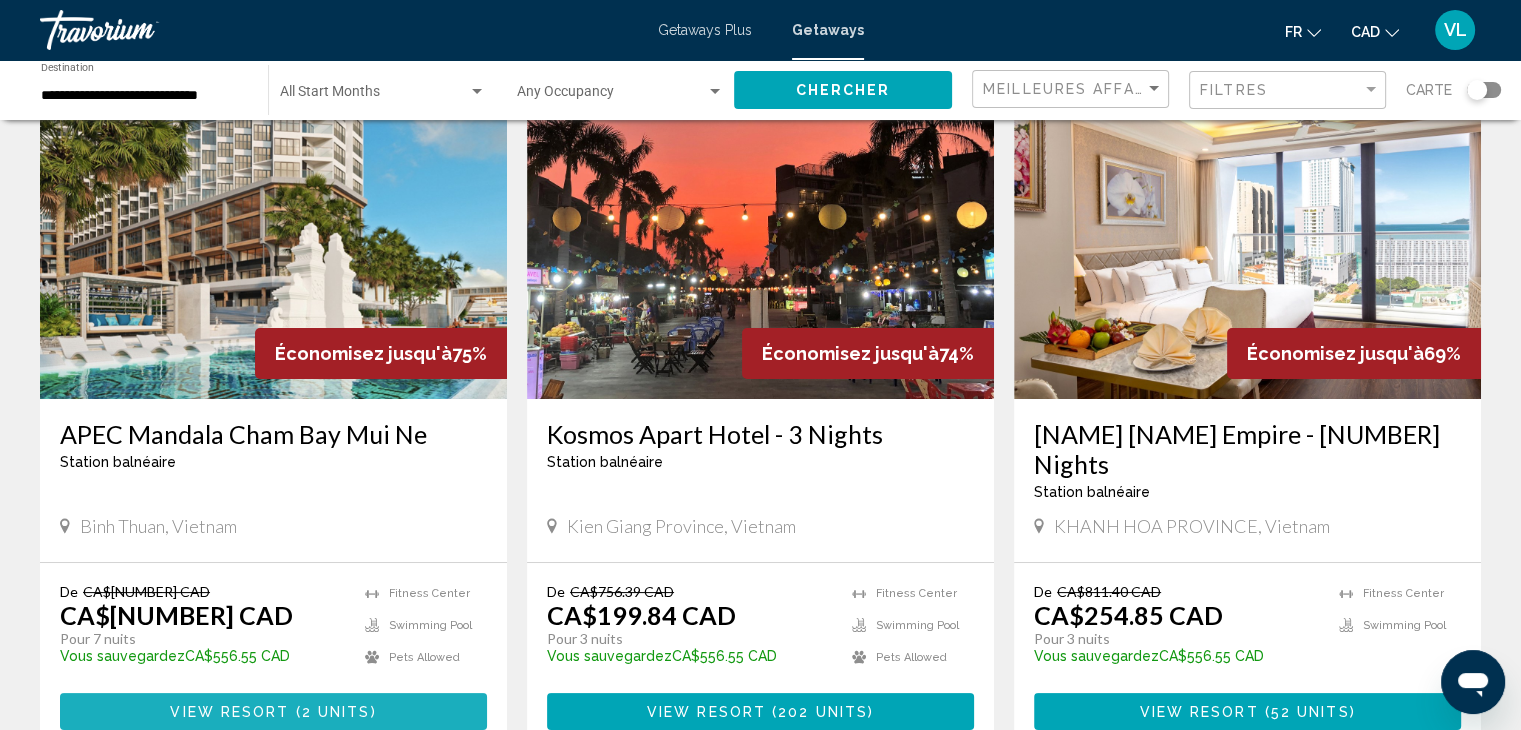 click on "View Resort" at bounding box center (229, 712) 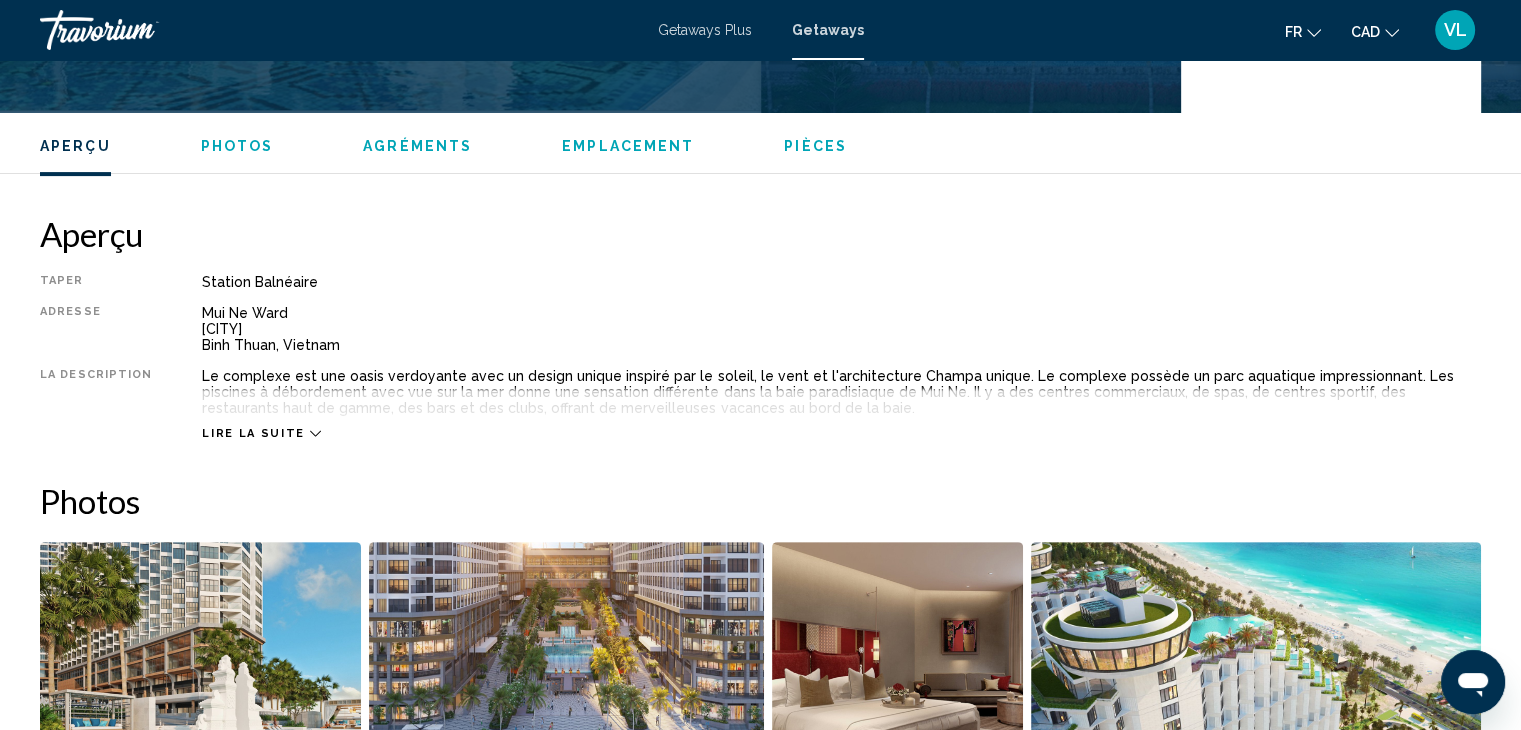 scroll, scrollTop: 515, scrollLeft: 0, axis: vertical 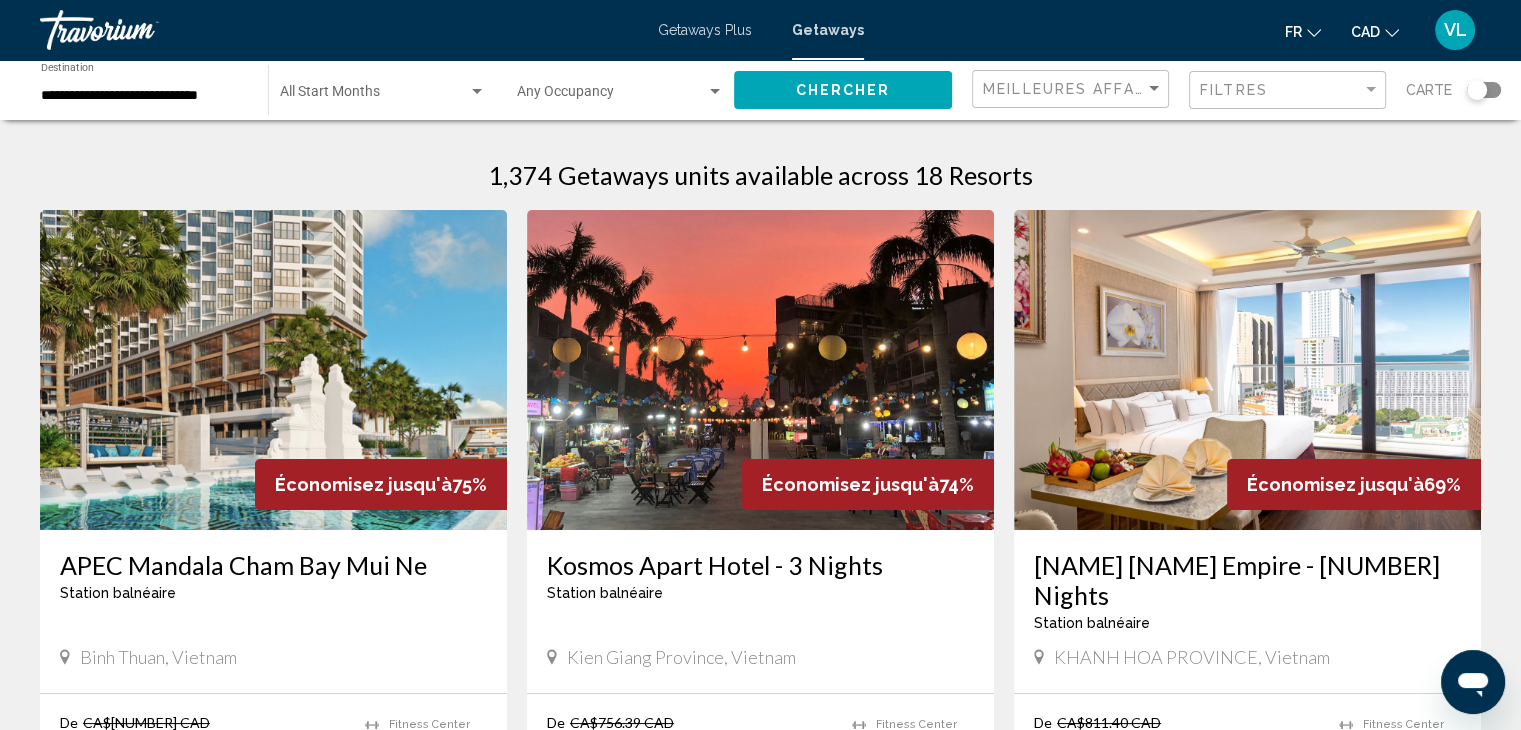 click on "Économisez jusqu'à" at bounding box center (850, 484) 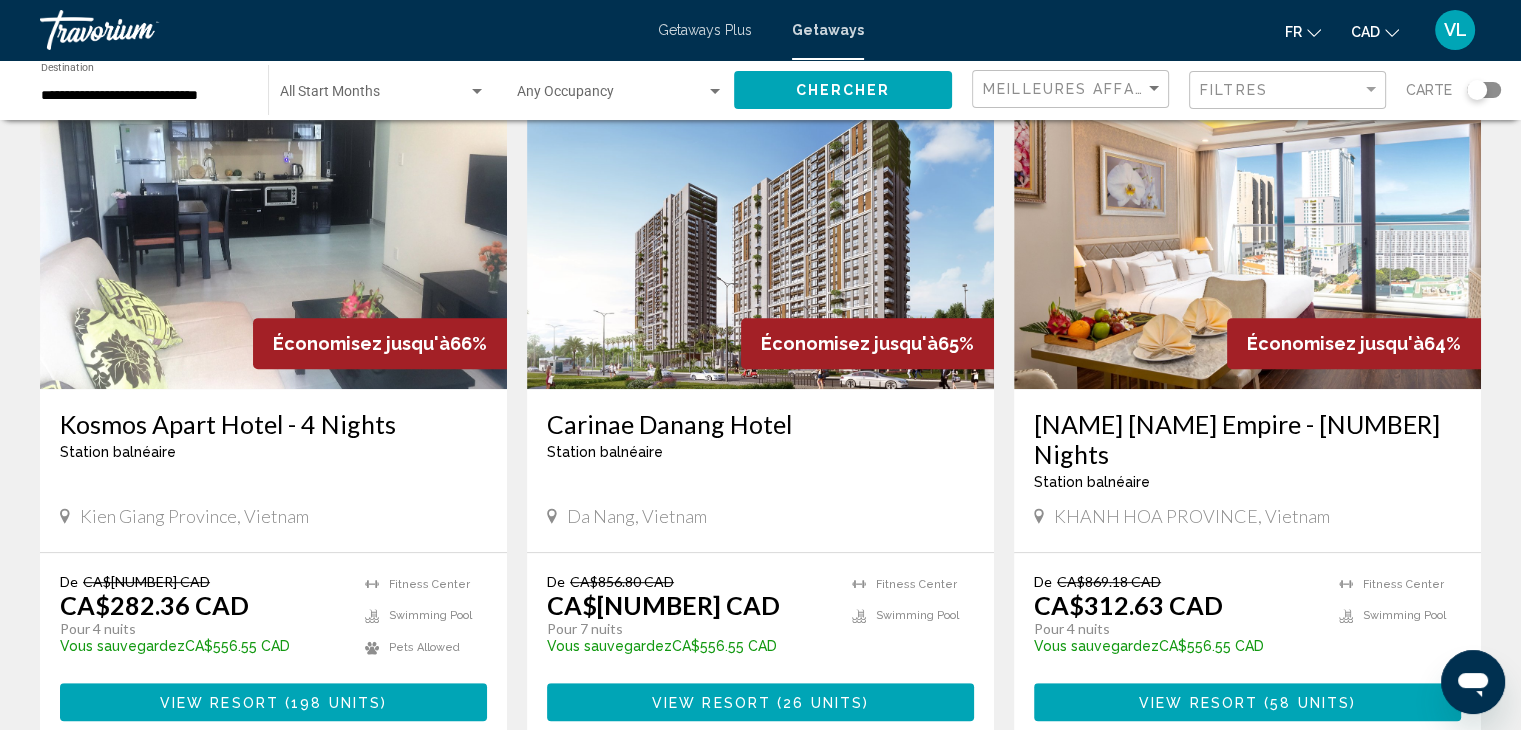 scroll, scrollTop: 860, scrollLeft: 0, axis: vertical 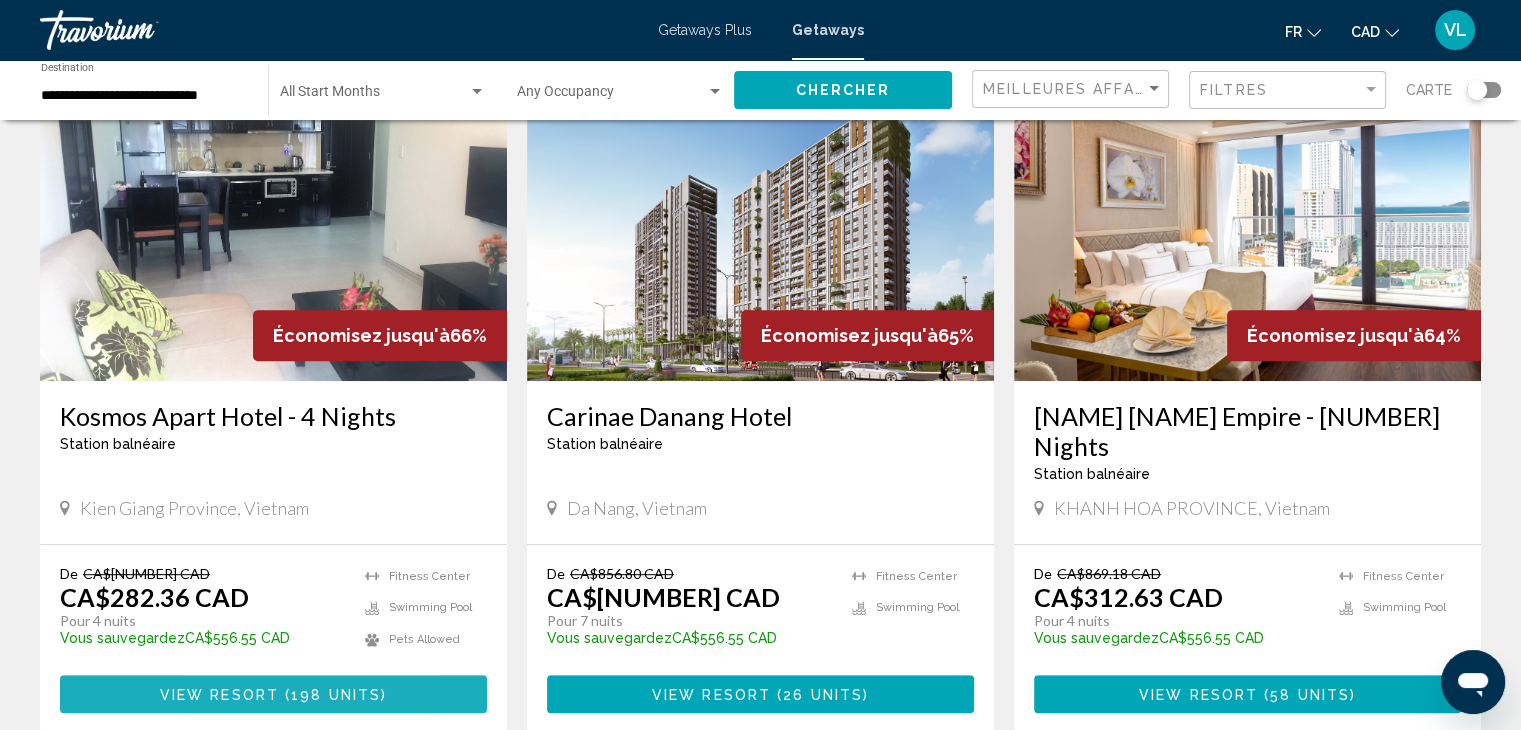 click on "View Resort" at bounding box center (219, 695) 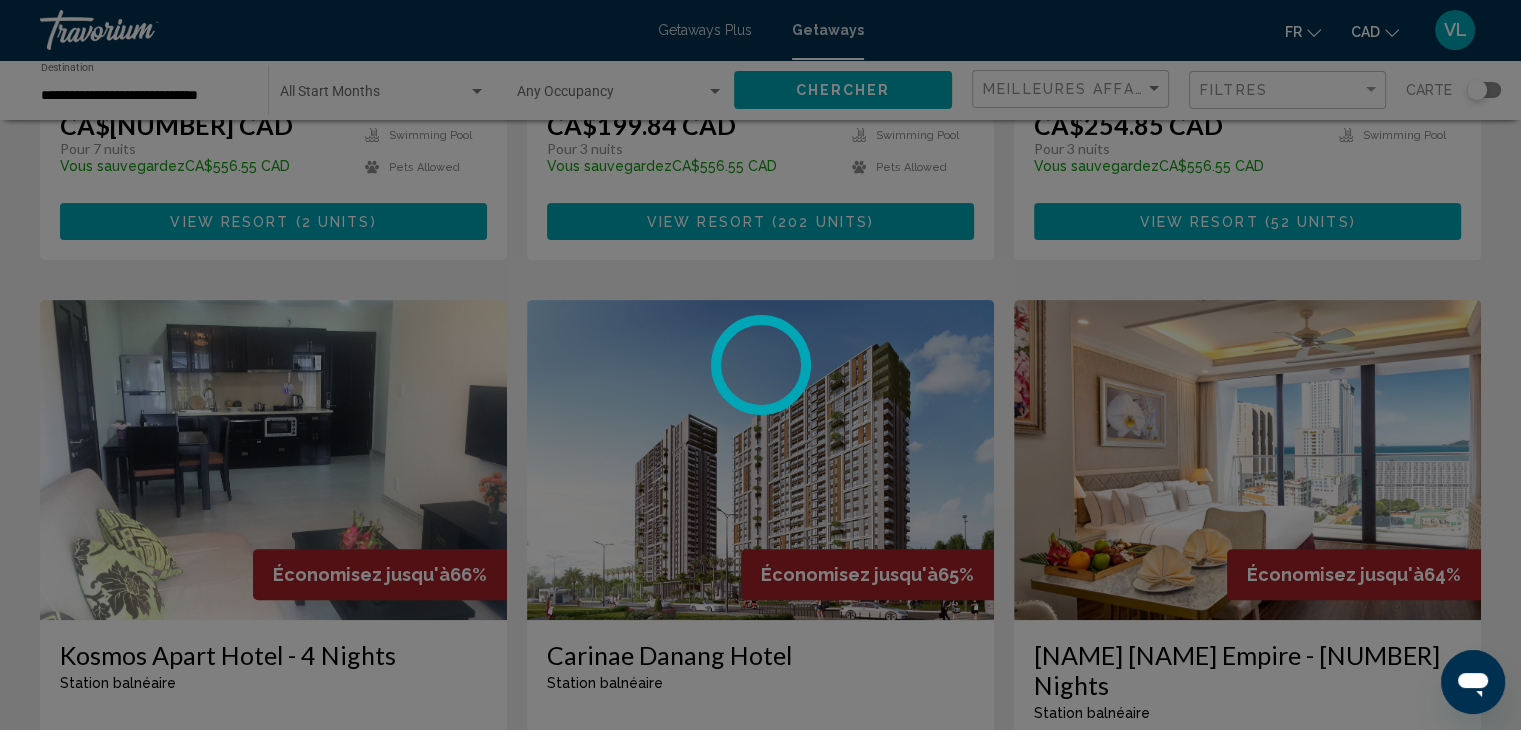 scroll, scrollTop: 559, scrollLeft: 0, axis: vertical 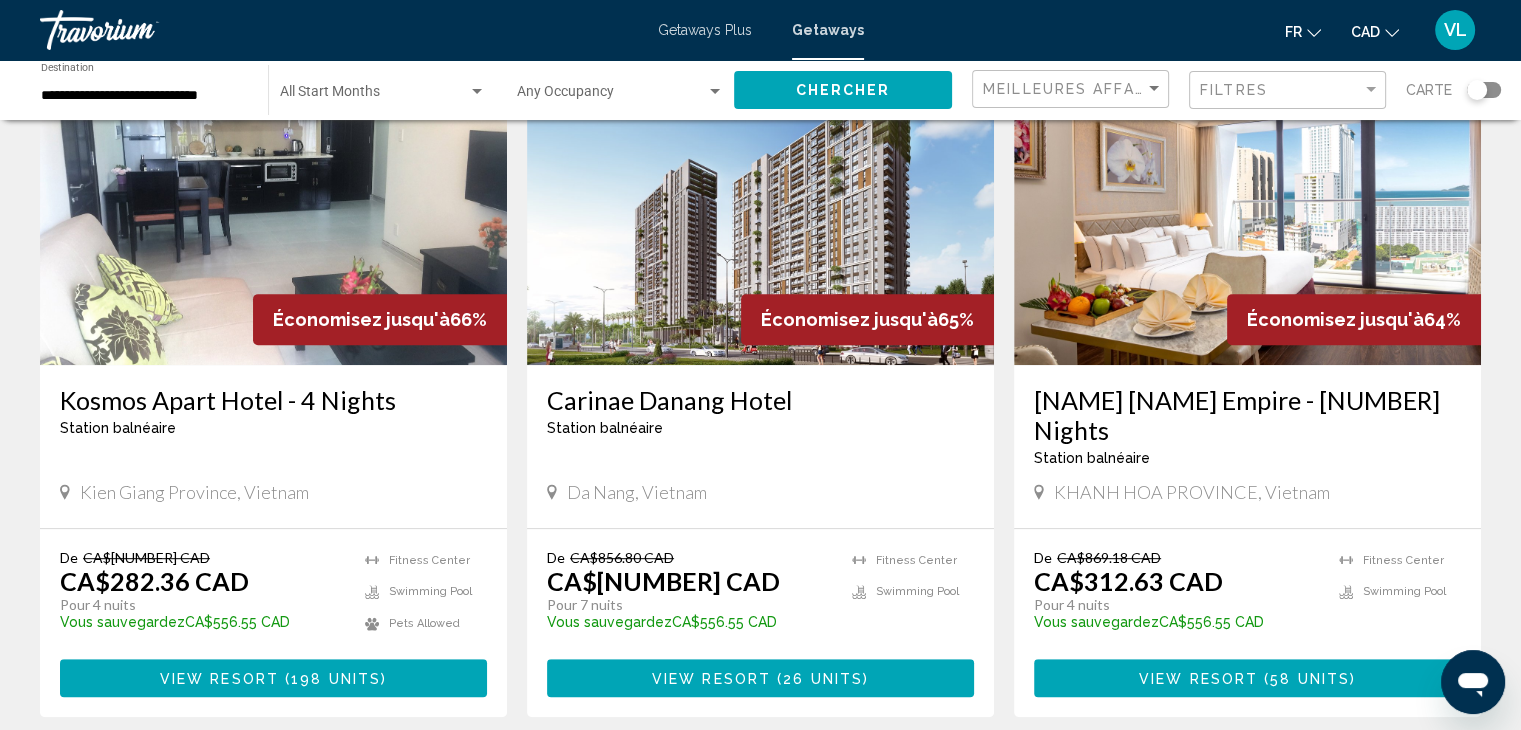click on "26 units" at bounding box center [823, 679] 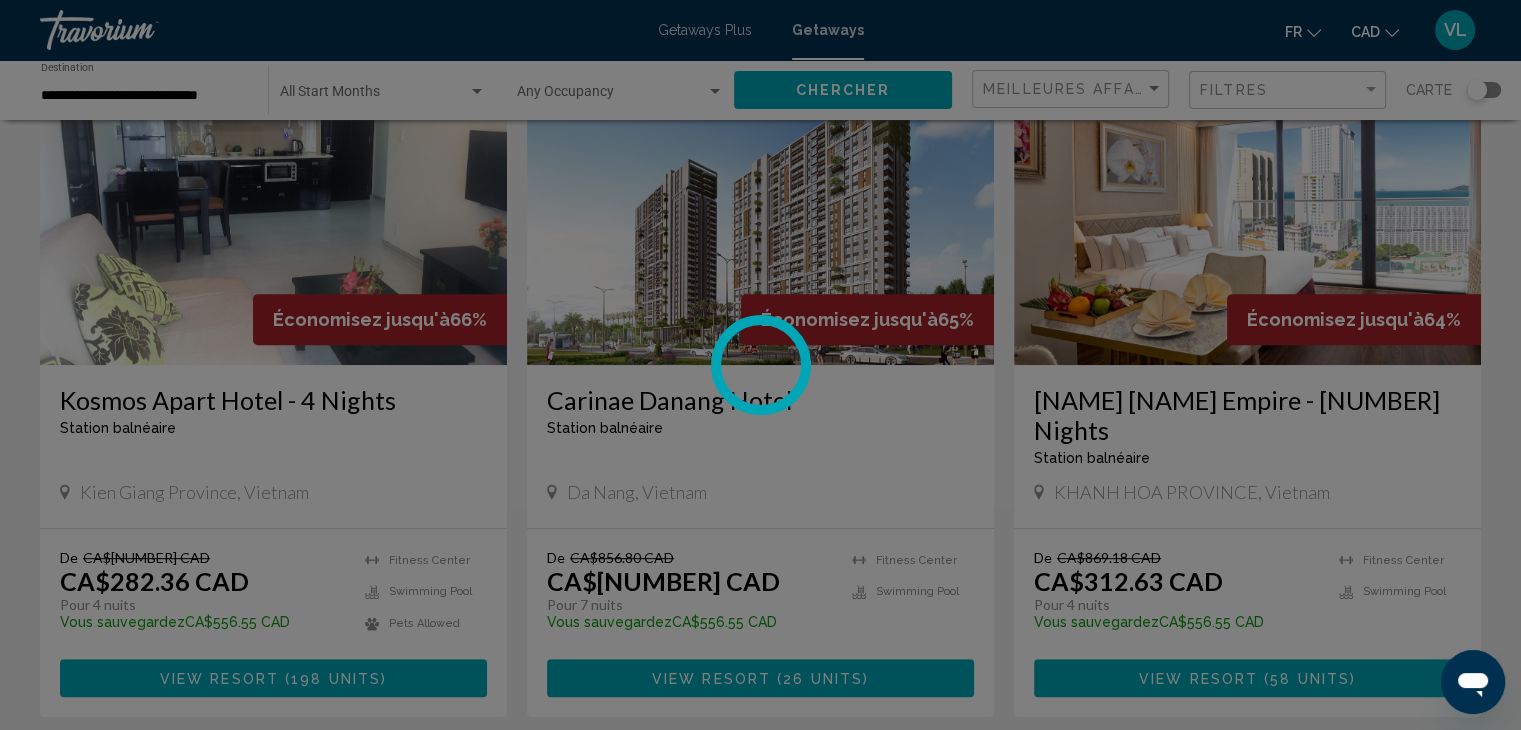 scroll, scrollTop: 0, scrollLeft: 0, axis: both 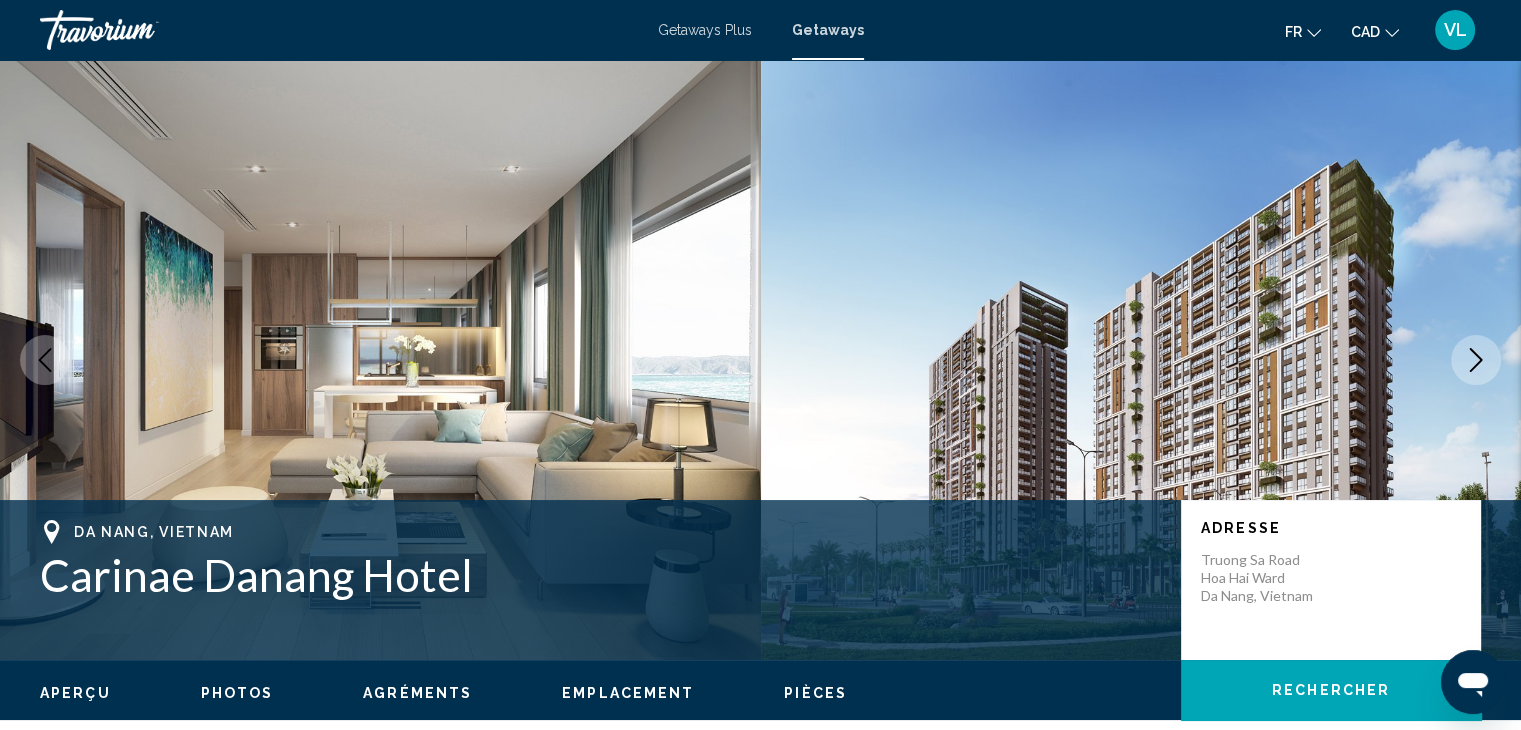 click 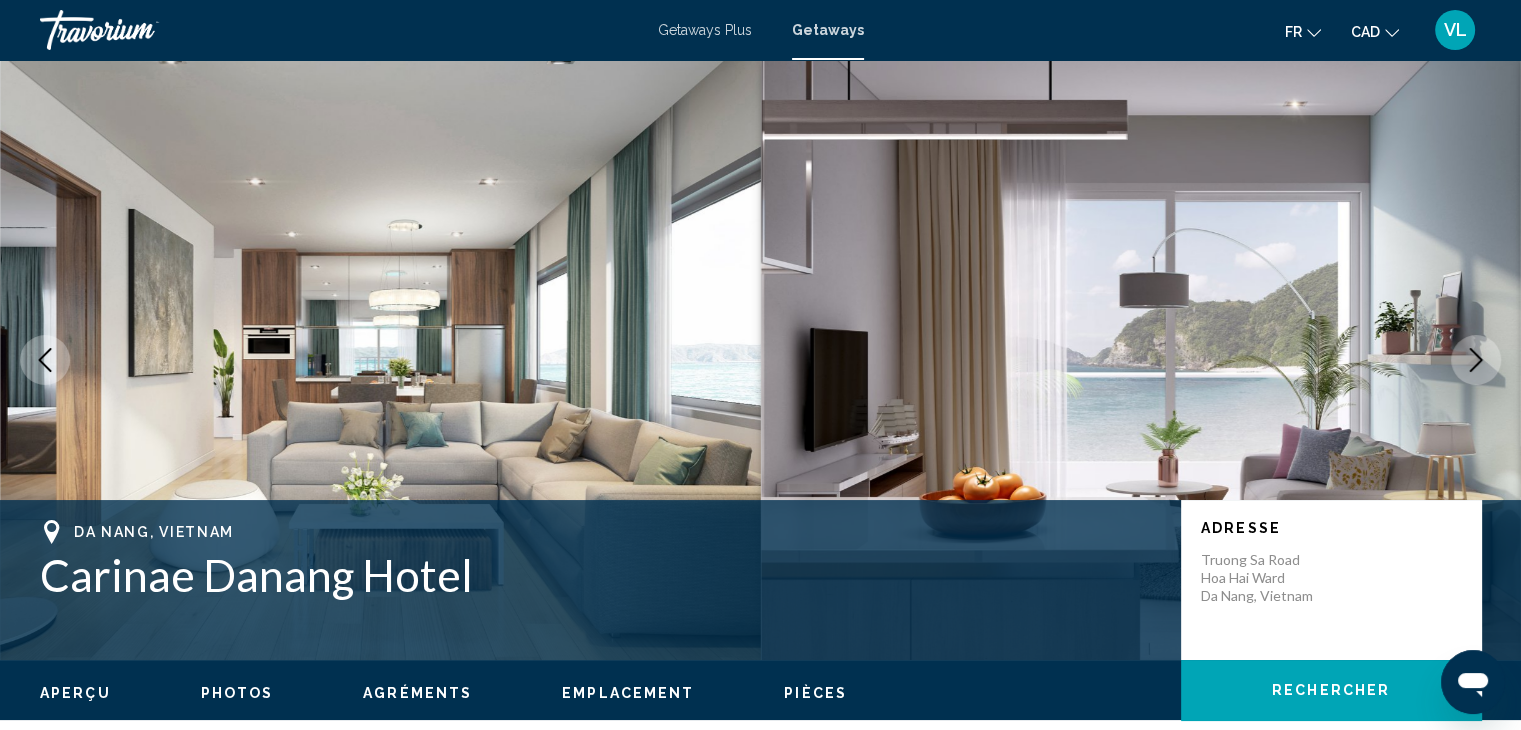 click 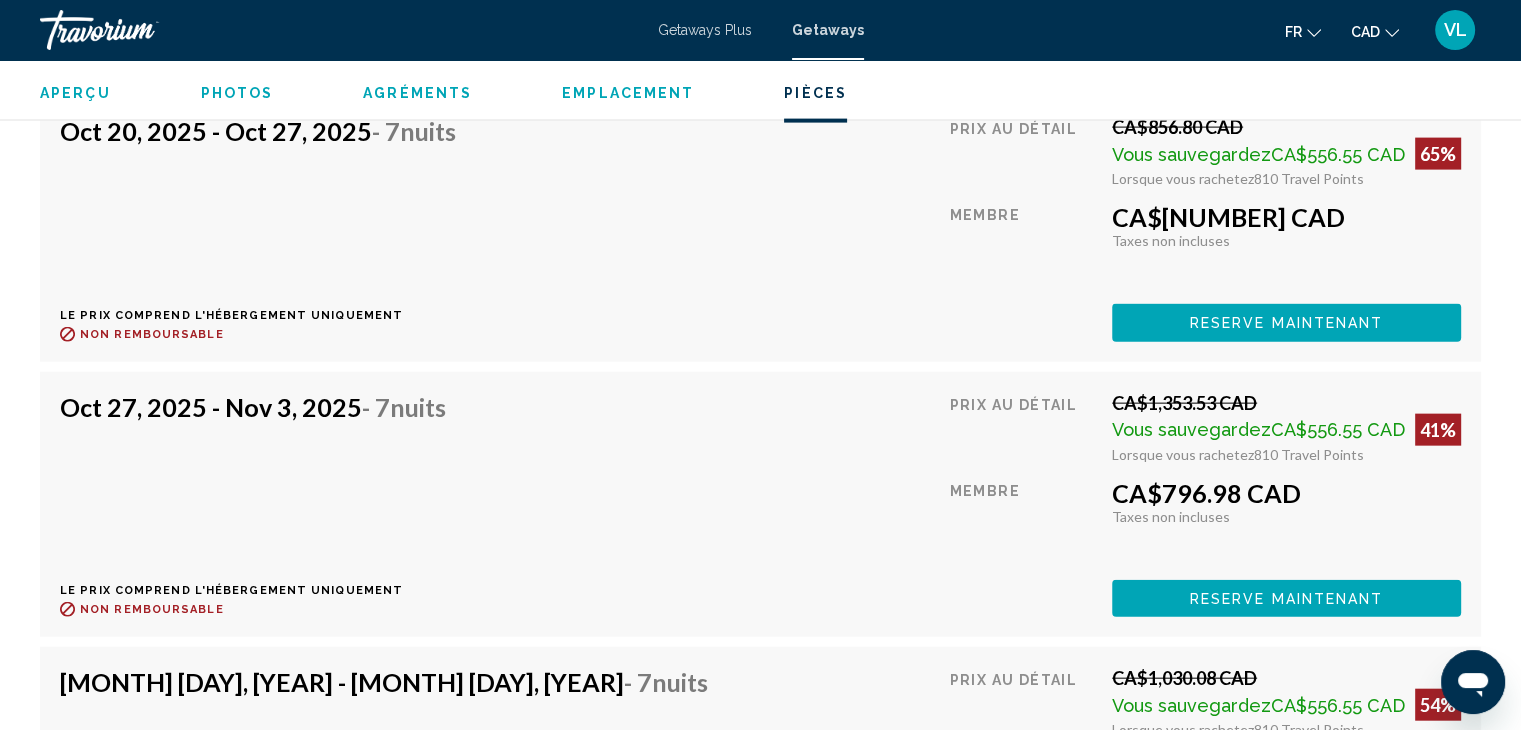 scroll, scrollTop: 4467, scrollLeft: 0, axis: vertical 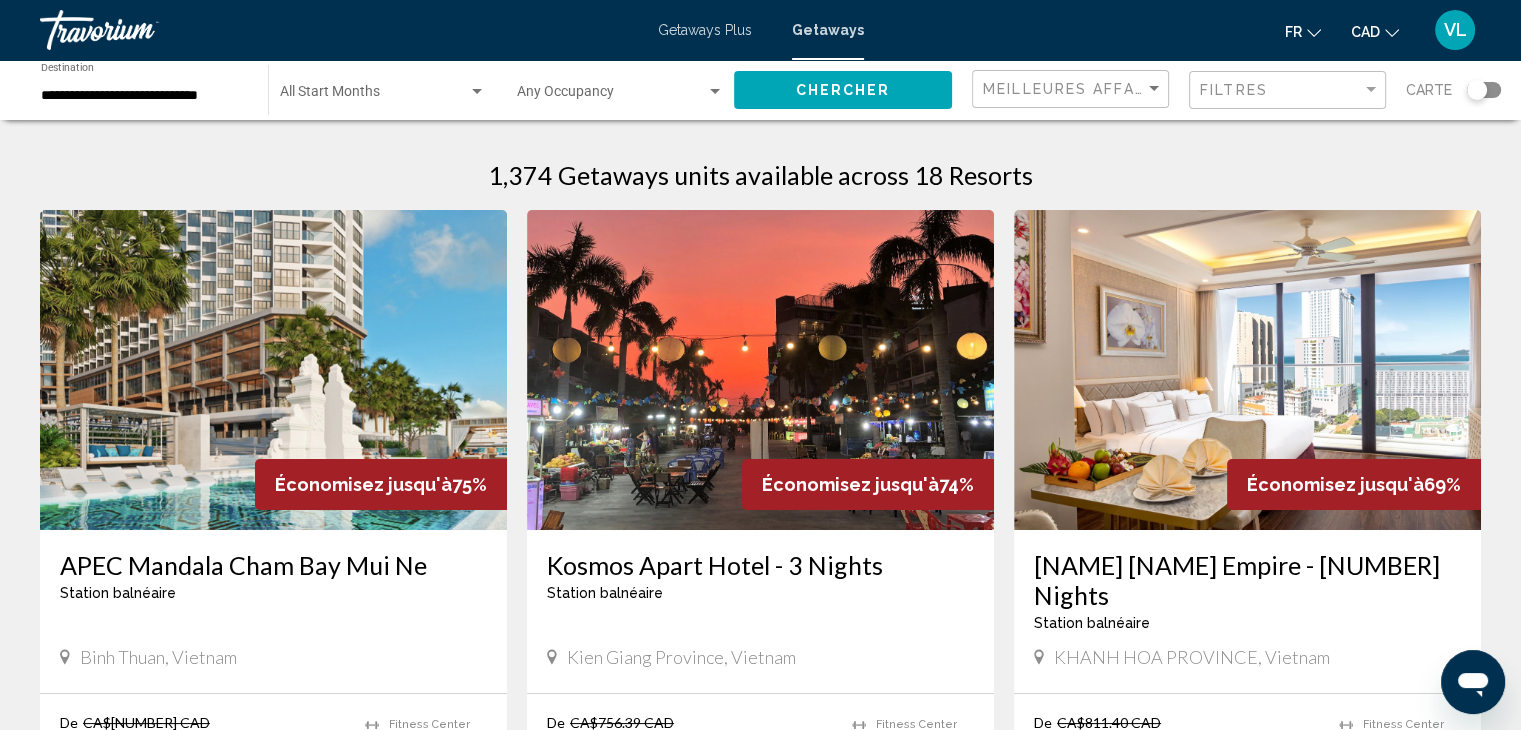 click at bounding box center (374, 96) 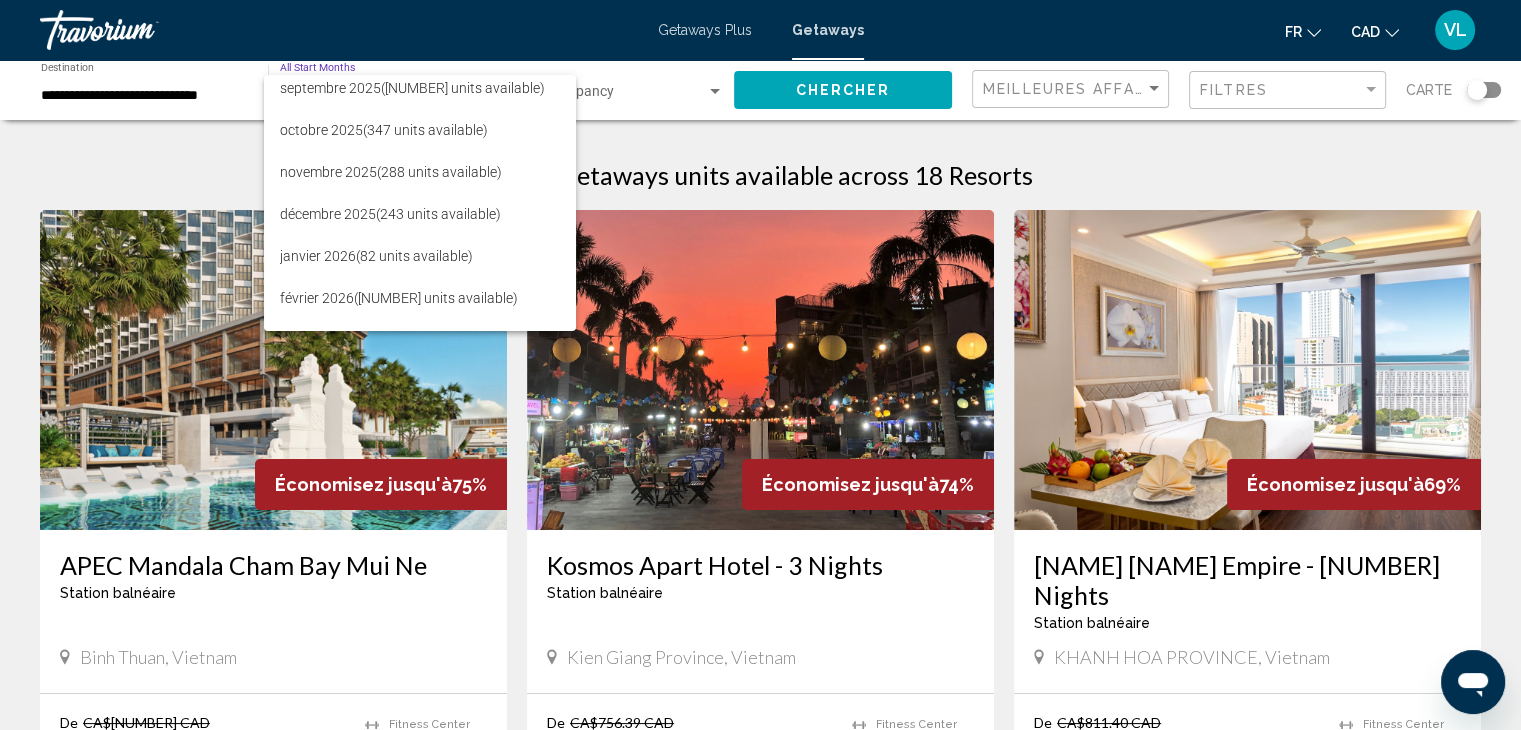 scroll, scrollTop: 108, scrollLeft: 0, axis: vertical 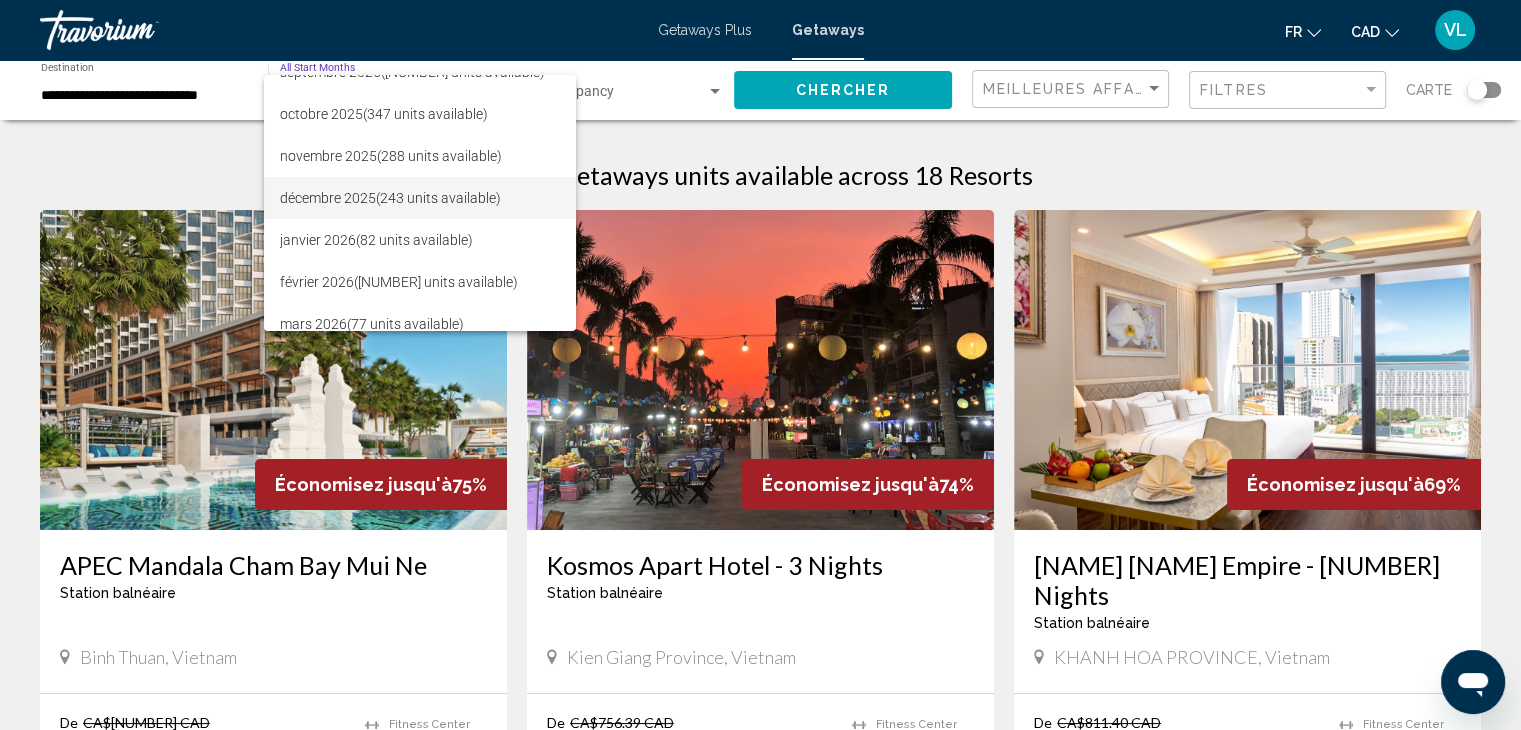 click on "[MONTH] [YEAR] ([NUMBER] units available)" at bounding box center [420, 198] 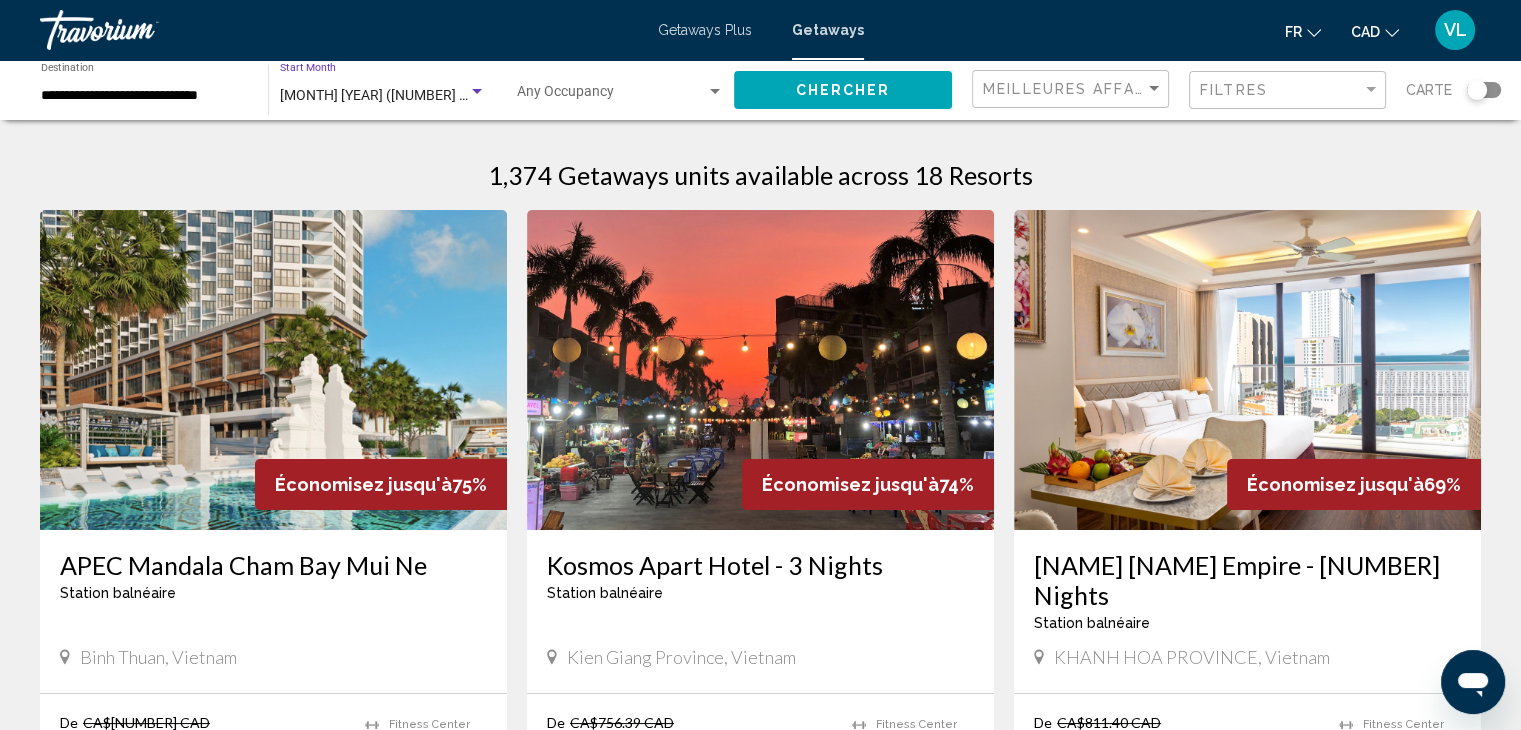 click on "Chercher" 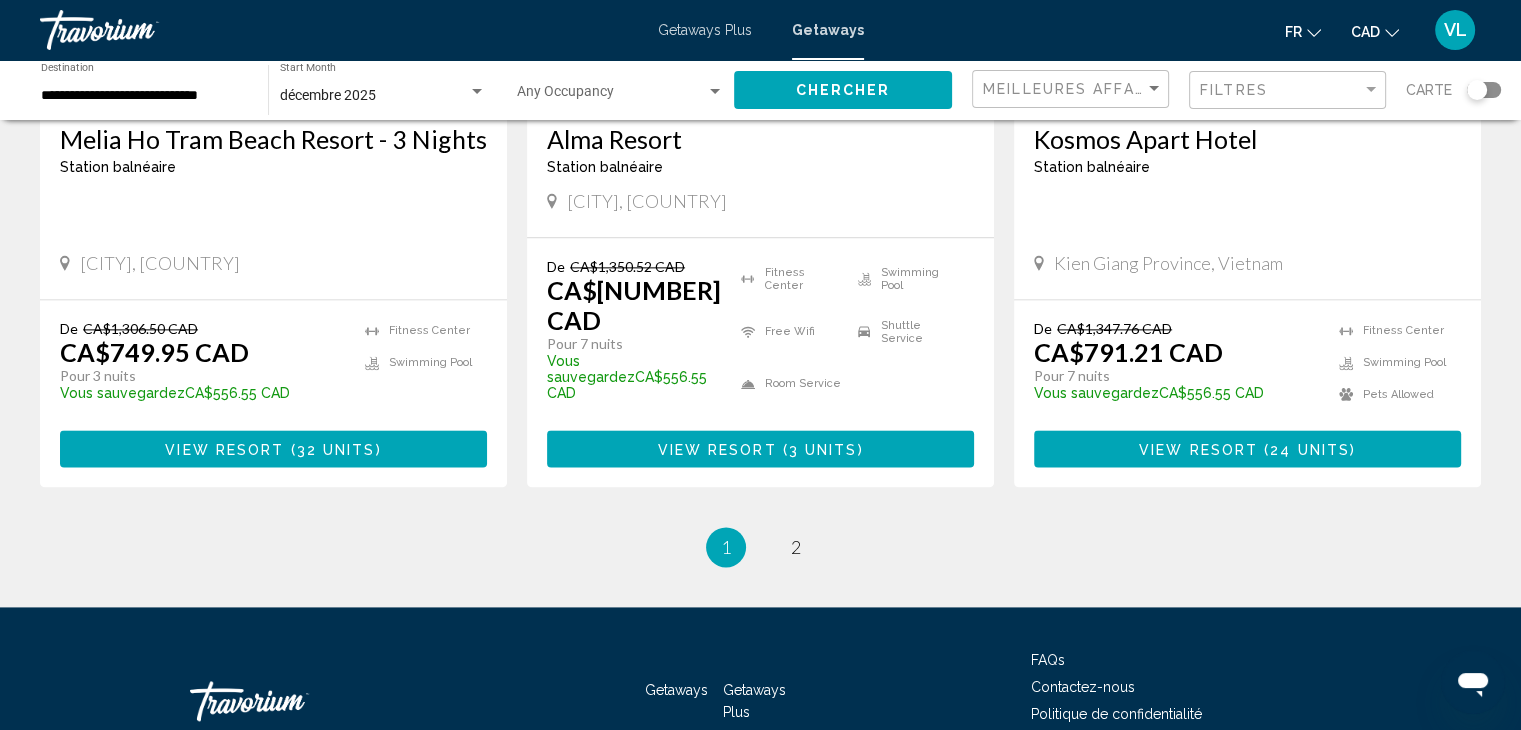 scroll, scrollTop: 2584, scrollLeft: 0, axis: vertical 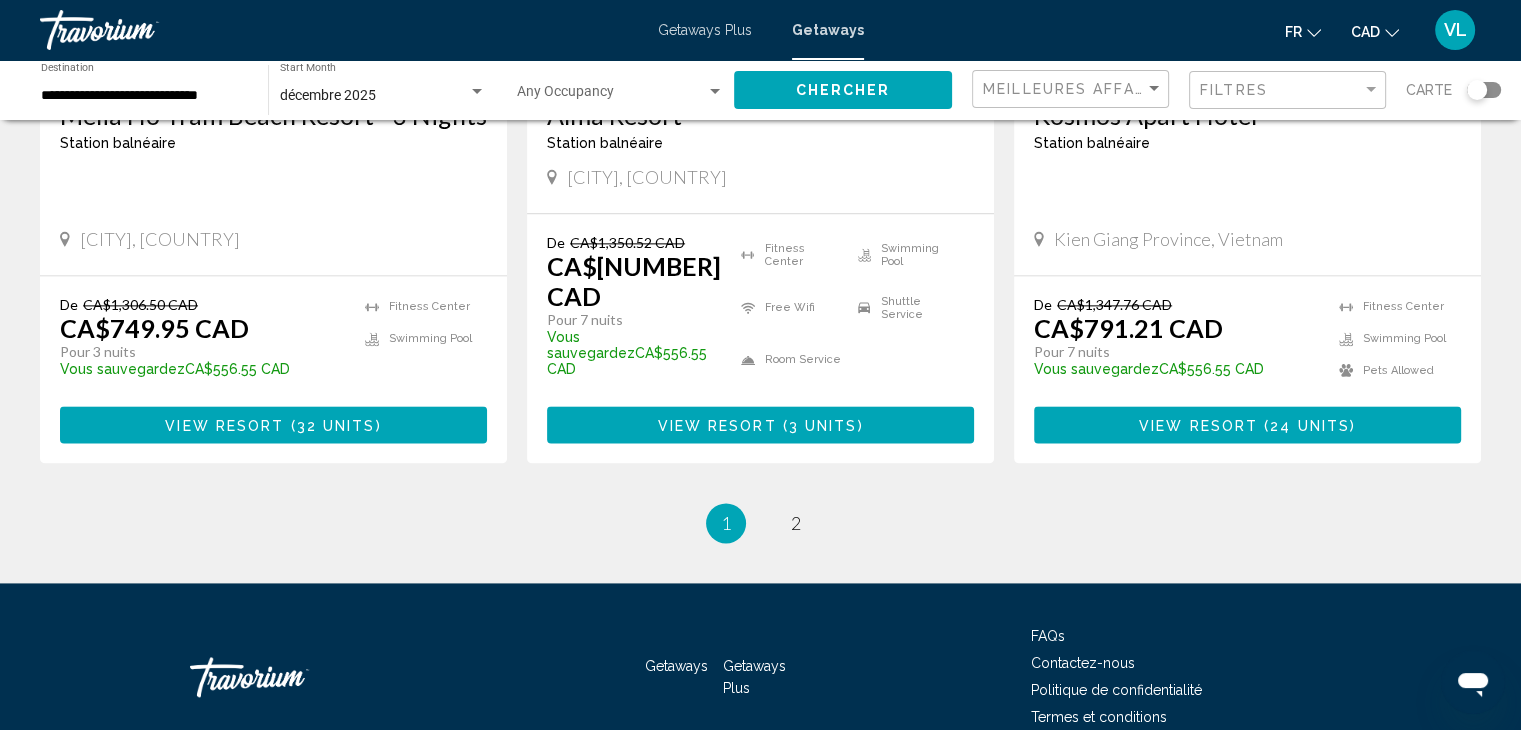 click on "page  2" at bounding box center (796, 523) 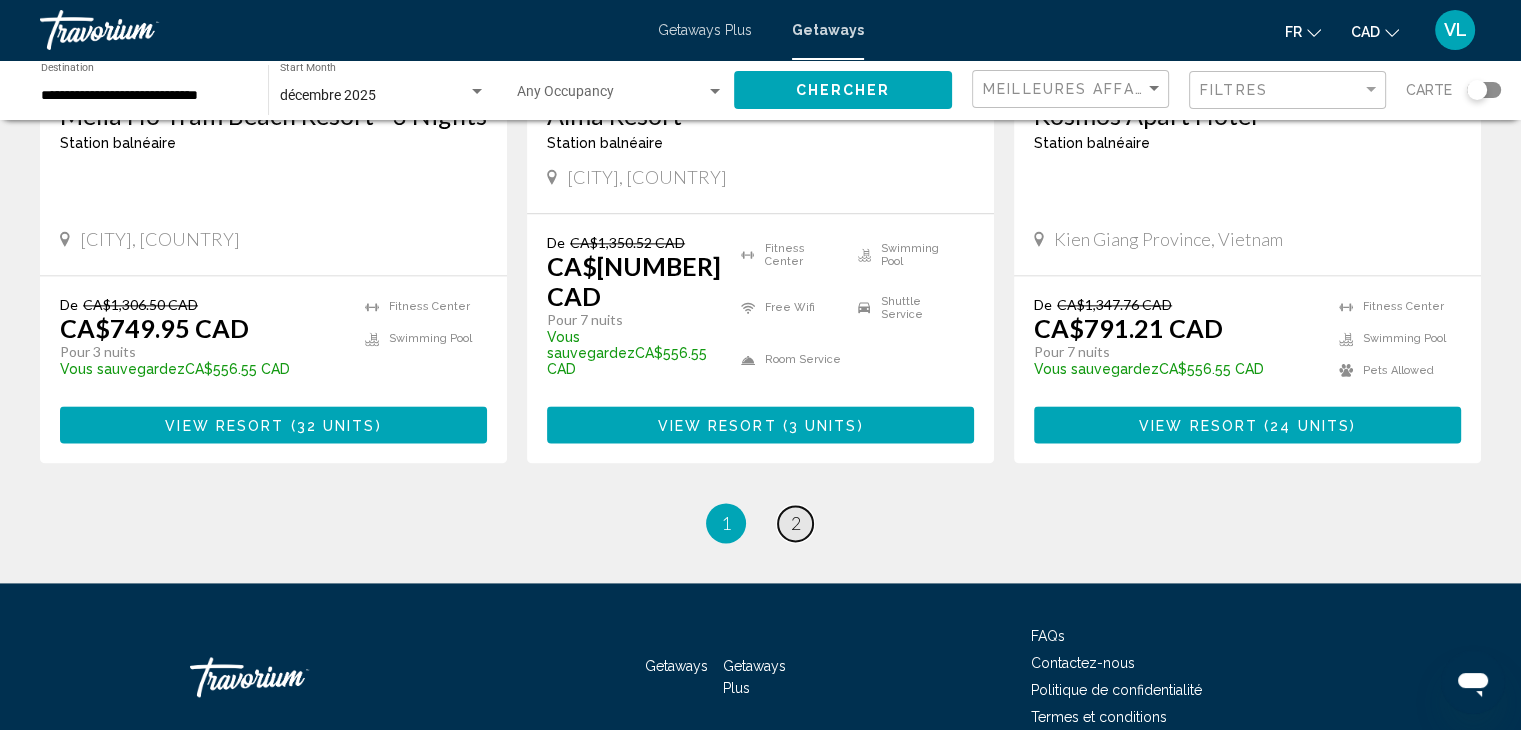 click on "2" at bounding box center [796, 523] 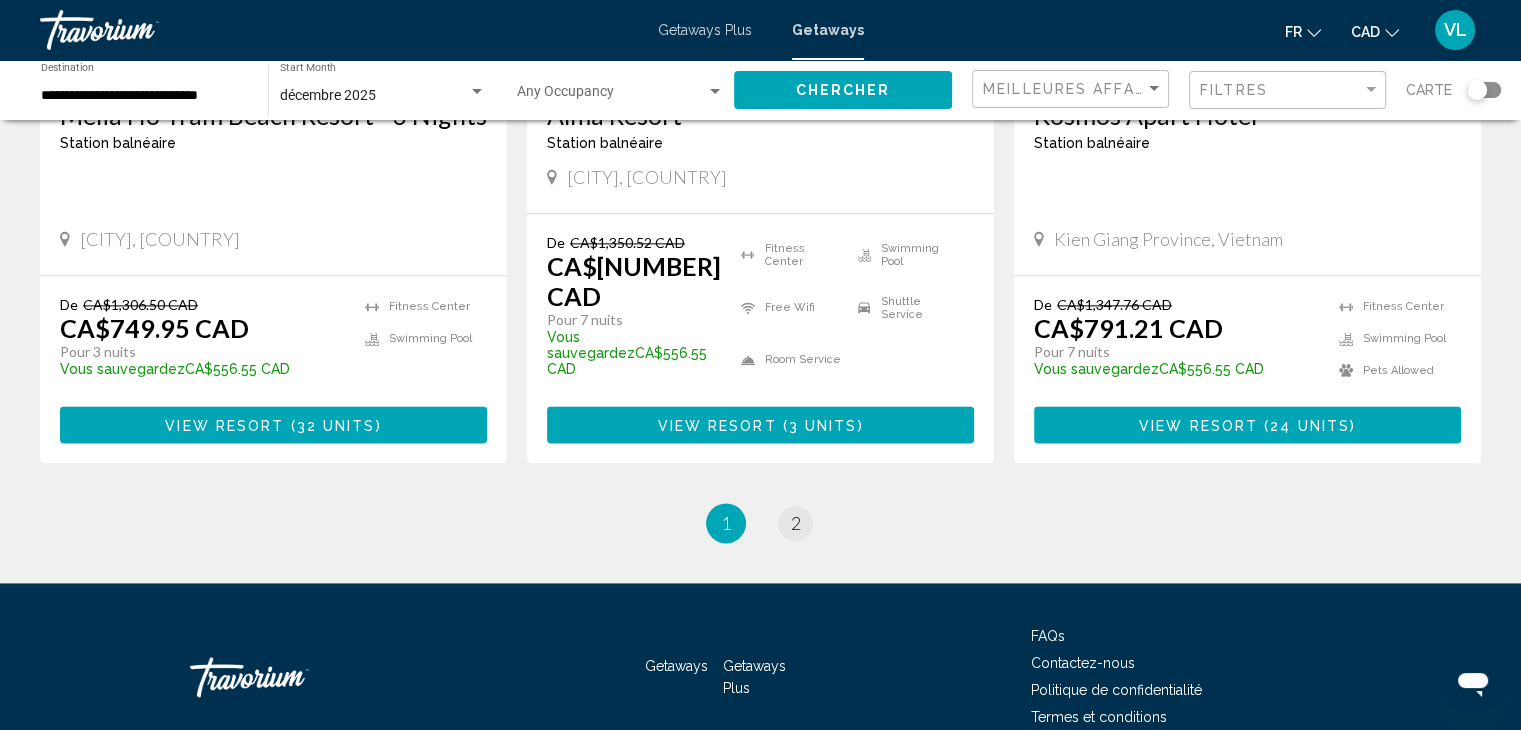 scroll, scrollTop: 0, scrollLeft: 0, axis: both 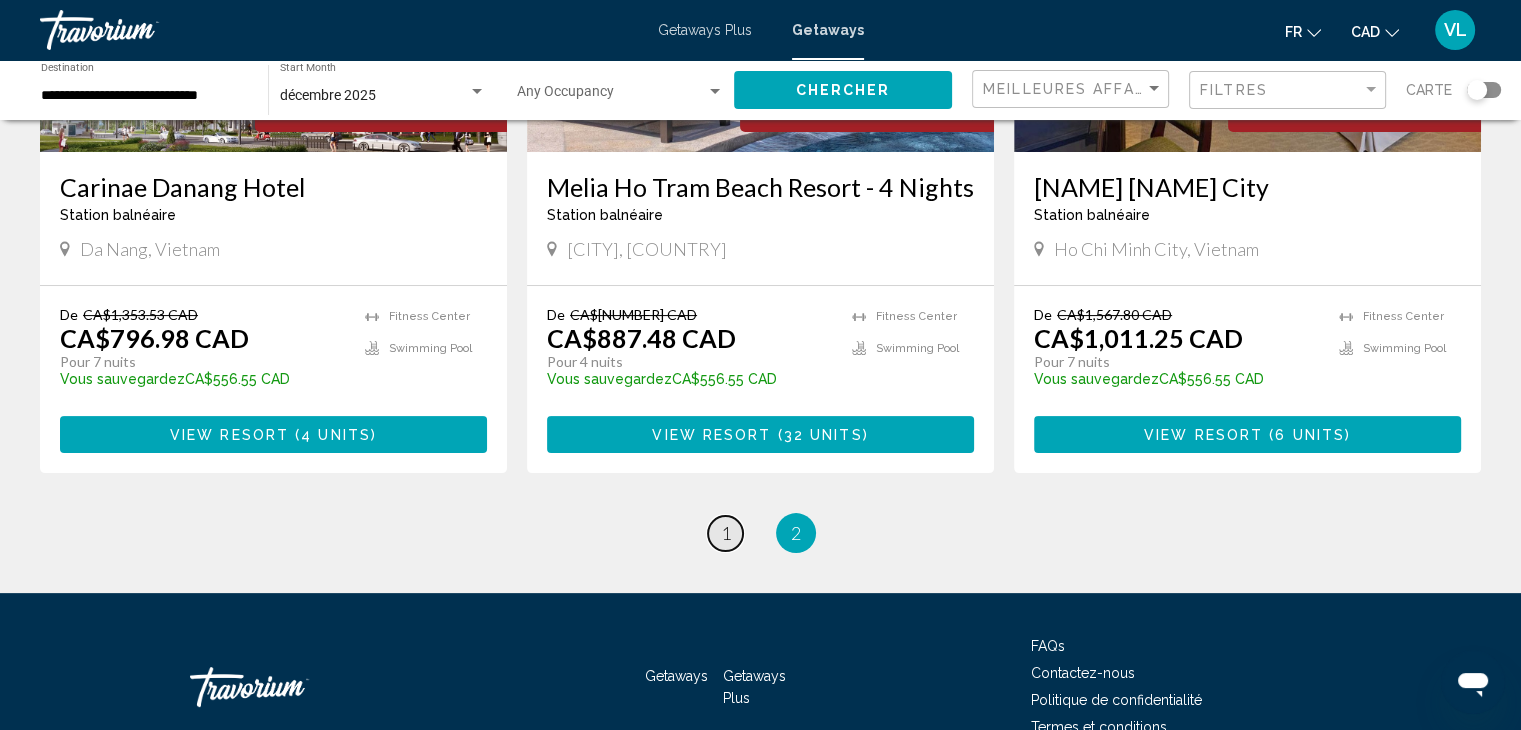 click on "page  1" at bounding box center [725, 533] 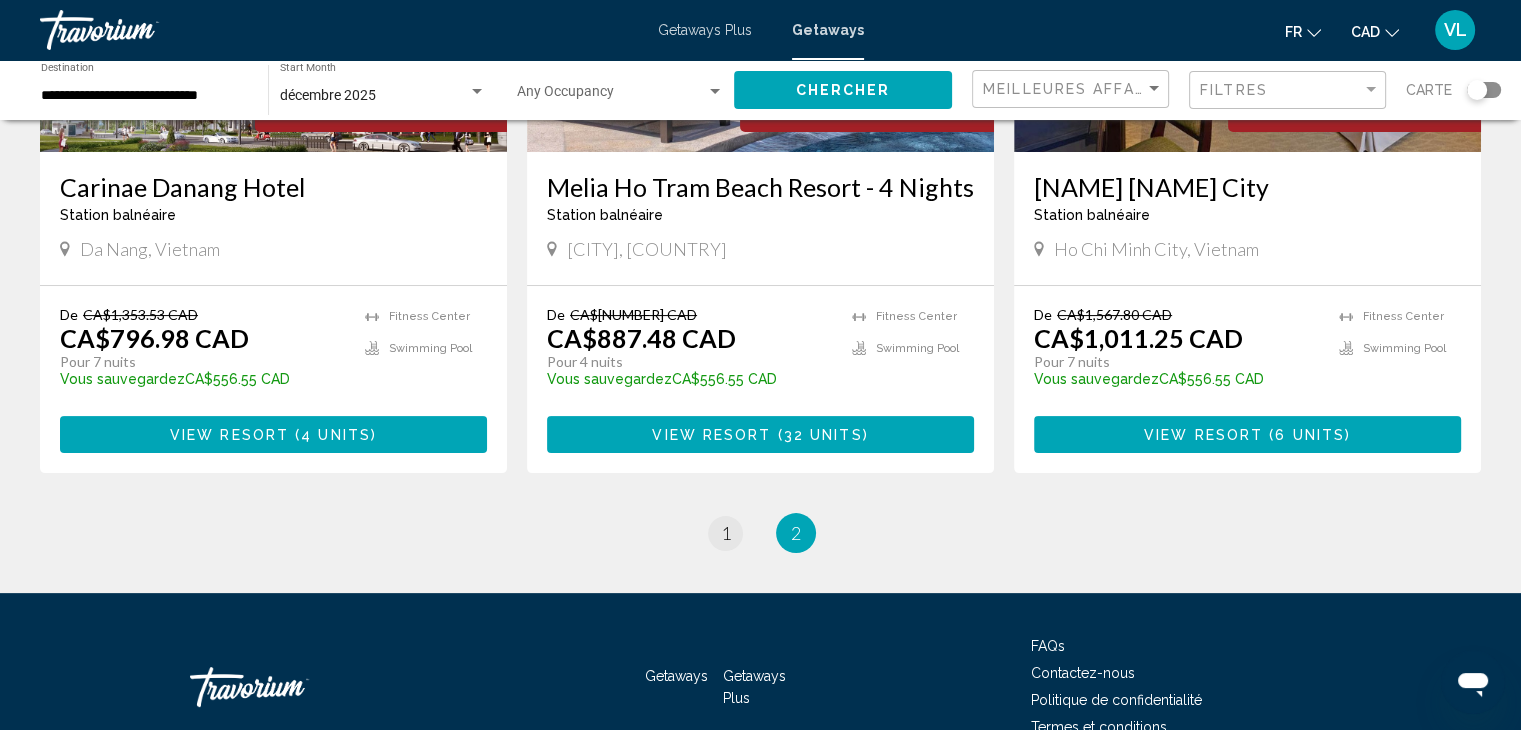 scroll, scrollTop: 0, scrollLeft: 0, axis: both 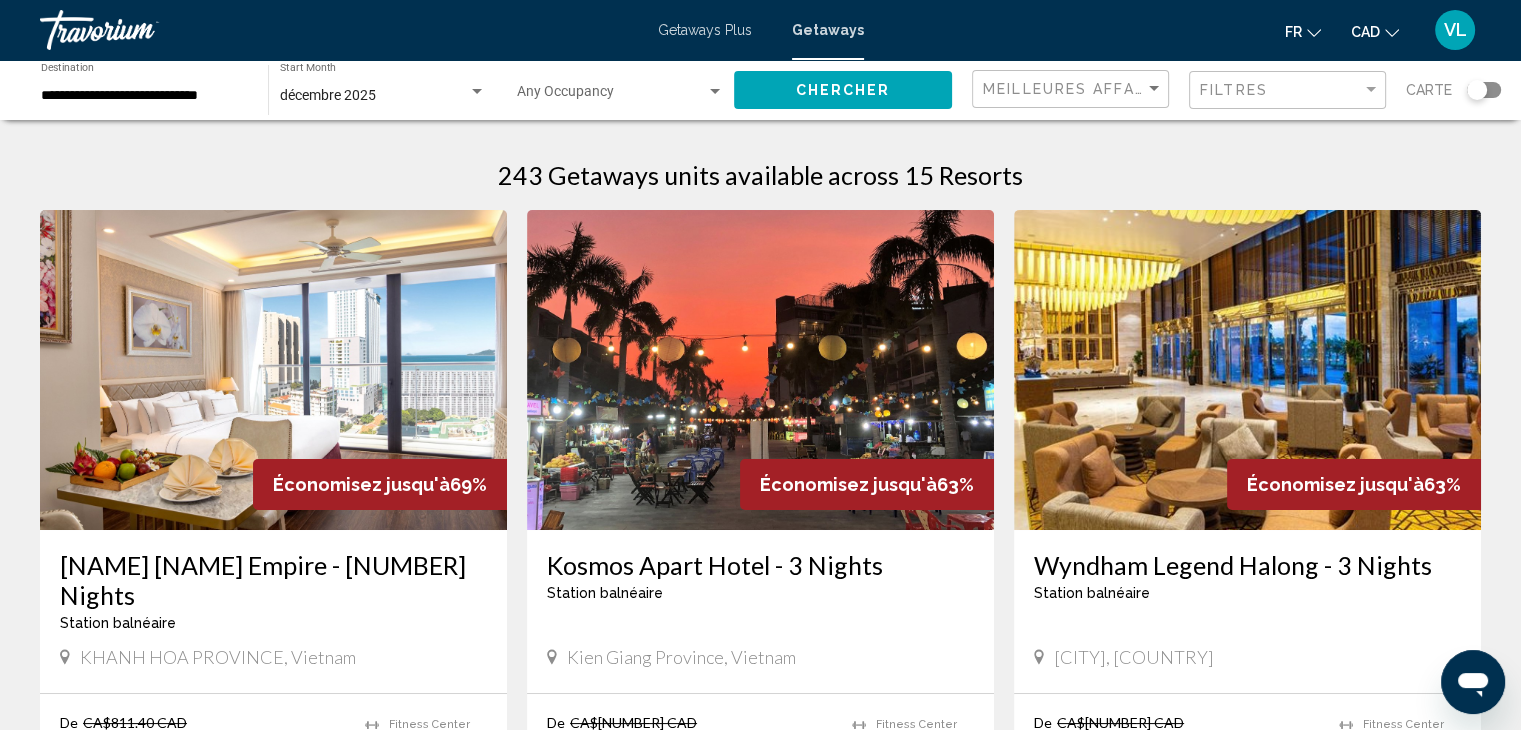 click on "**********" at bounding box center (144, 96) 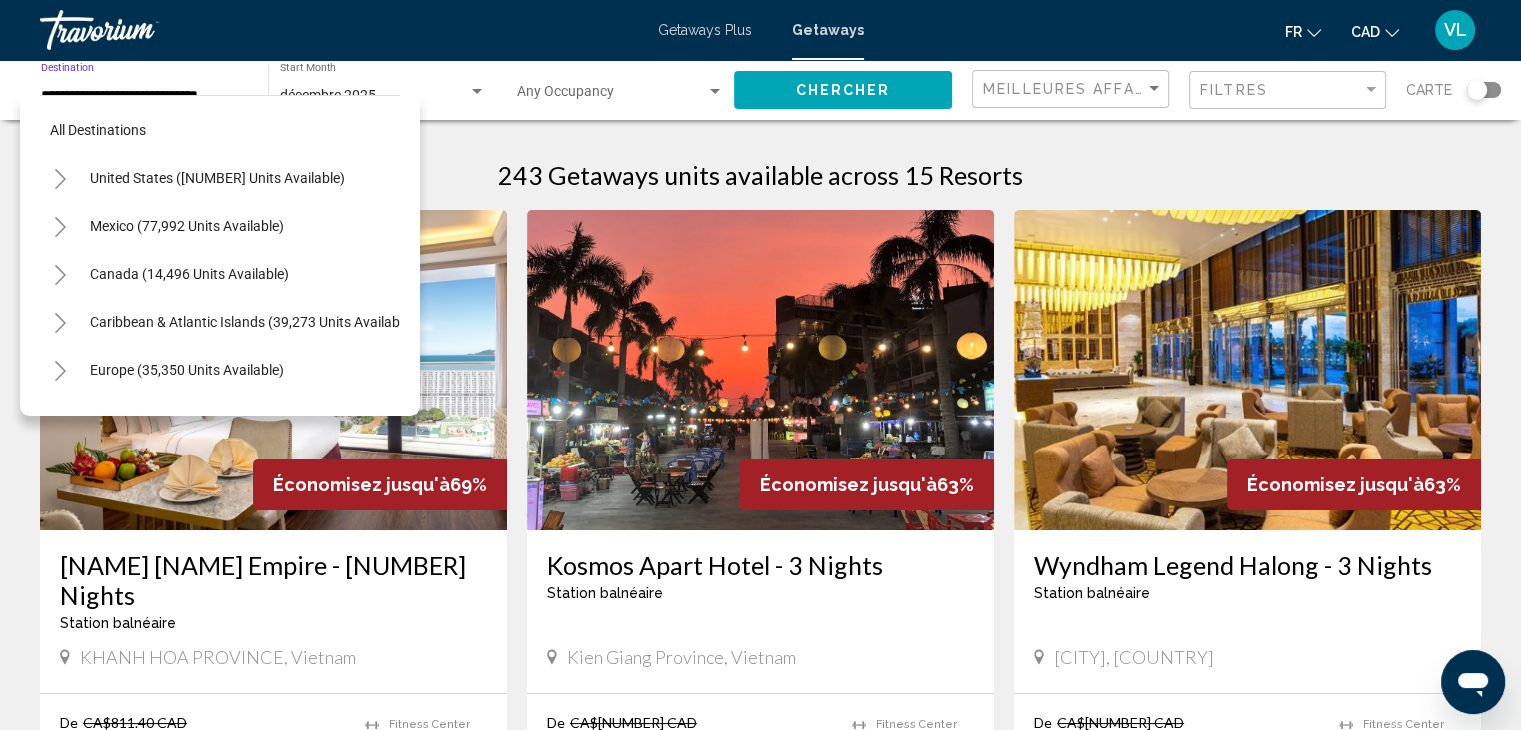 scroll, scrollTop: 1038, scrollLeft: 0, axis: vertical 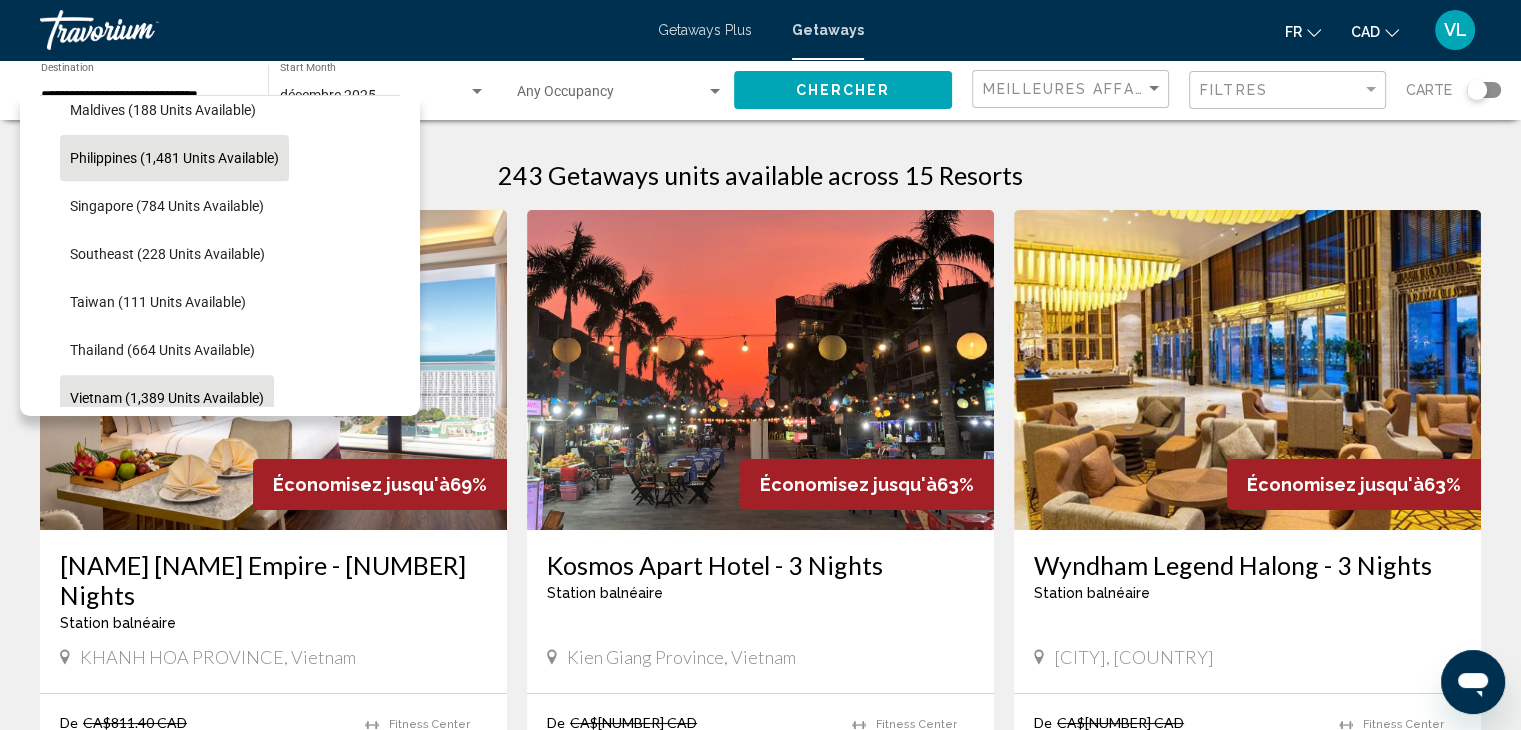 click on "Philippines (1,481 units available)" 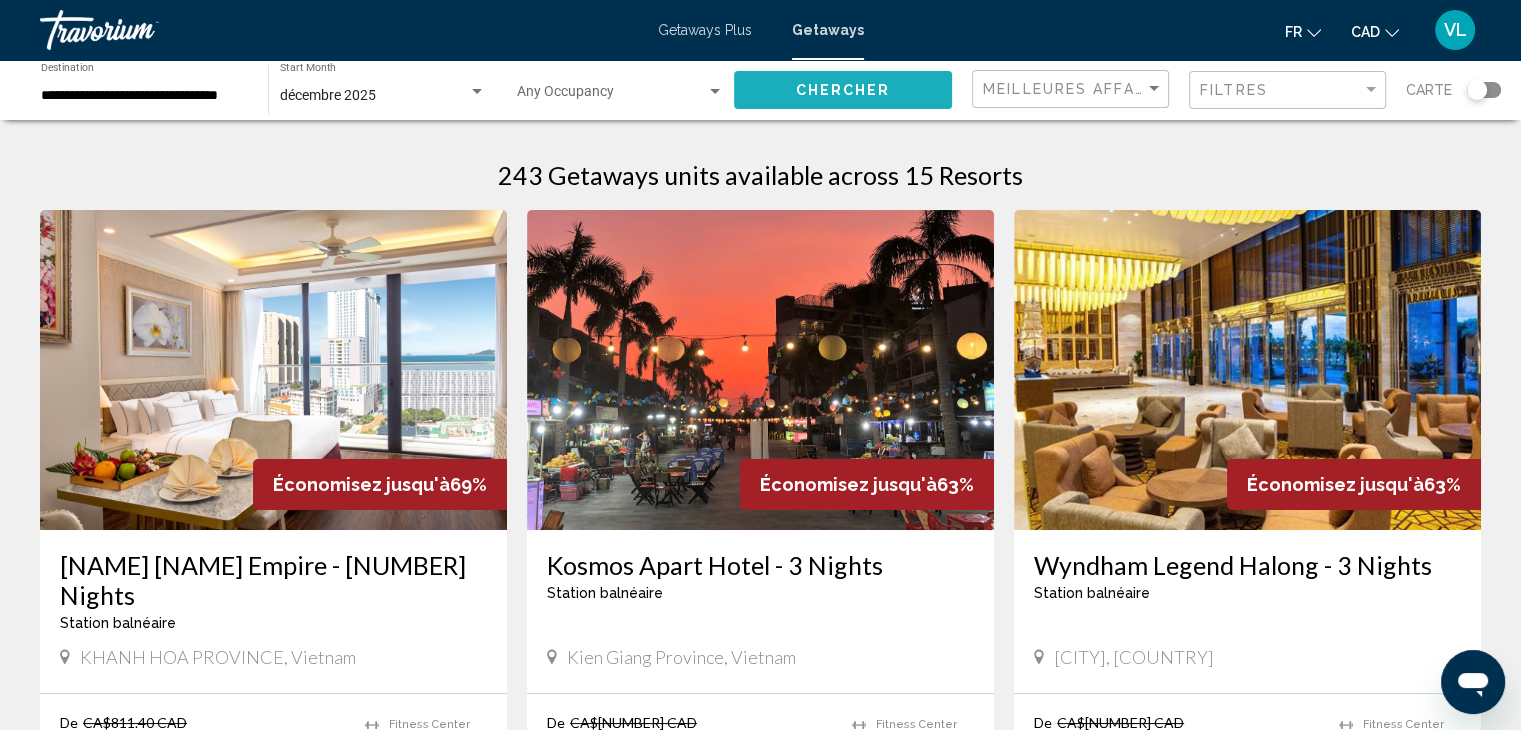 click on "Chercher" 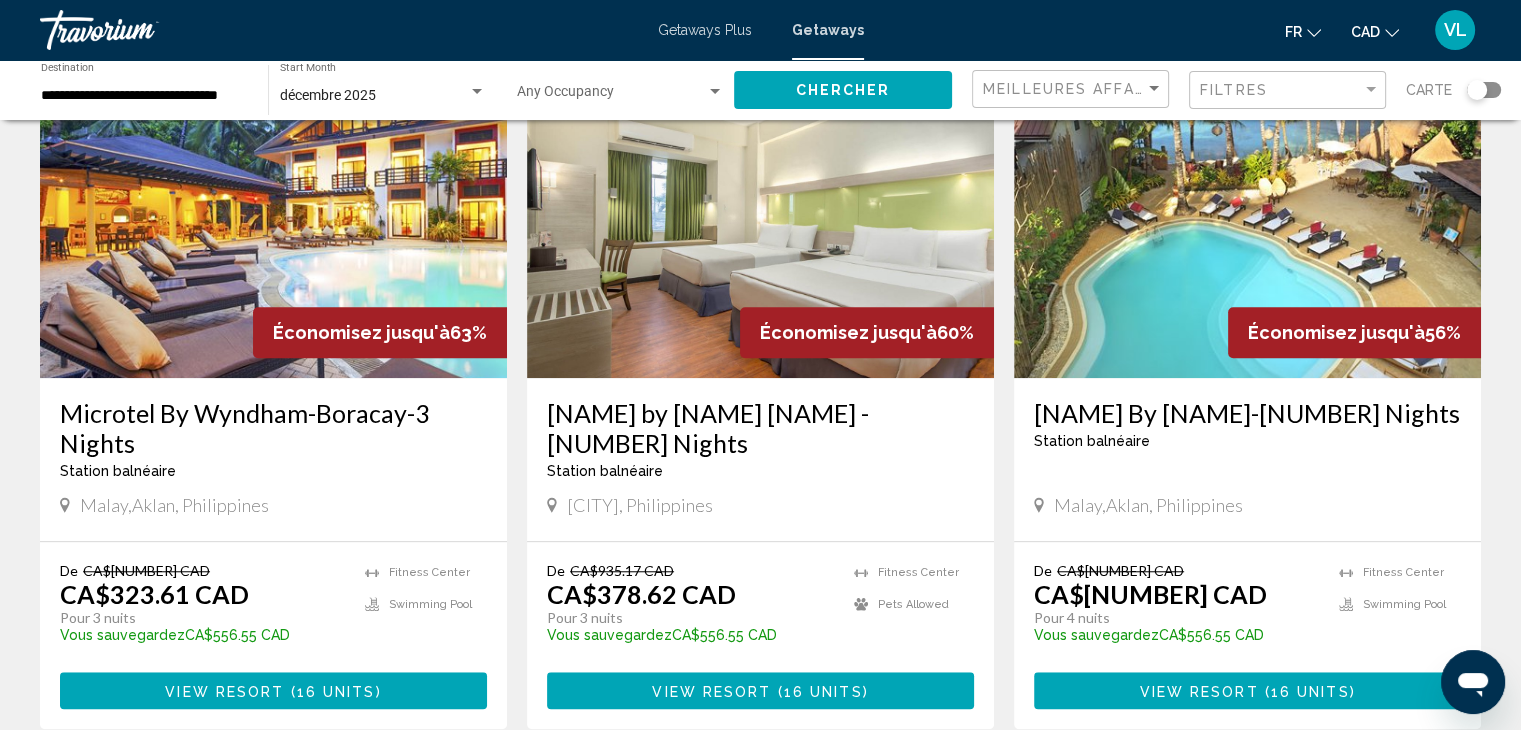 scroll, scrollTop: 1548, scrollLeft: 0, axis: vertical 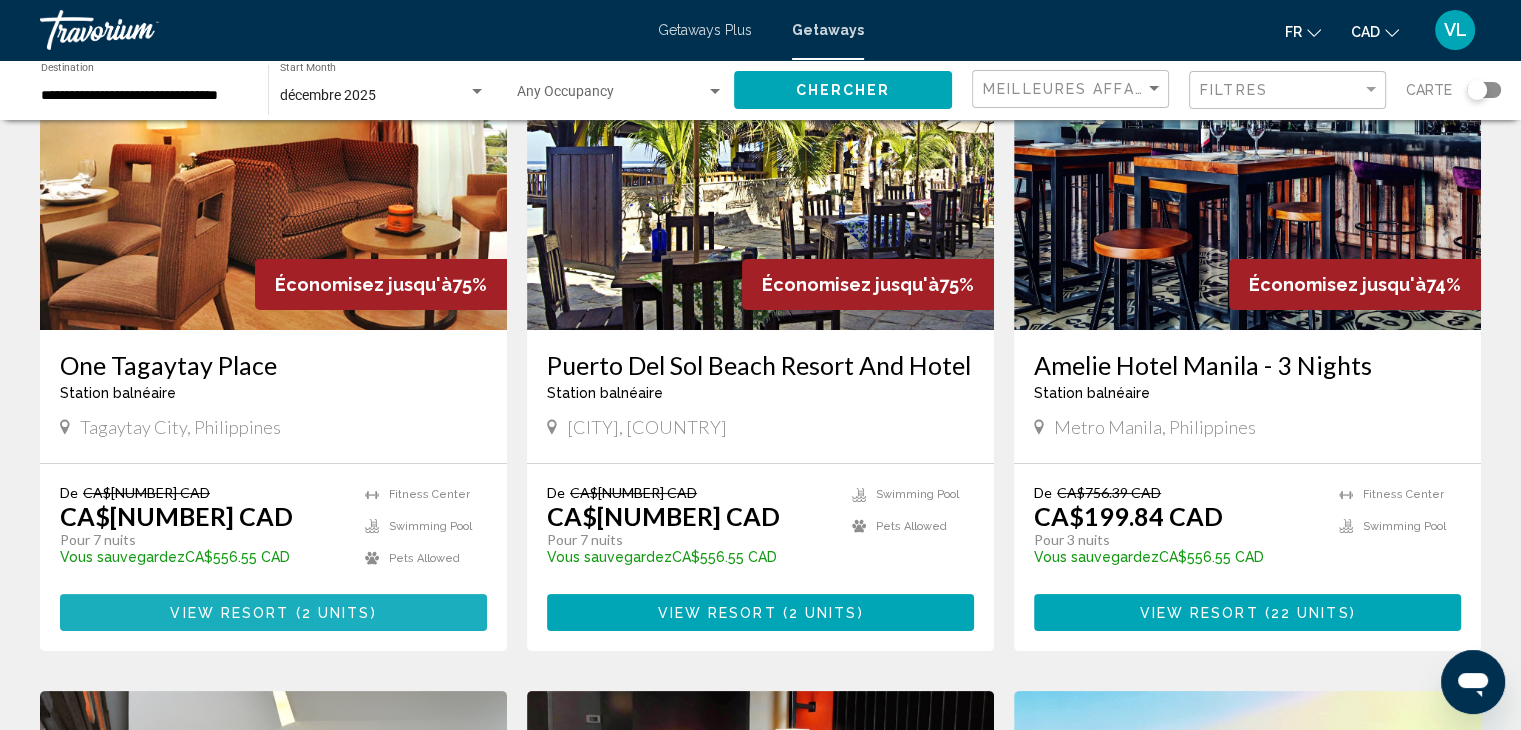click on "View Resort    ( 2 units )" at bounding box center (273, 612) 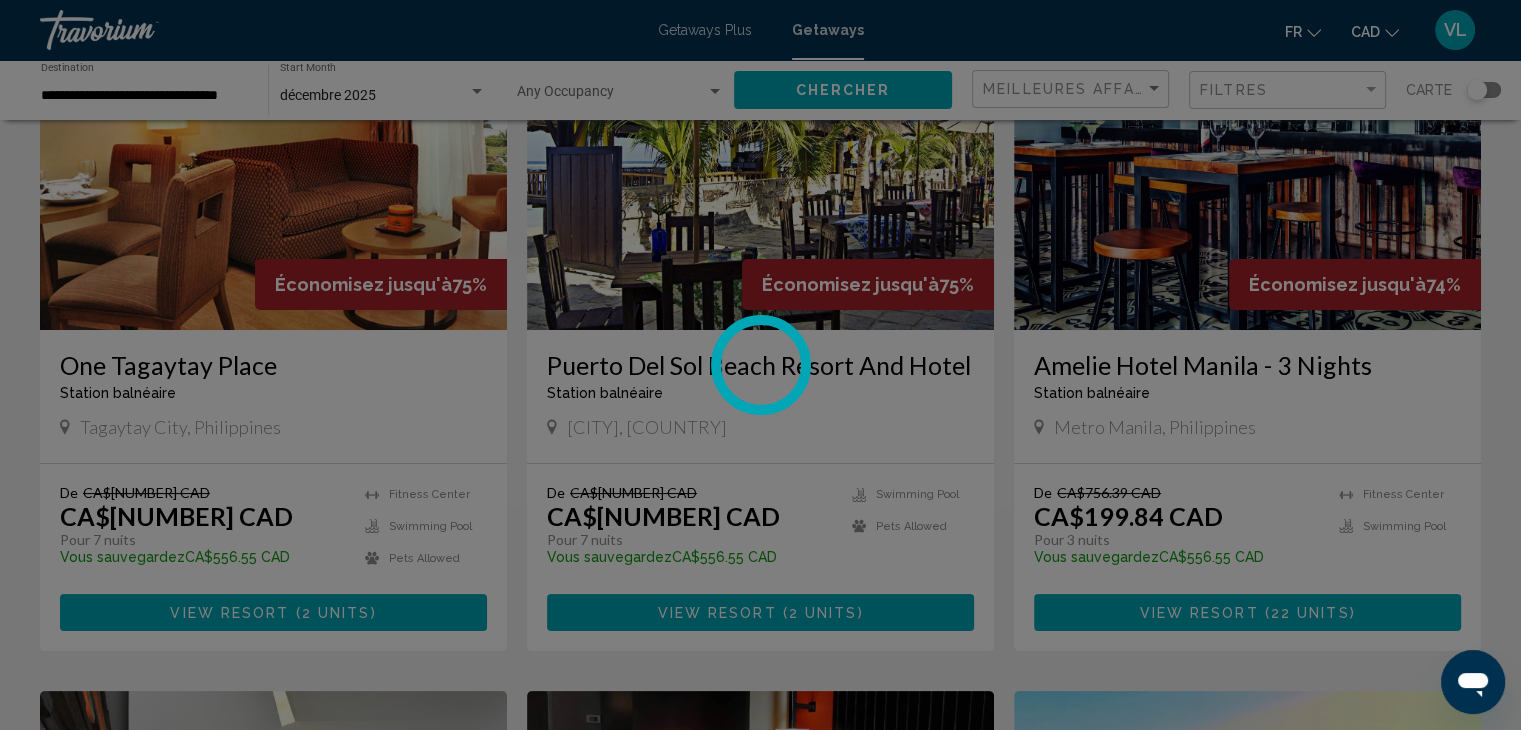 scroll, scrollTop: 0, scrollLeft: 0, axis: both 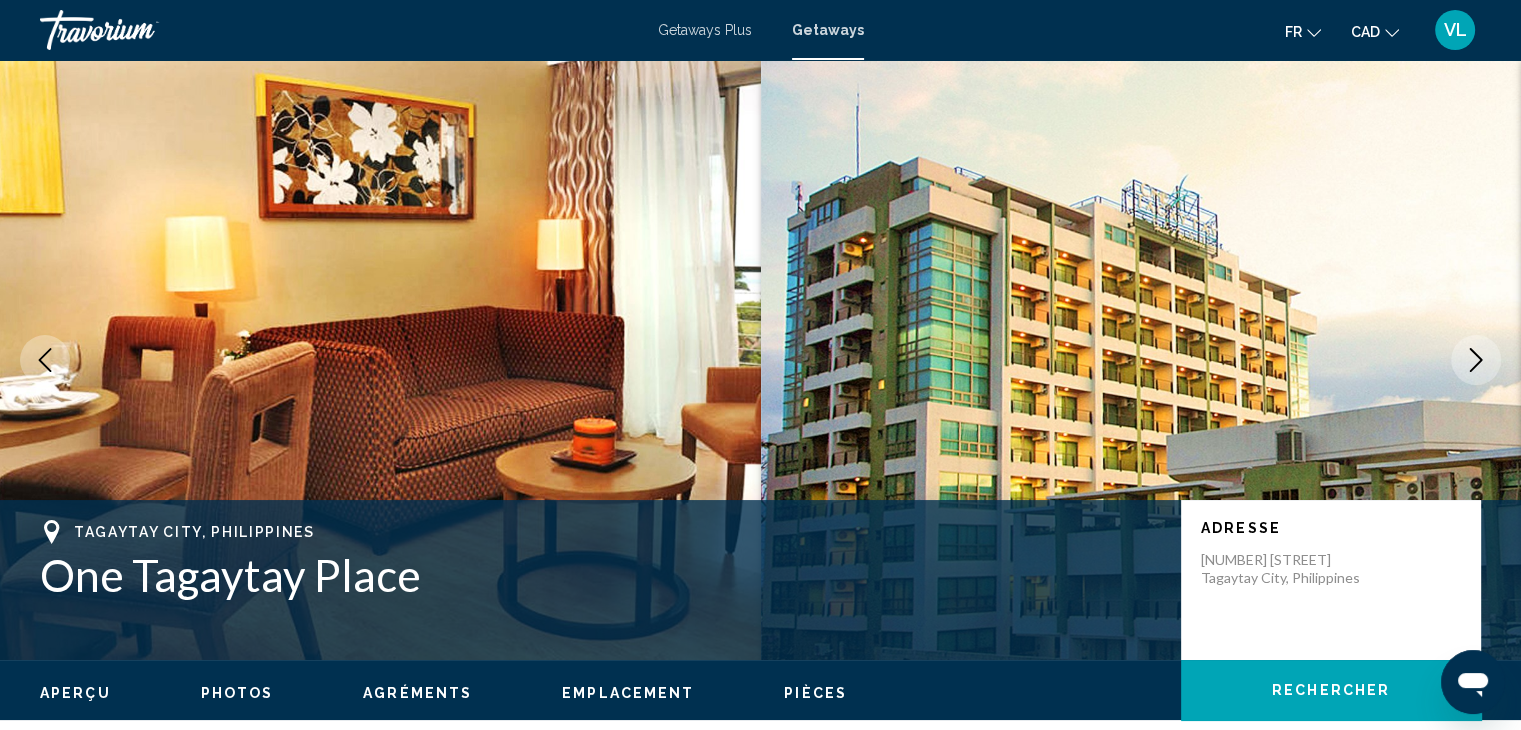 click at bounding box center (1476, 360) 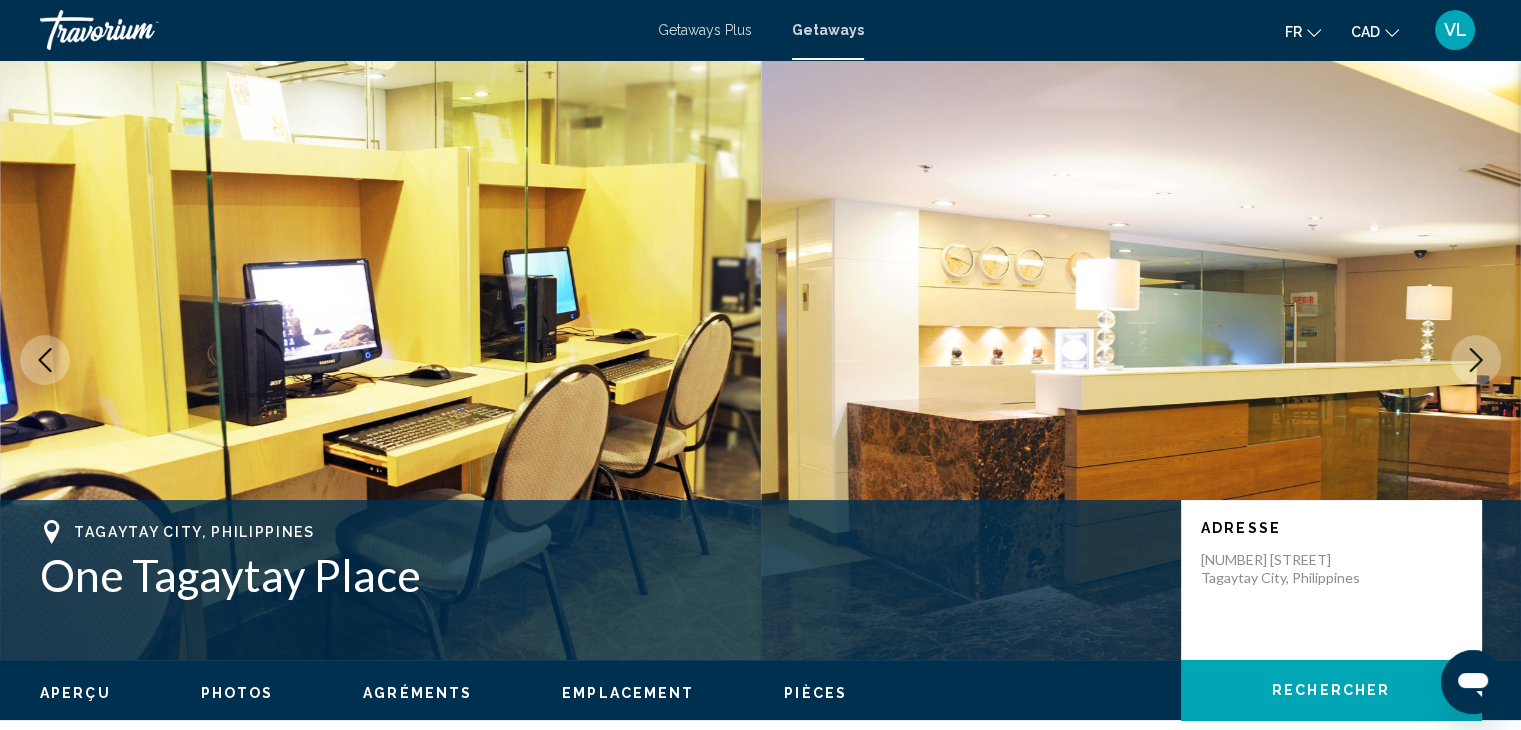 click at bounding box center (1476, 360) 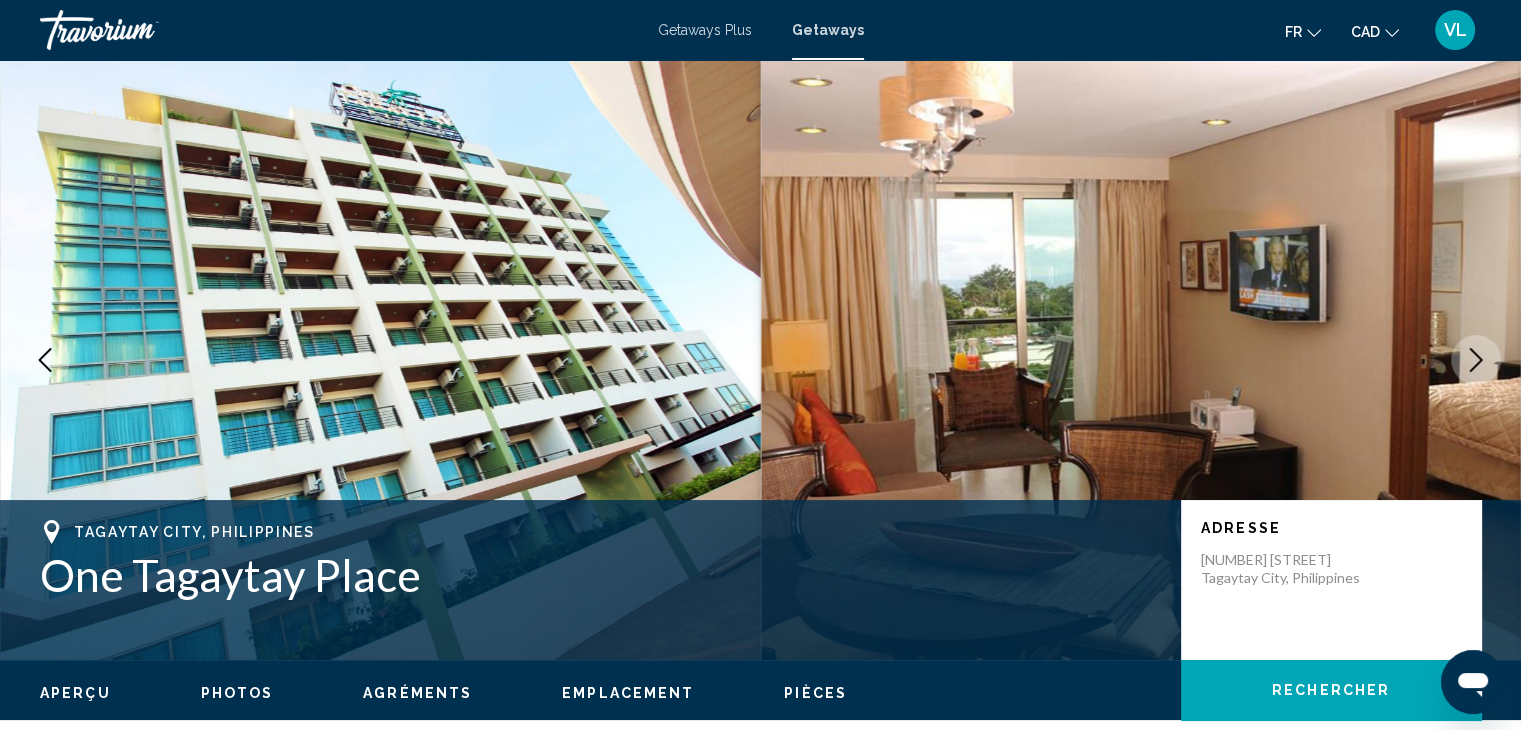click at bounding box center (1476, 360) 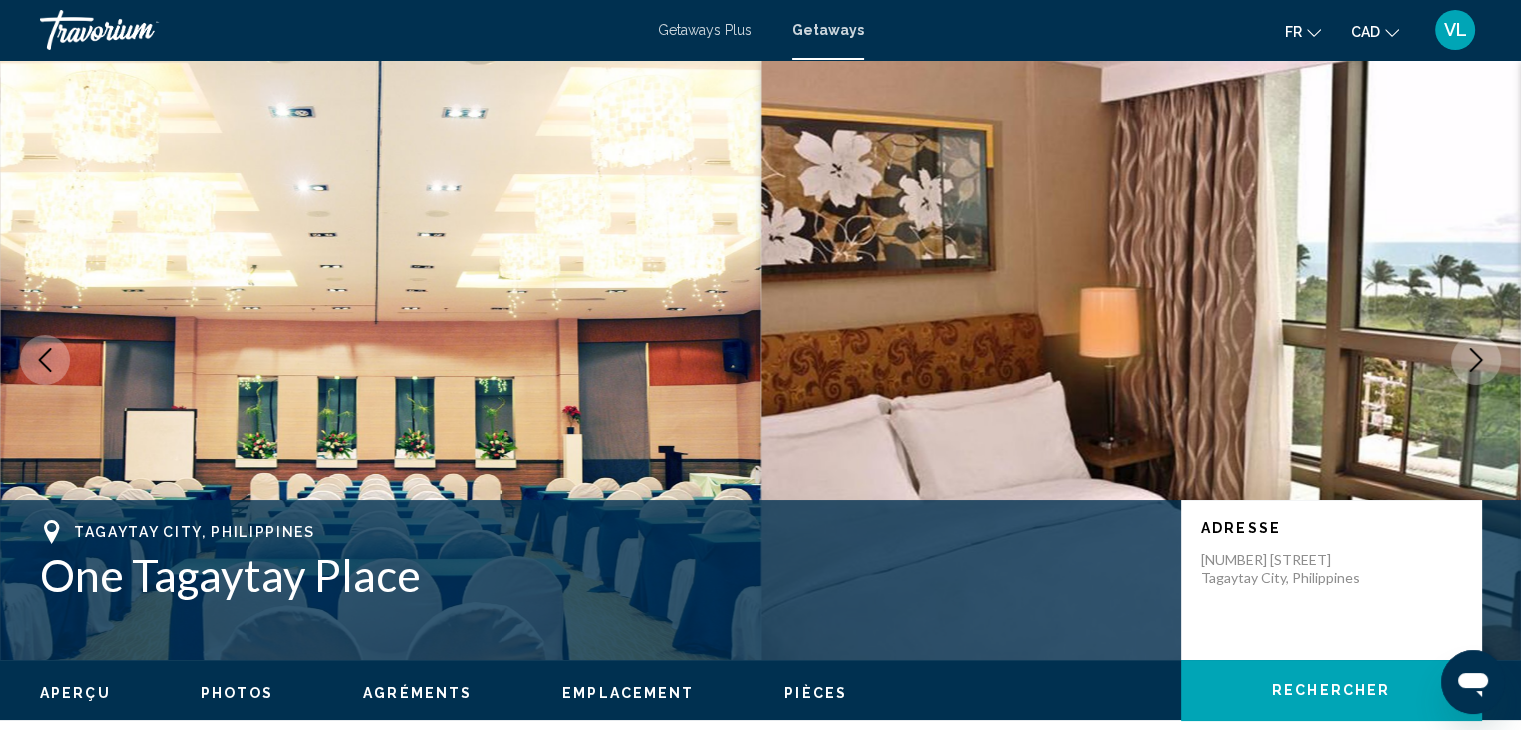 click at bounding box center [1476, 360] 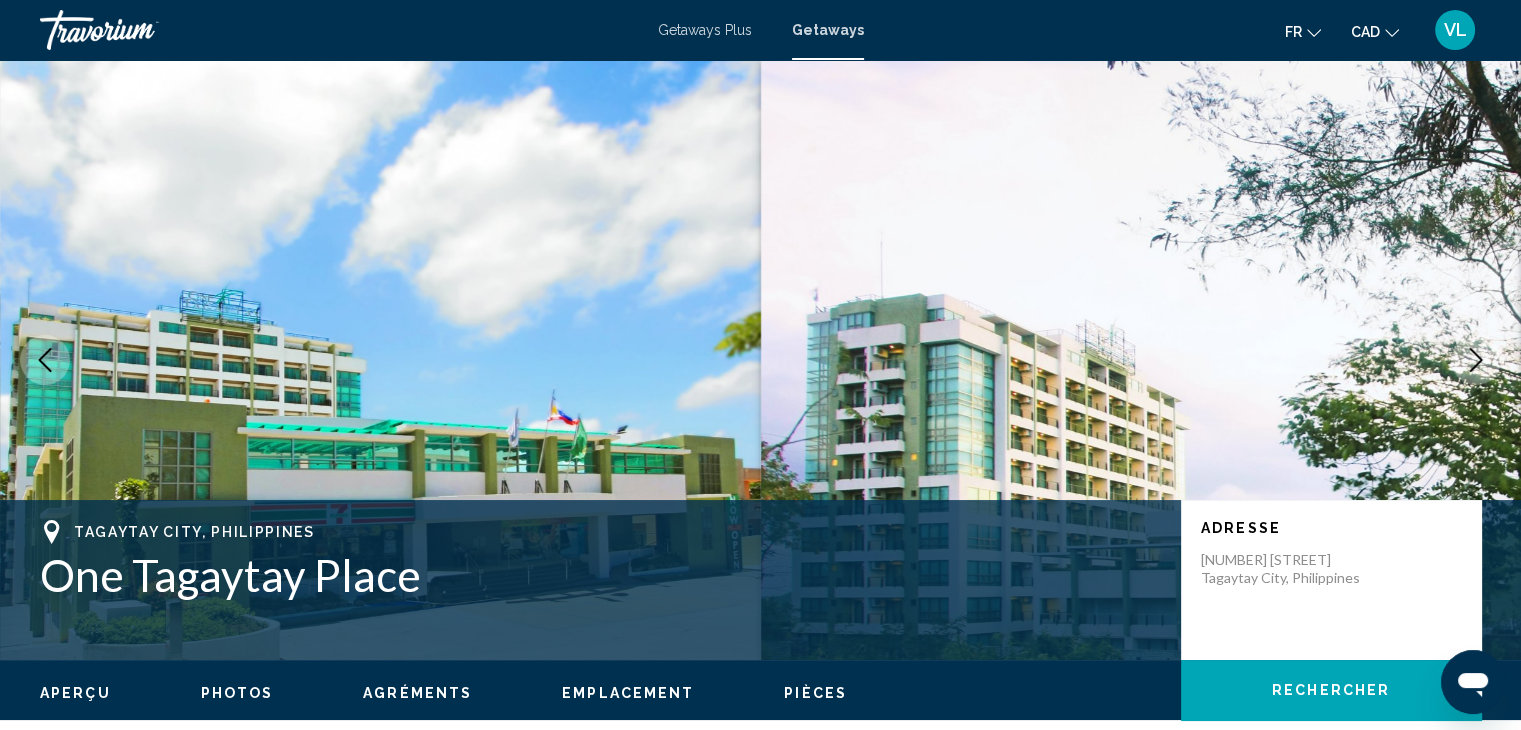 click at bounding box center (1476, 360) 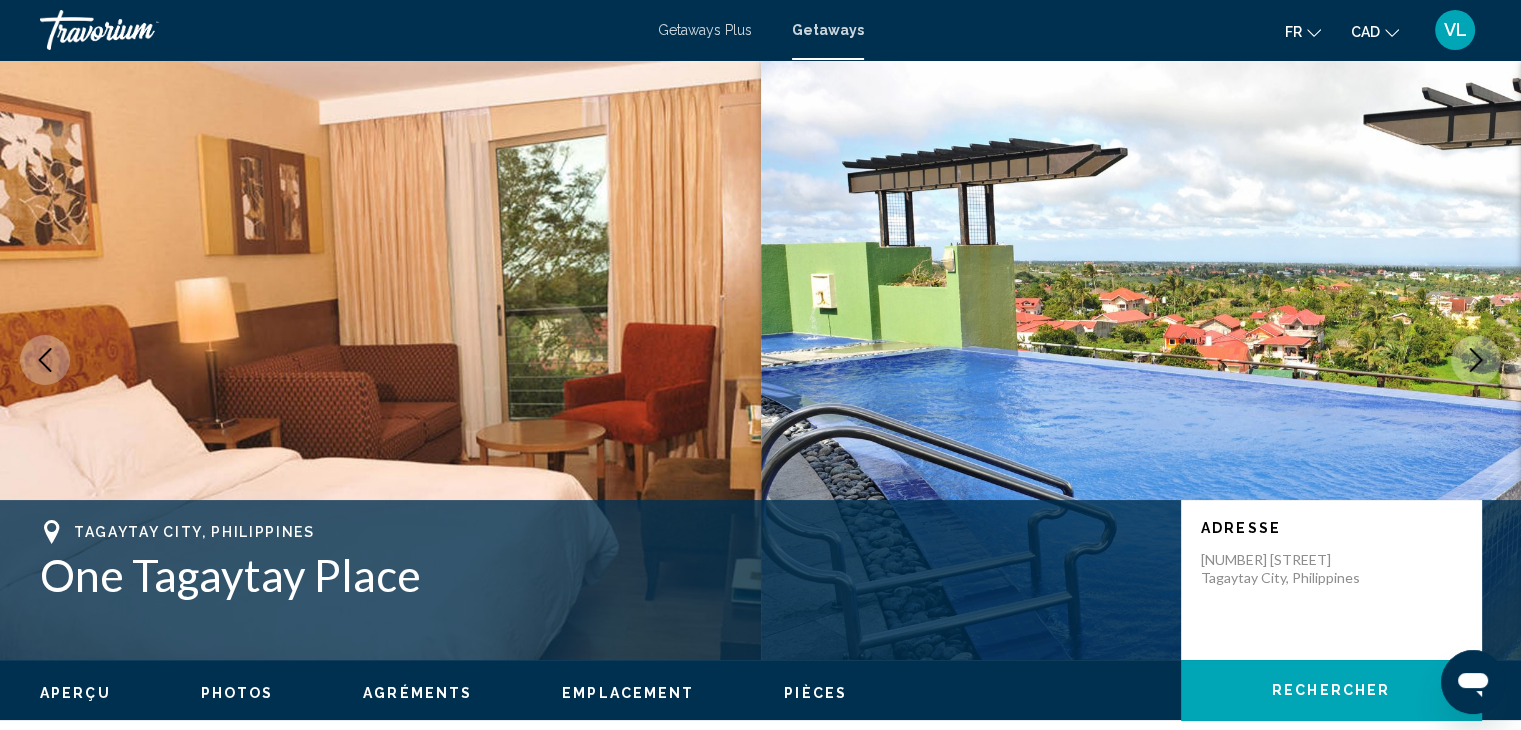 click at bounding box center (1476, 360) 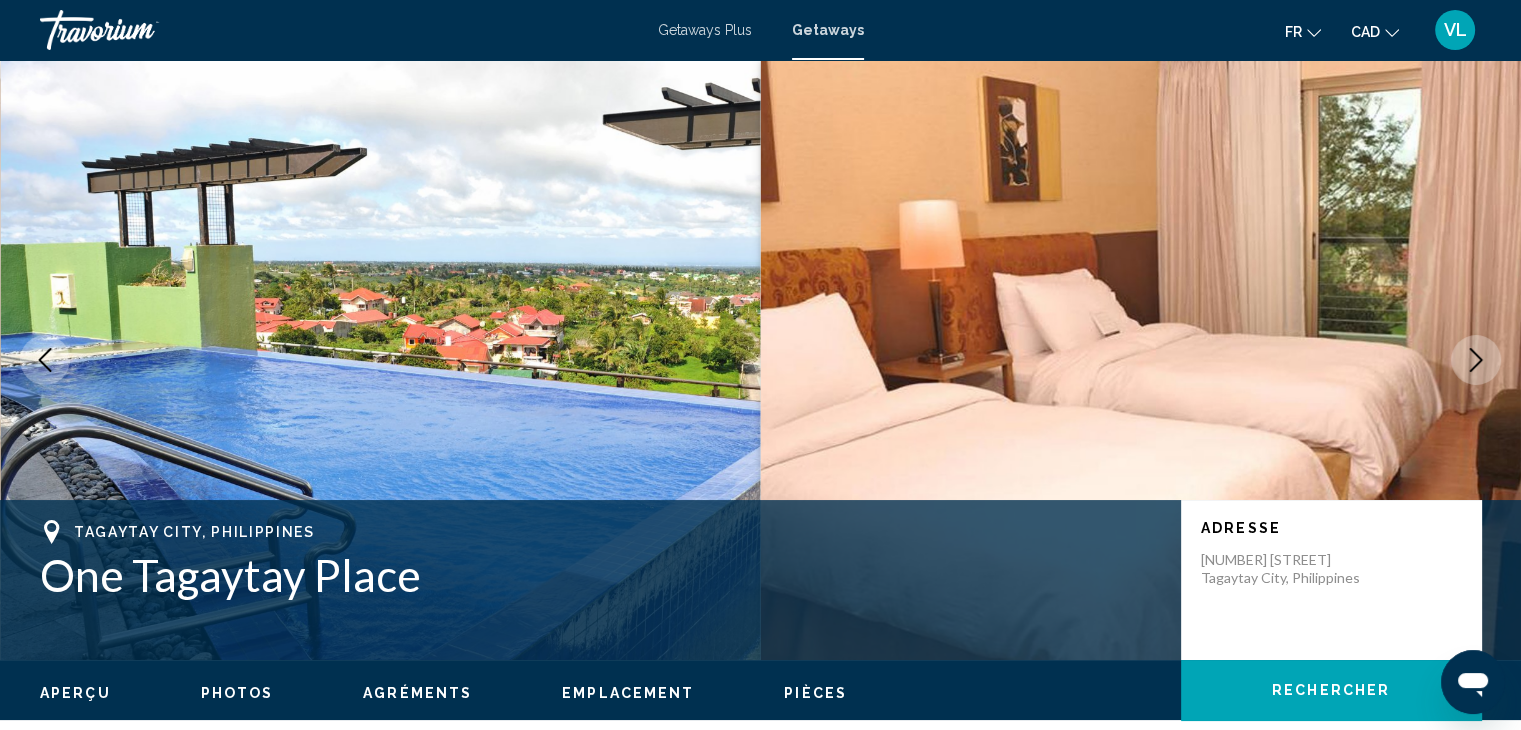 click at bounding box center (1476, 360) 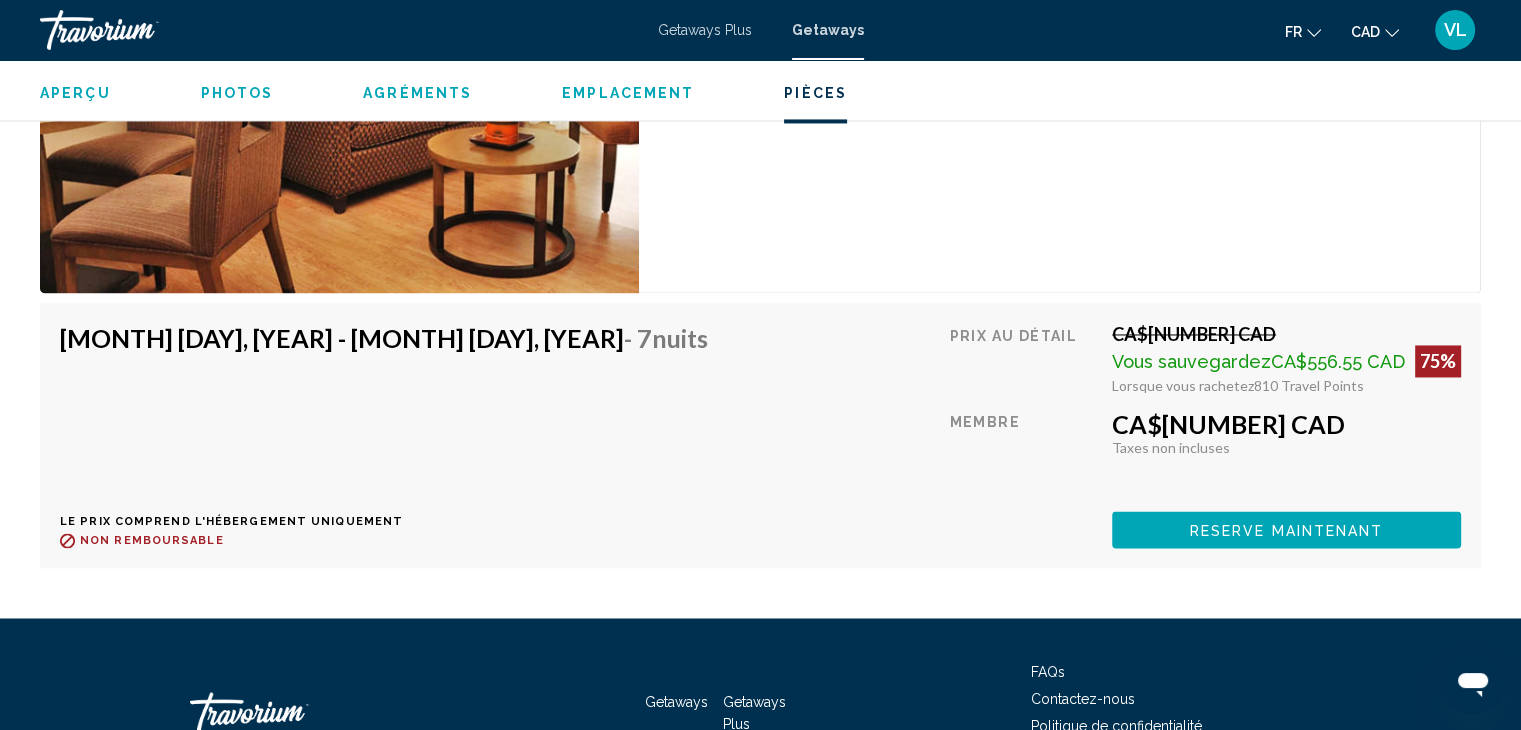 scroll, scrollTop: 0, scrollLeft: 0, axis: both 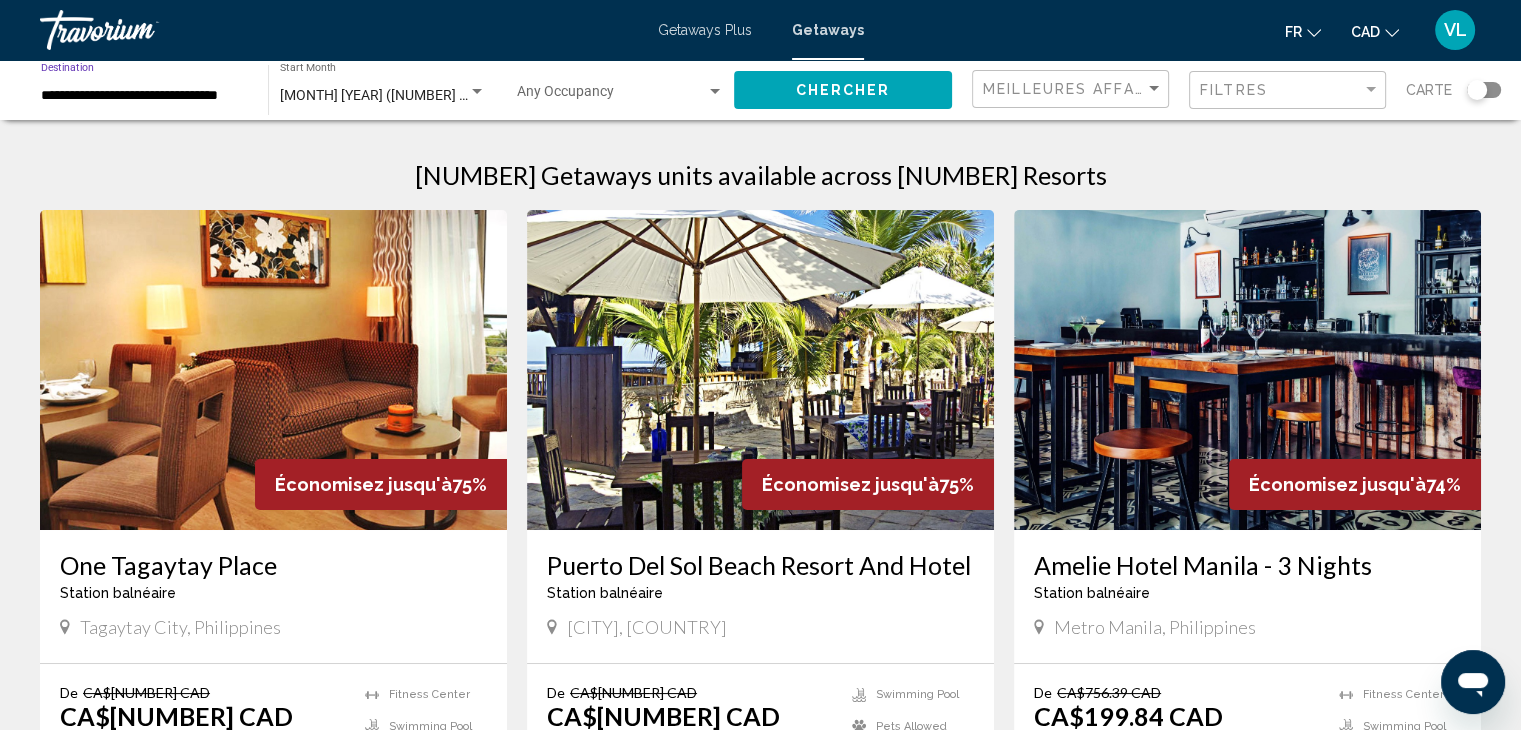 click on "**********" at bounding box center (144, 96) 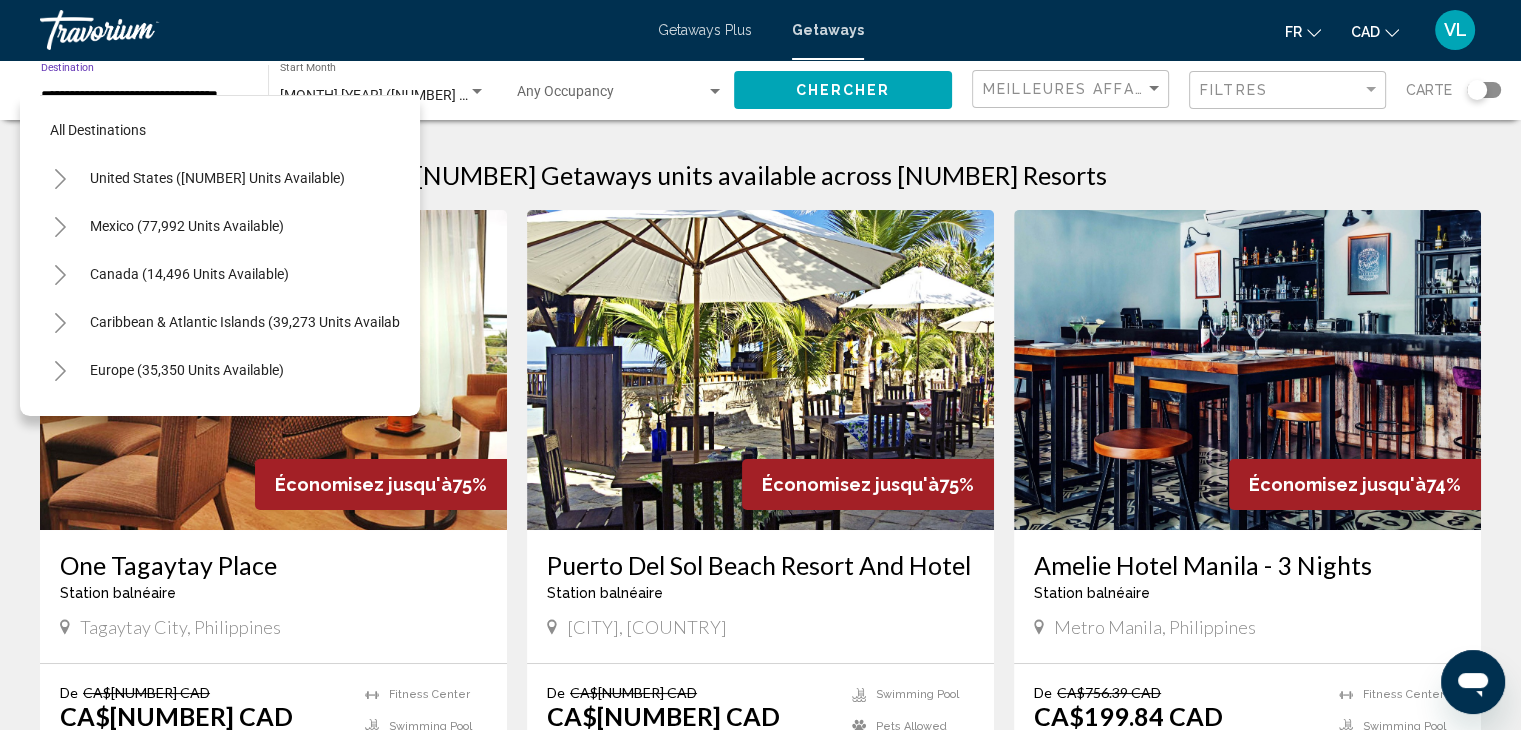 scroll, scrollTop: 798, scrollLeft: 0, axis: vertical 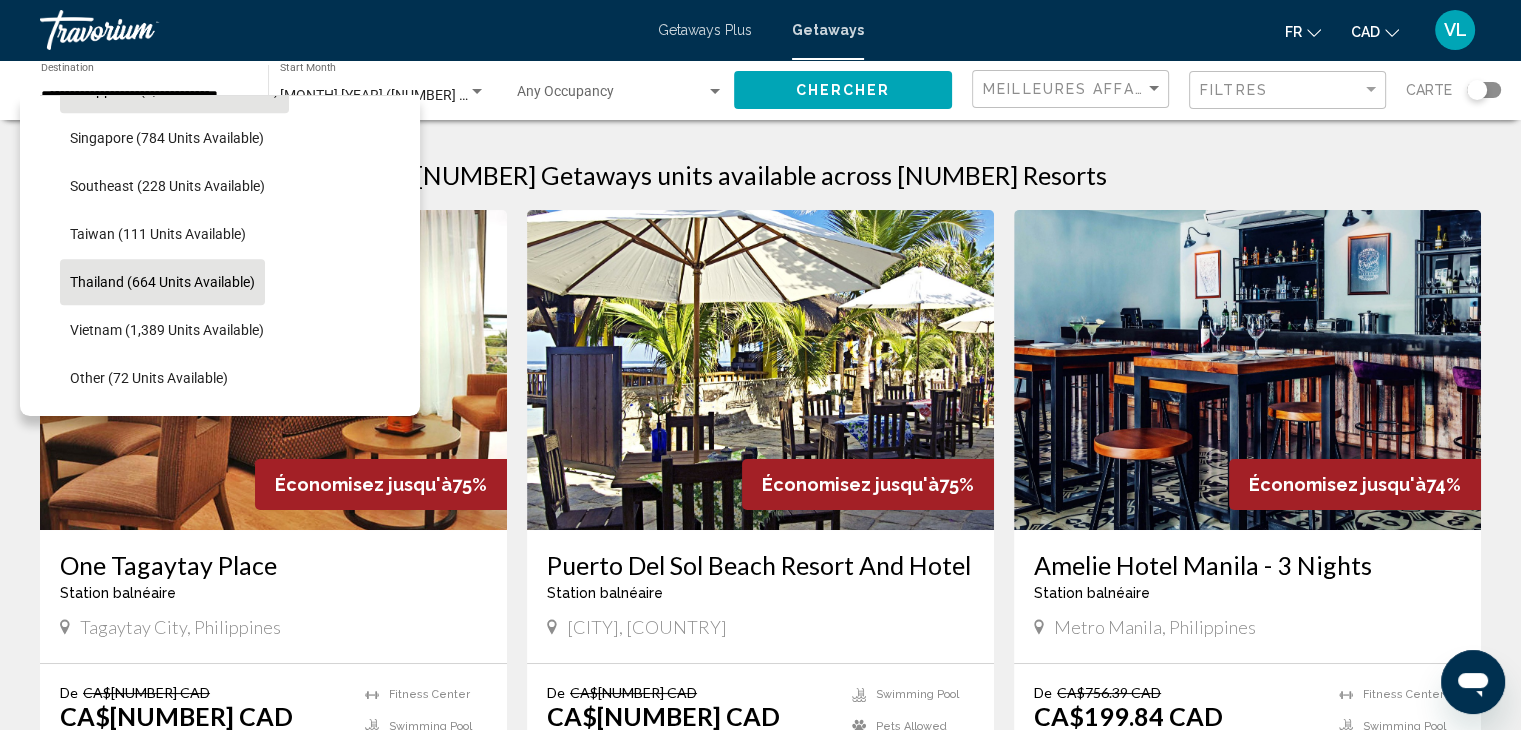 click on "Thailand (664 units available)" 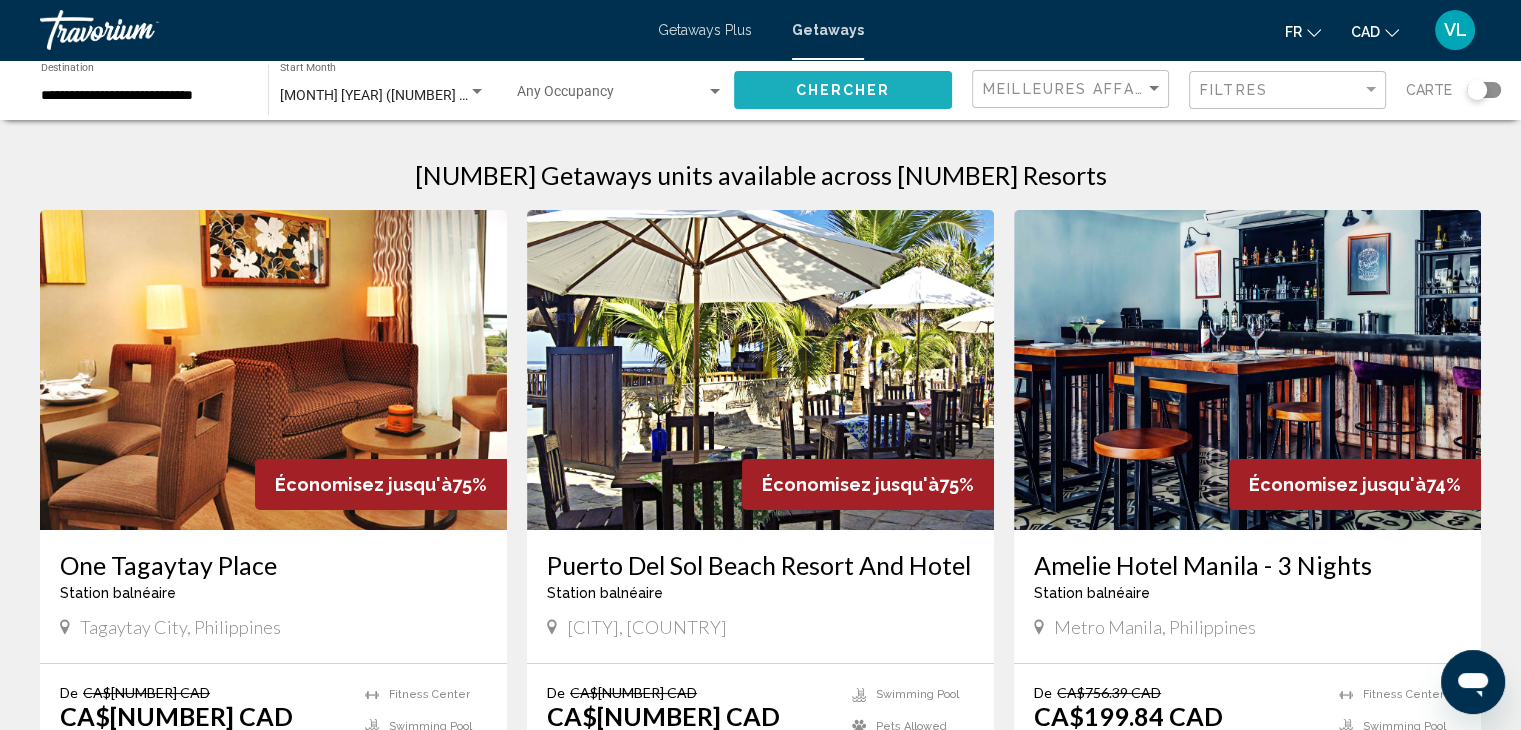 click on "Chercher" 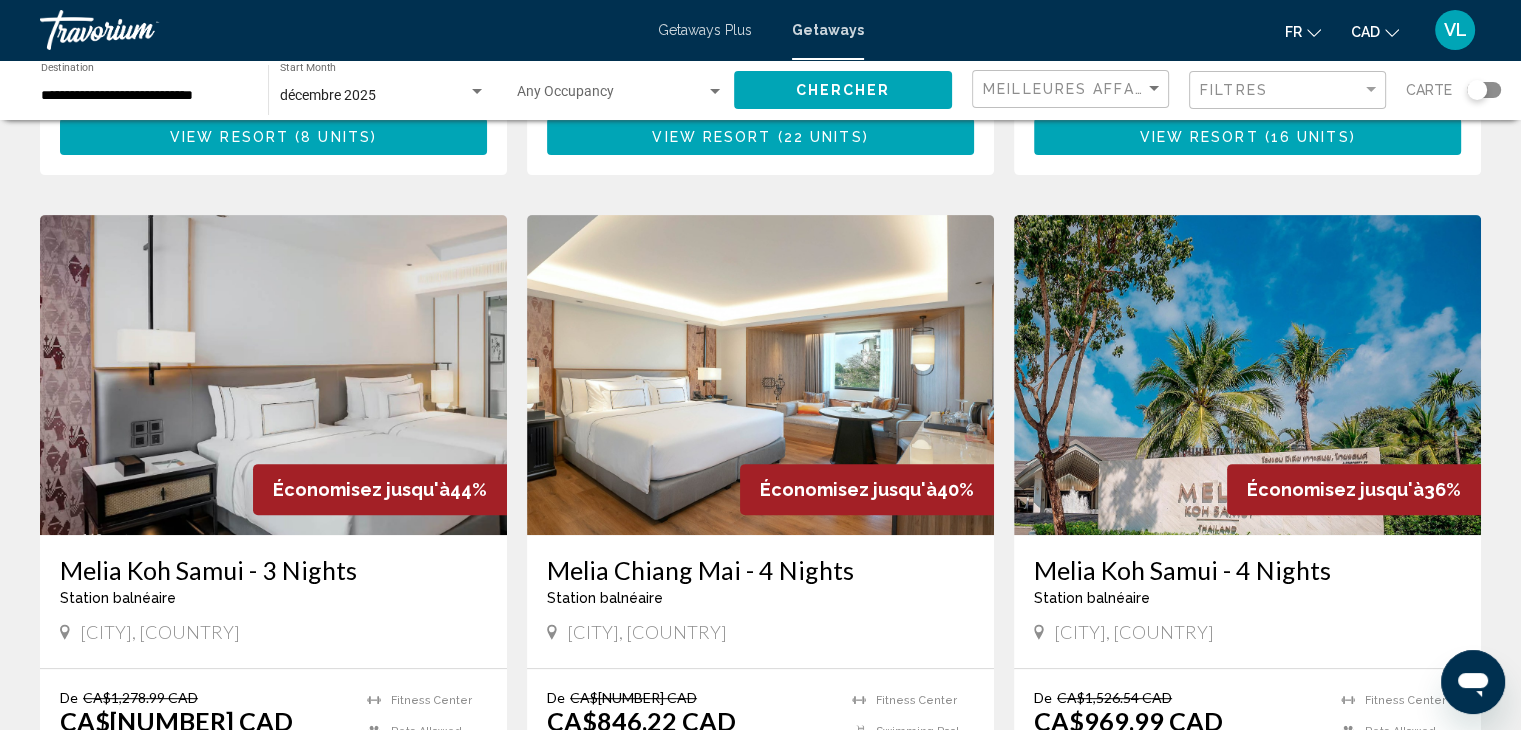 scroll, scrollTop: 739, scrollLeft: 0, axis: vertical 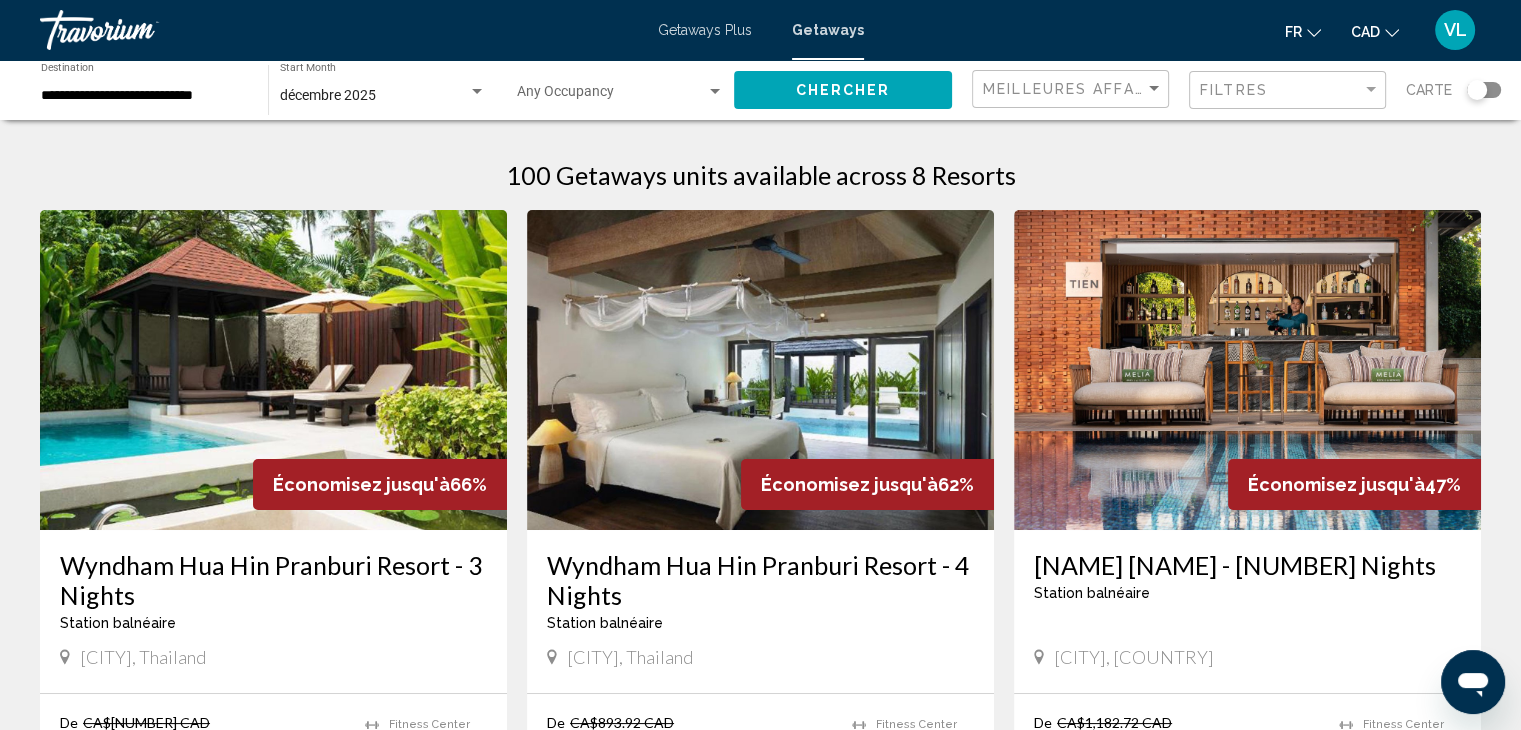 click at bounding box center [828, 59] 